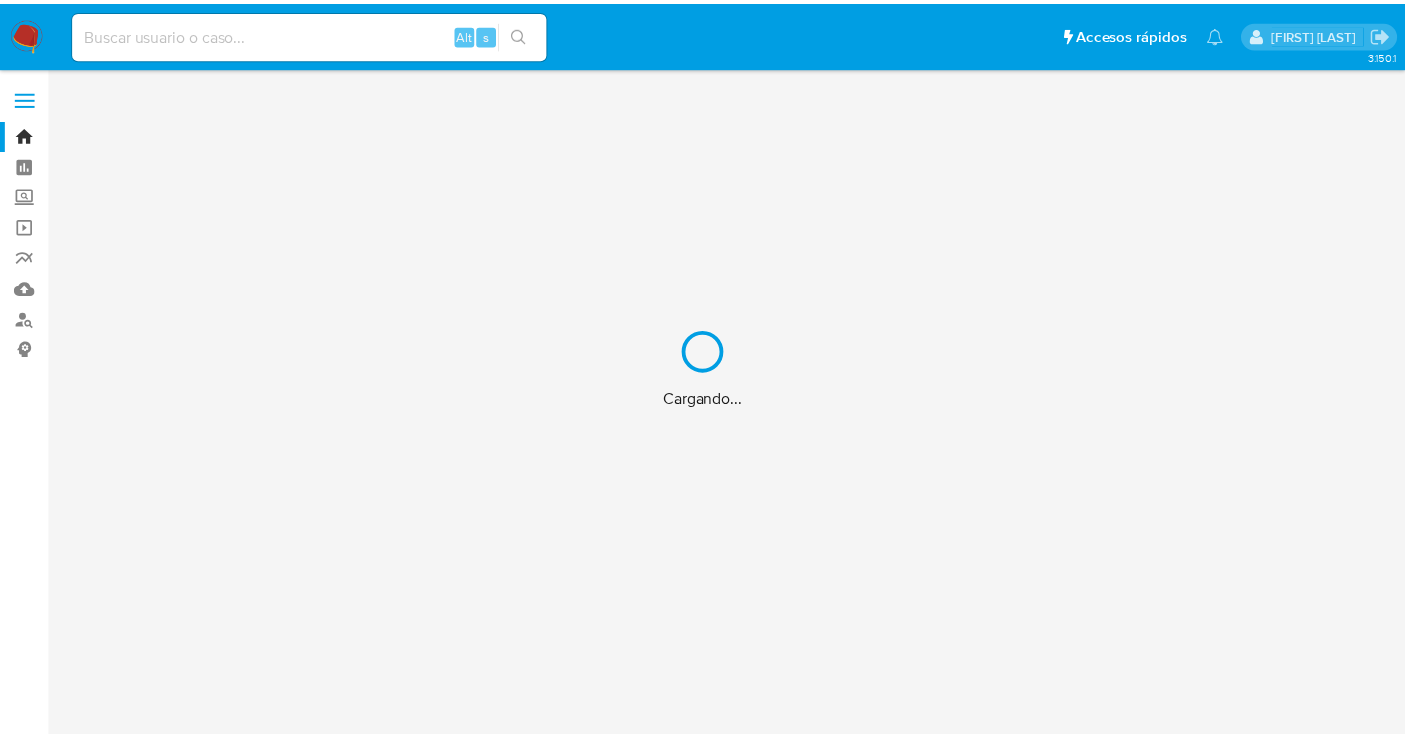 scroll, scrollTop: 0, scrollLeft: 0, axis: both 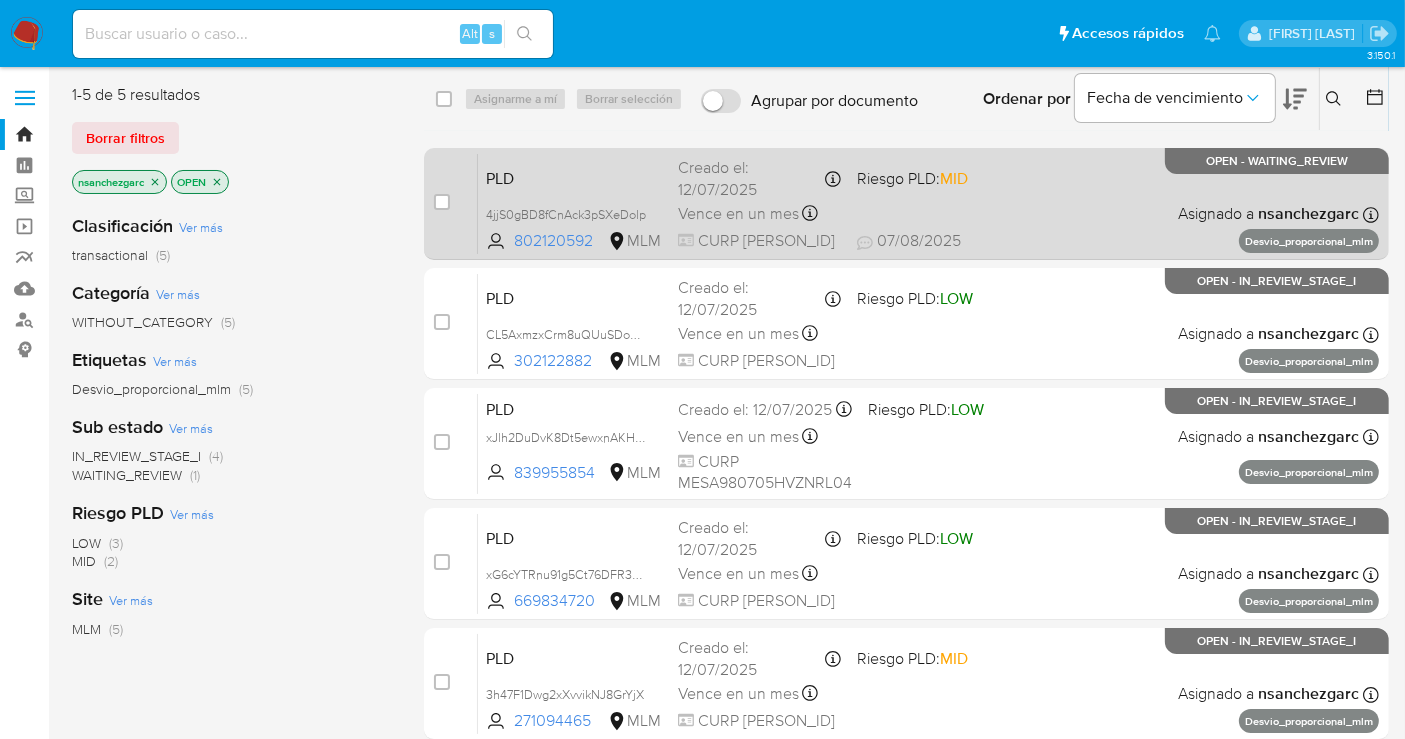 click on "Creado el: 12/07/2025   Creado el: 12/07/2025 02:11:40" at bounding box center (759, 178) 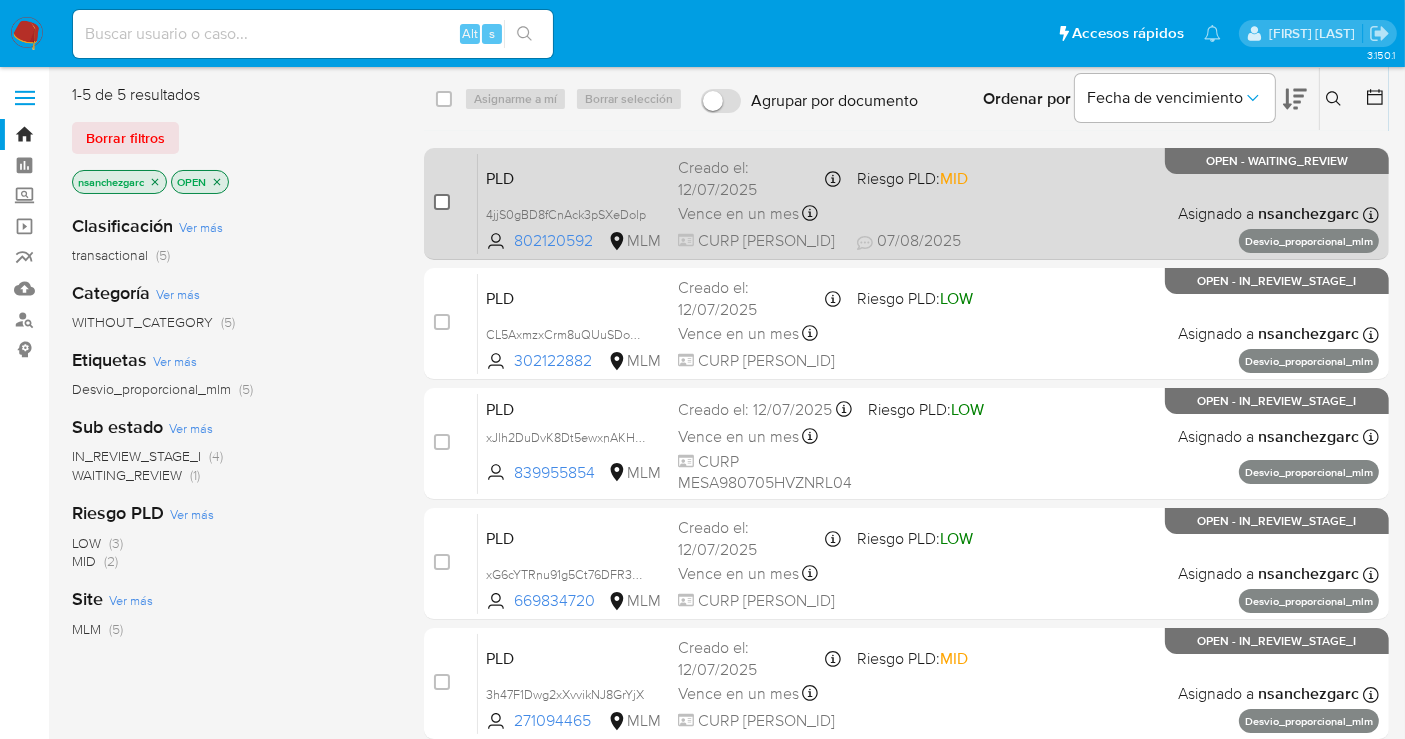 click at bounding box center [442, 202] 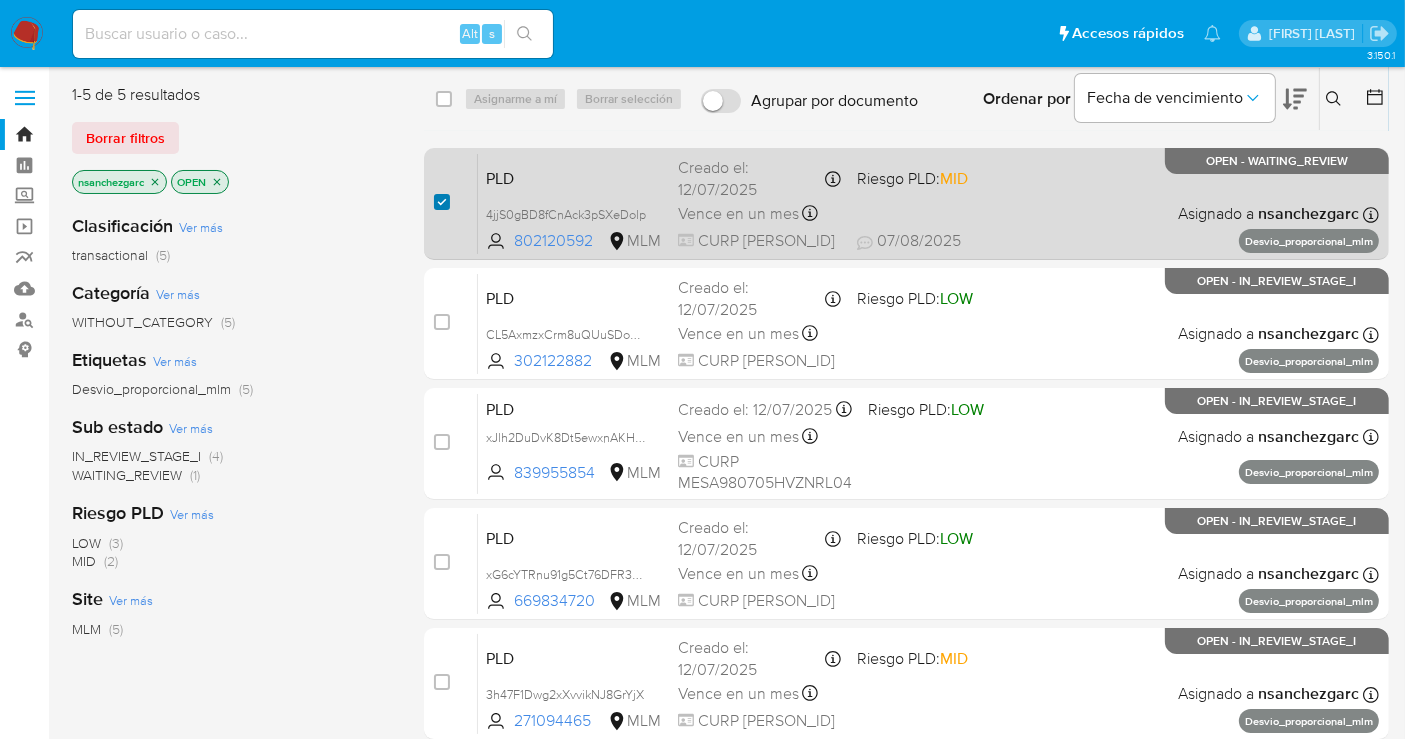 checkbox on "true" 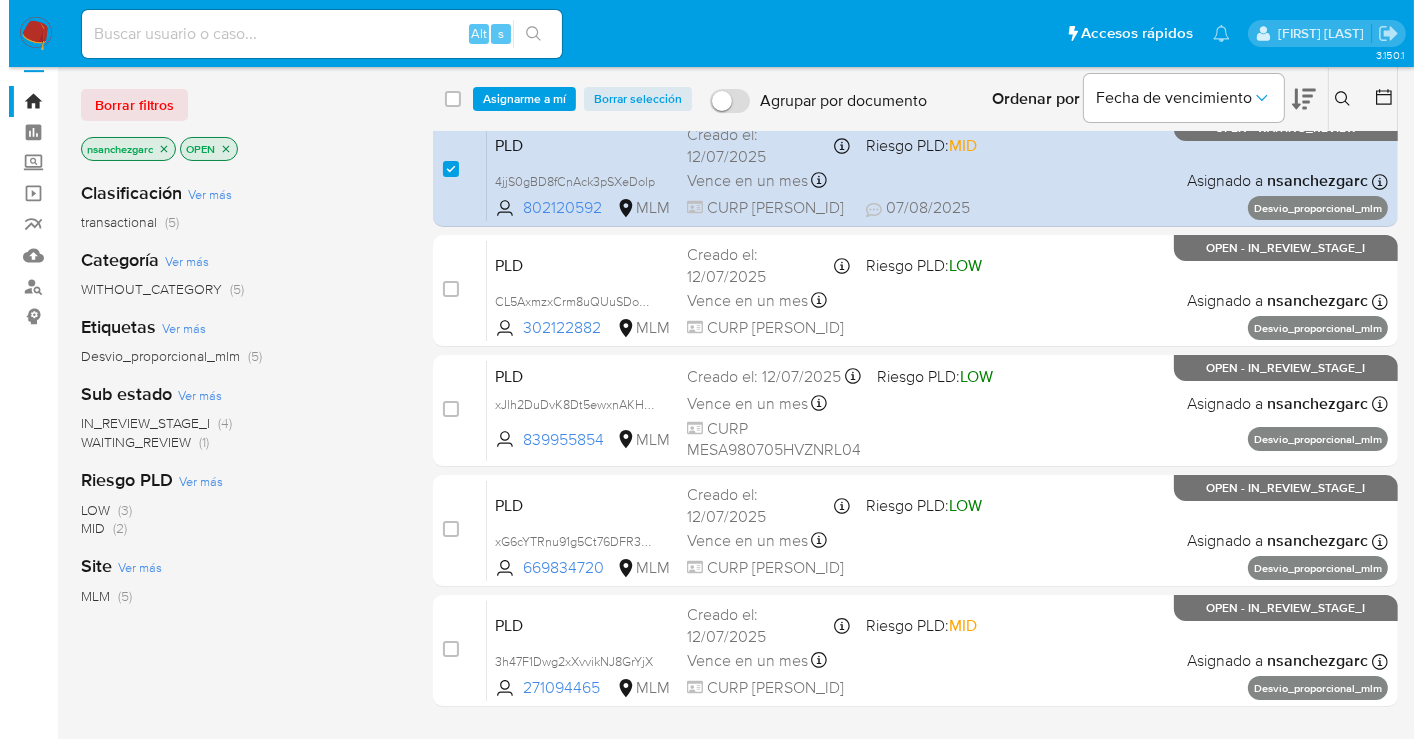 scroll, scrollTop: 0, scrollLeft: 0, axis: both 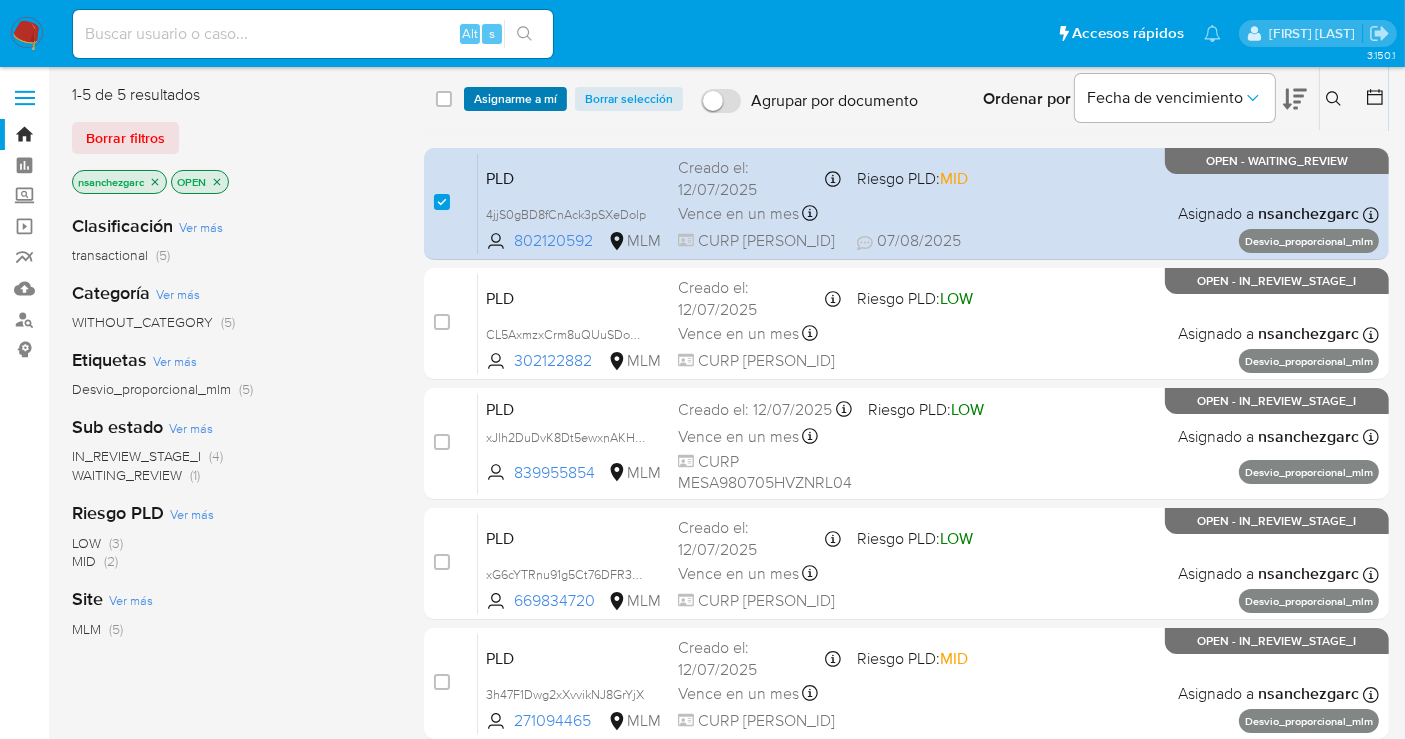 click on "Asignarme a mí" at bounding box center (515, 99) 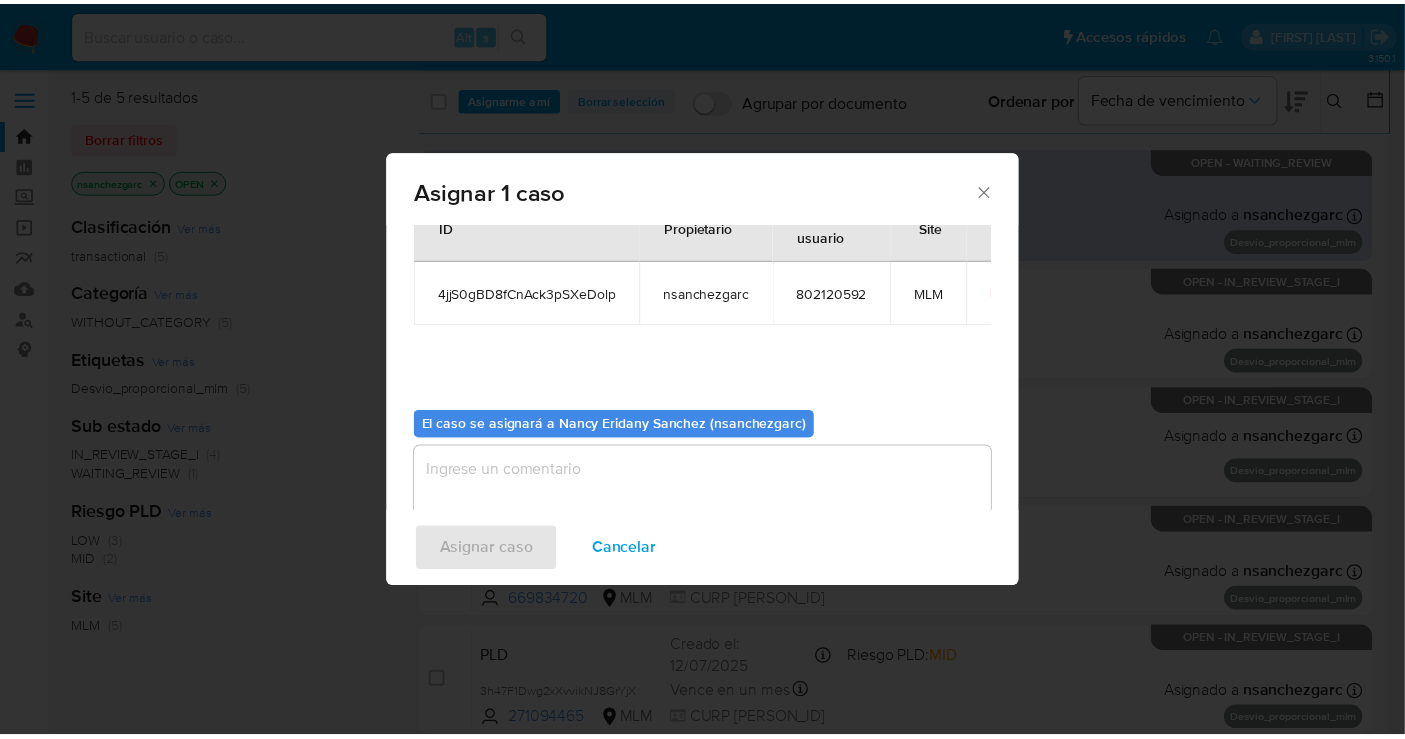 scroll, scrollTop: 102, scrollLeft: 0, axis: vertical 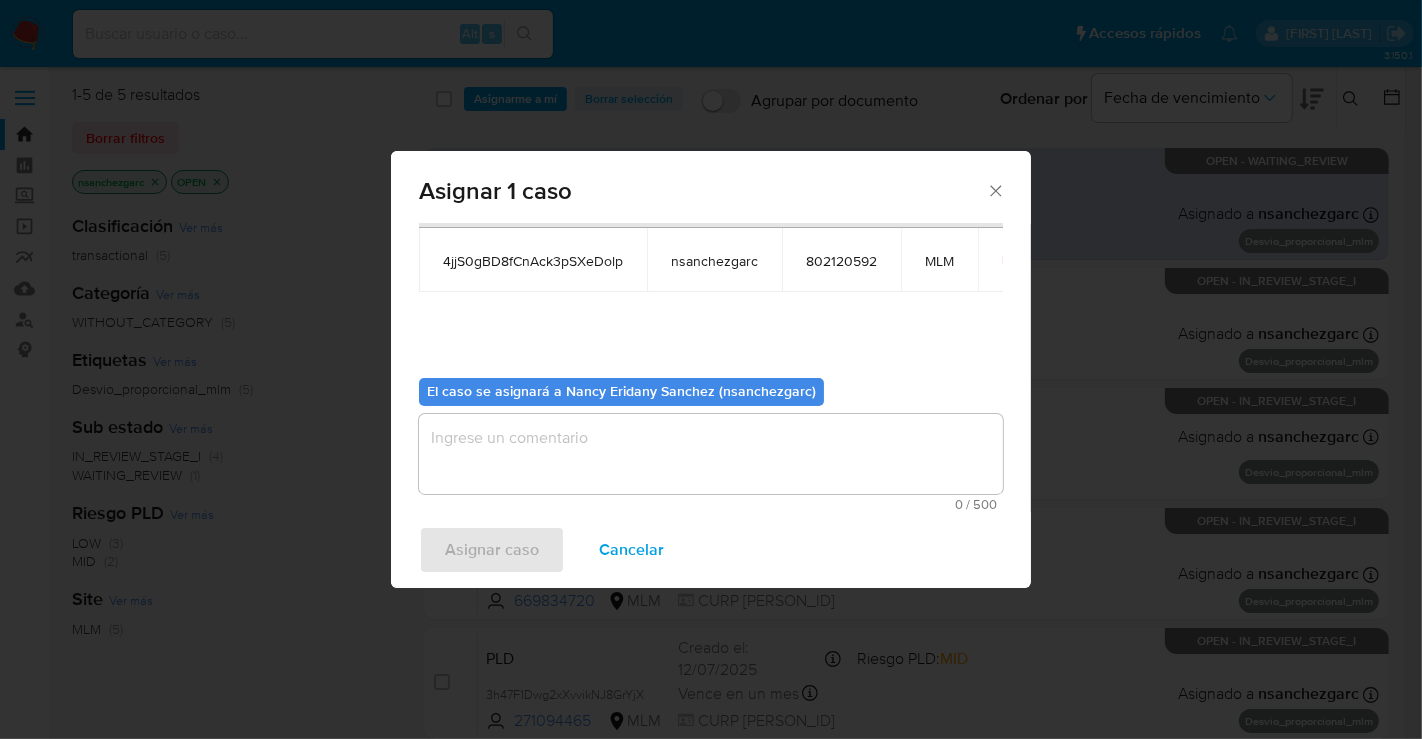 click at bounding box center [711, 454] 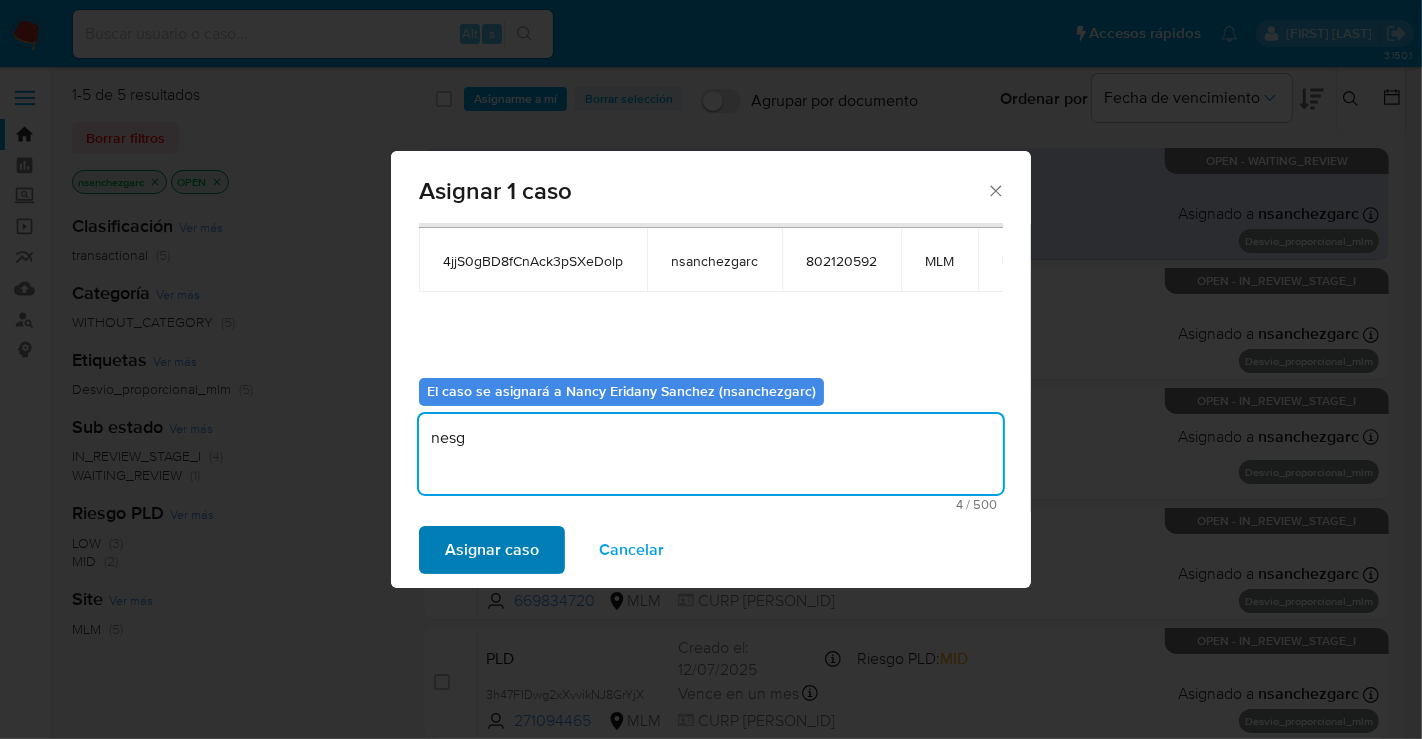 type on "nesg" 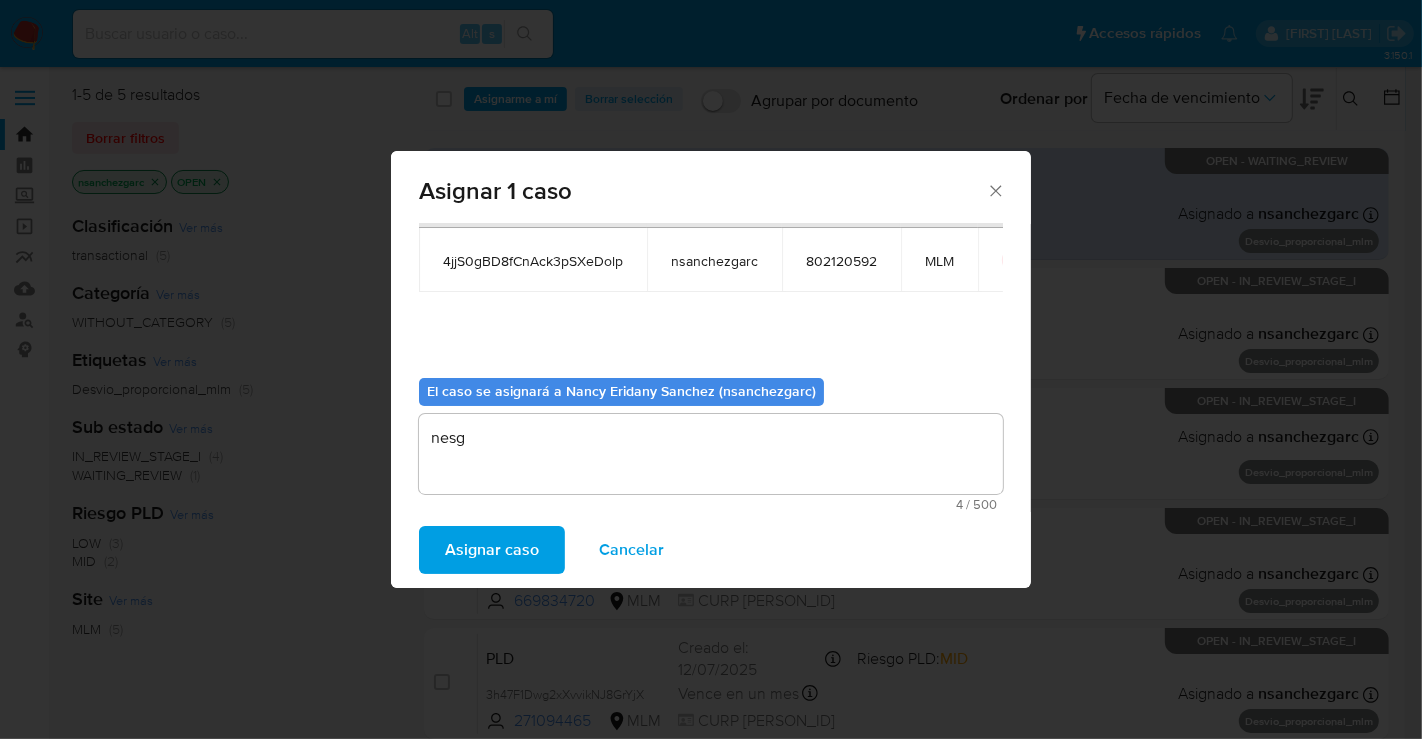 click on "Asignar caso" at bounding box center (492, 550) 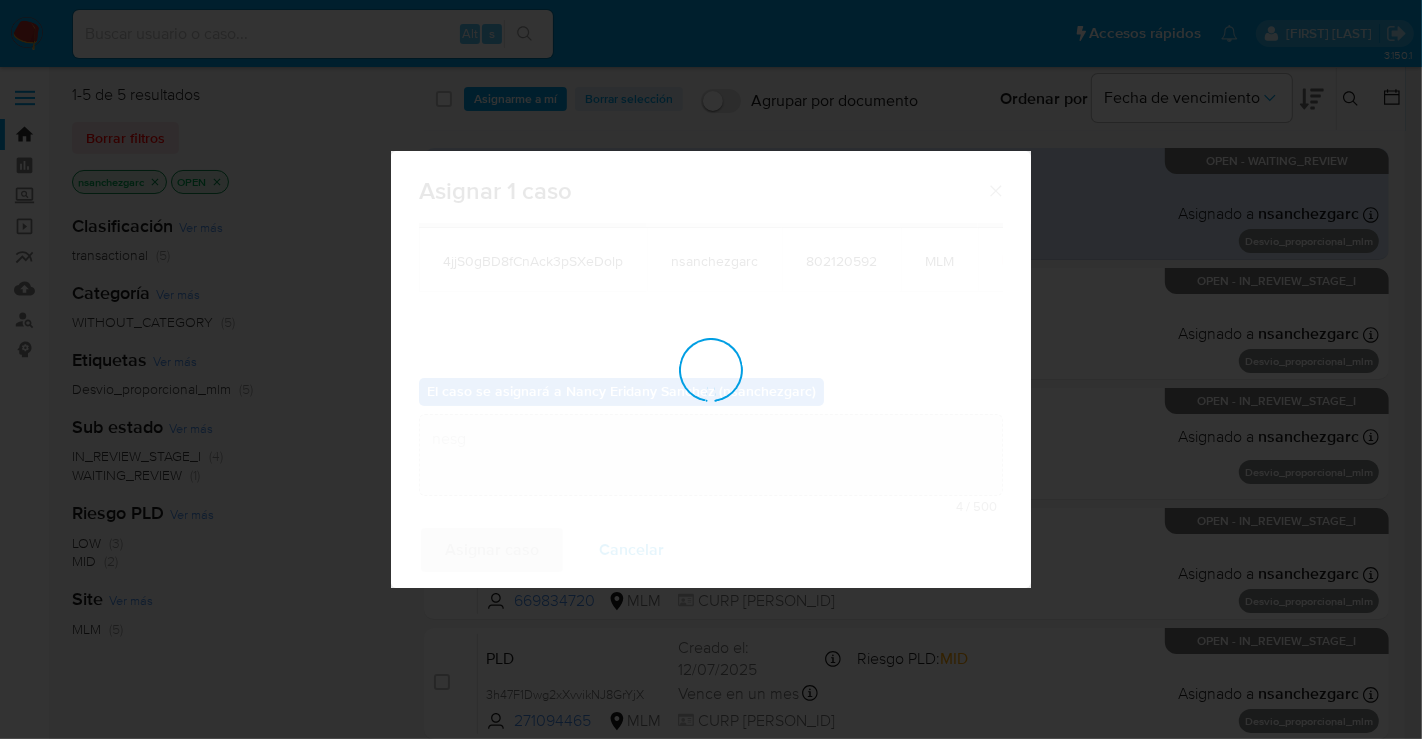 type 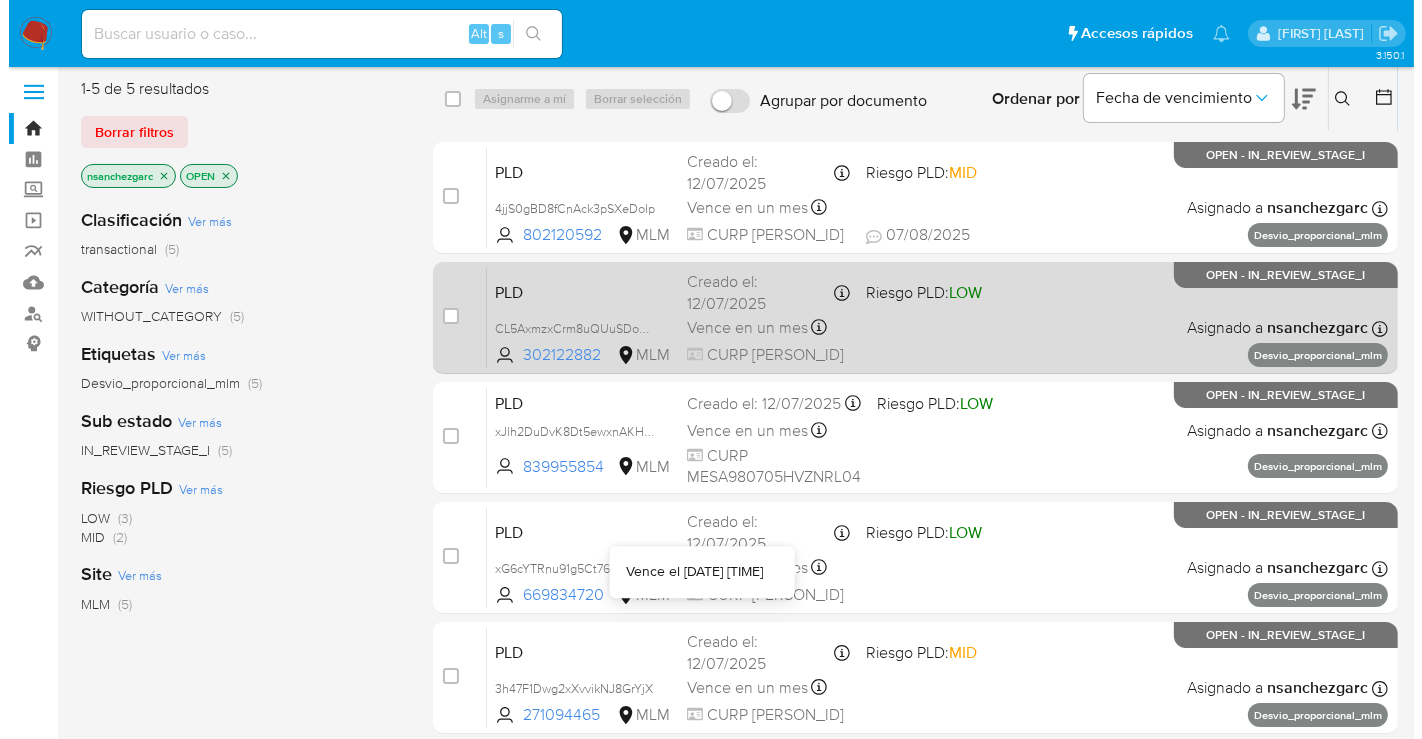 scroll, scrollTop: 0, scrollLeft: 0, axis: both 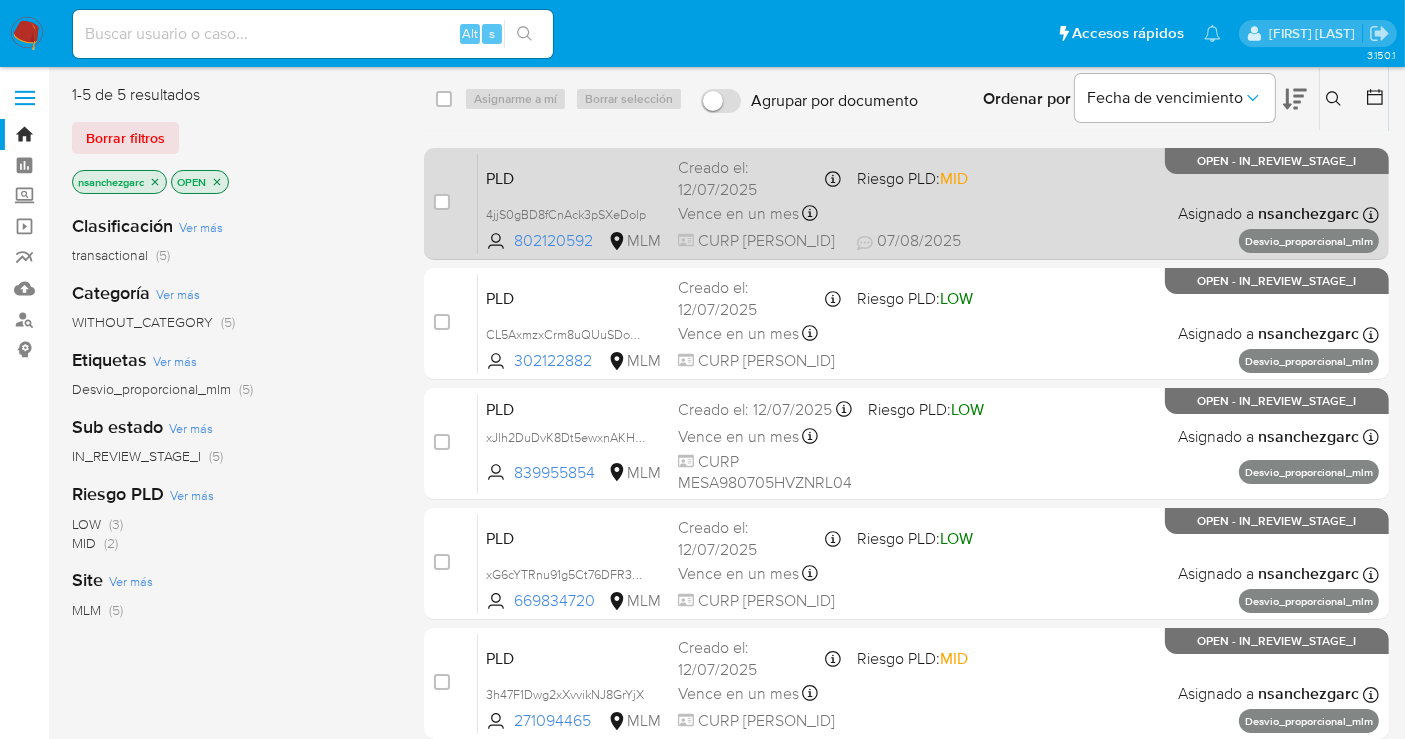 click on "Vence en un mes" at bounding box center (738, 214) 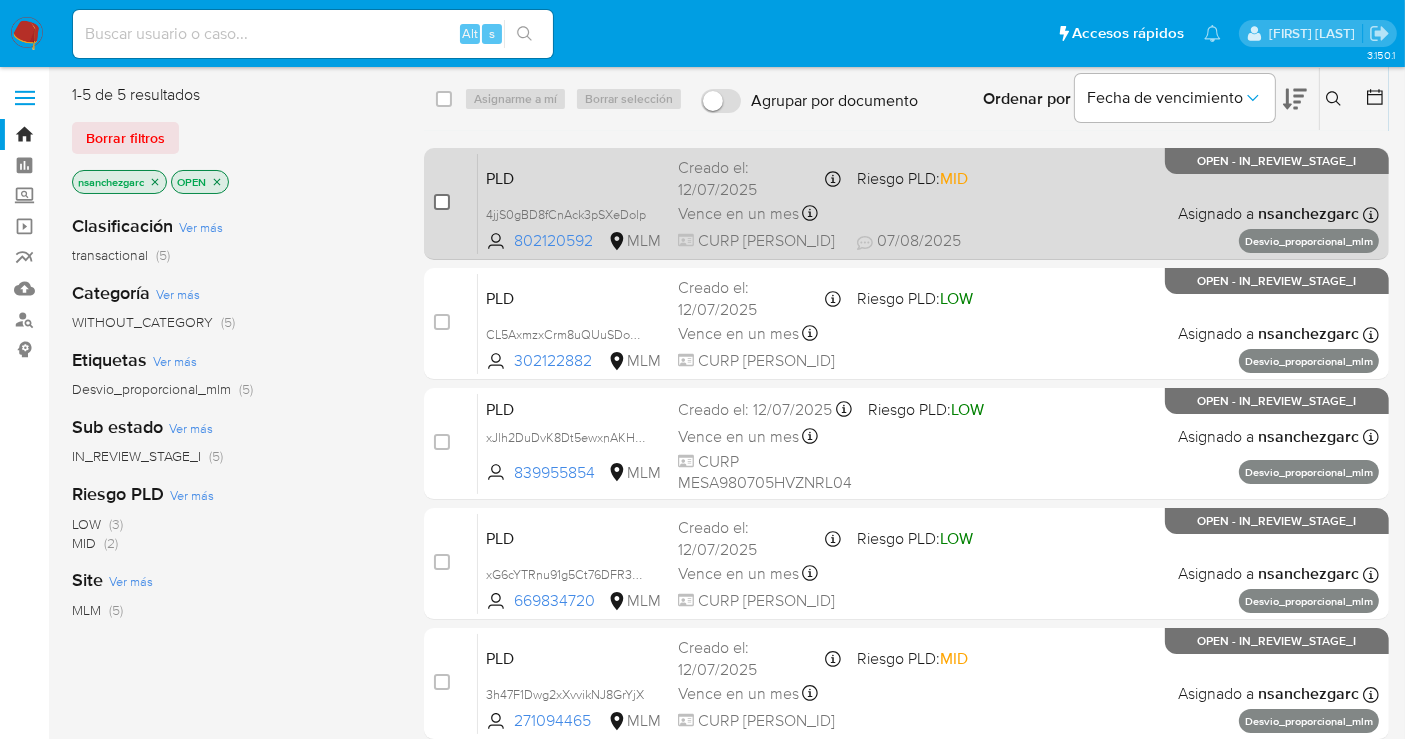 click at bounding box center (442, 202) 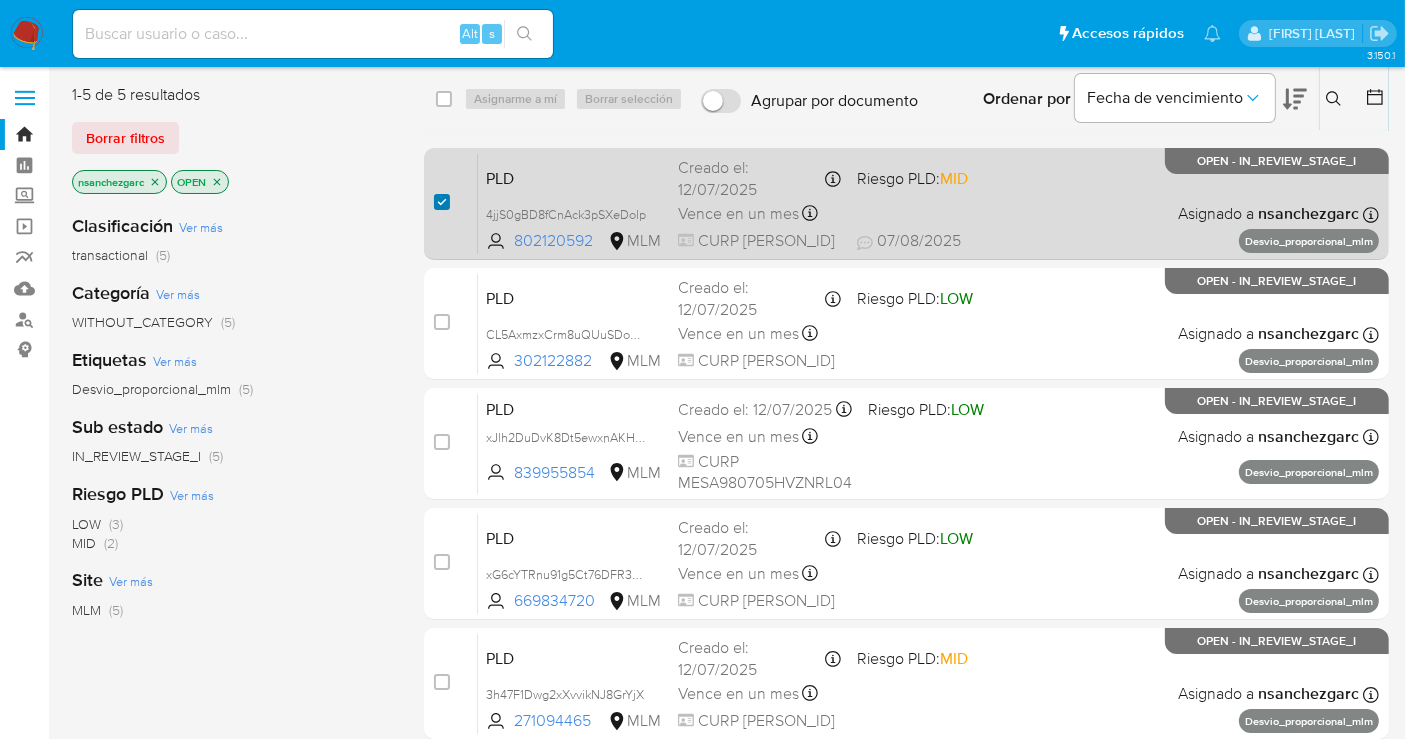 checkbox on "true" 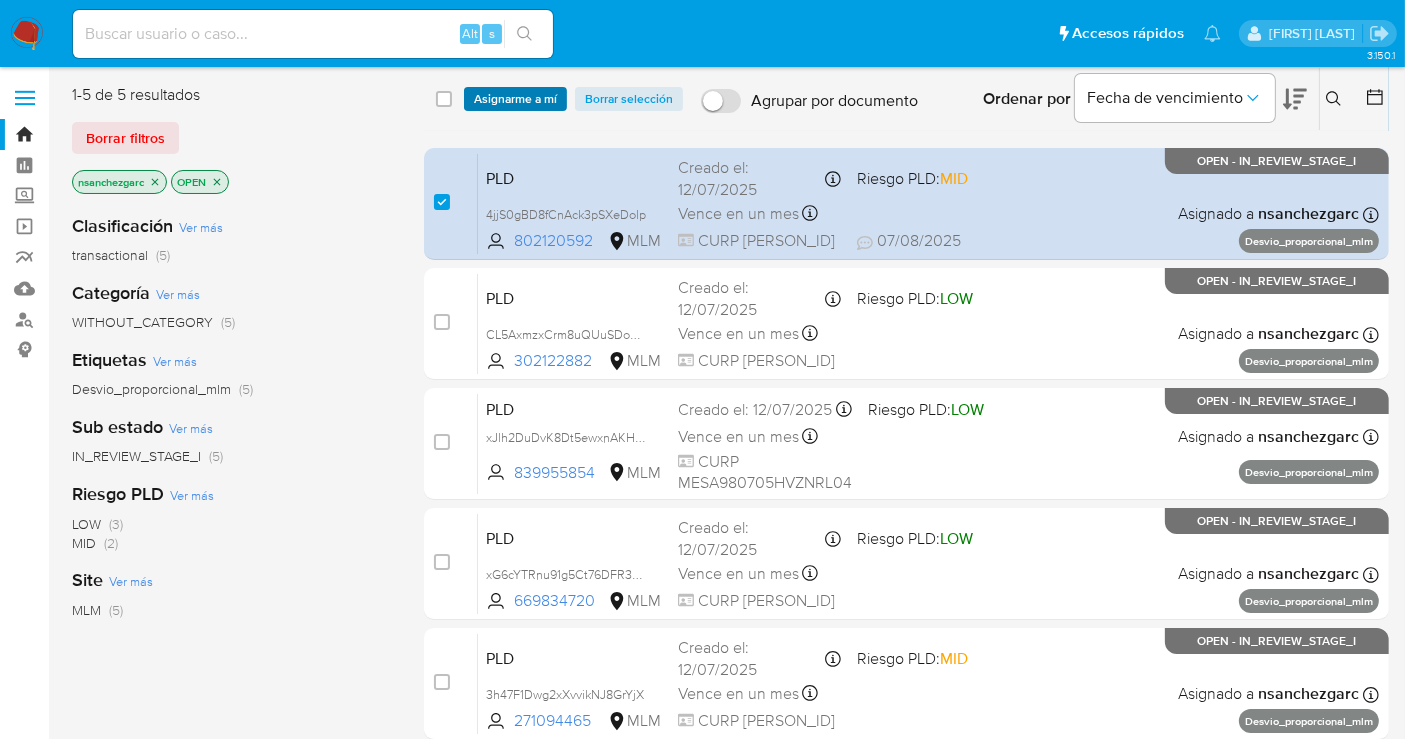 click on "Asignarme a mí" at bounding box center (515, 99) 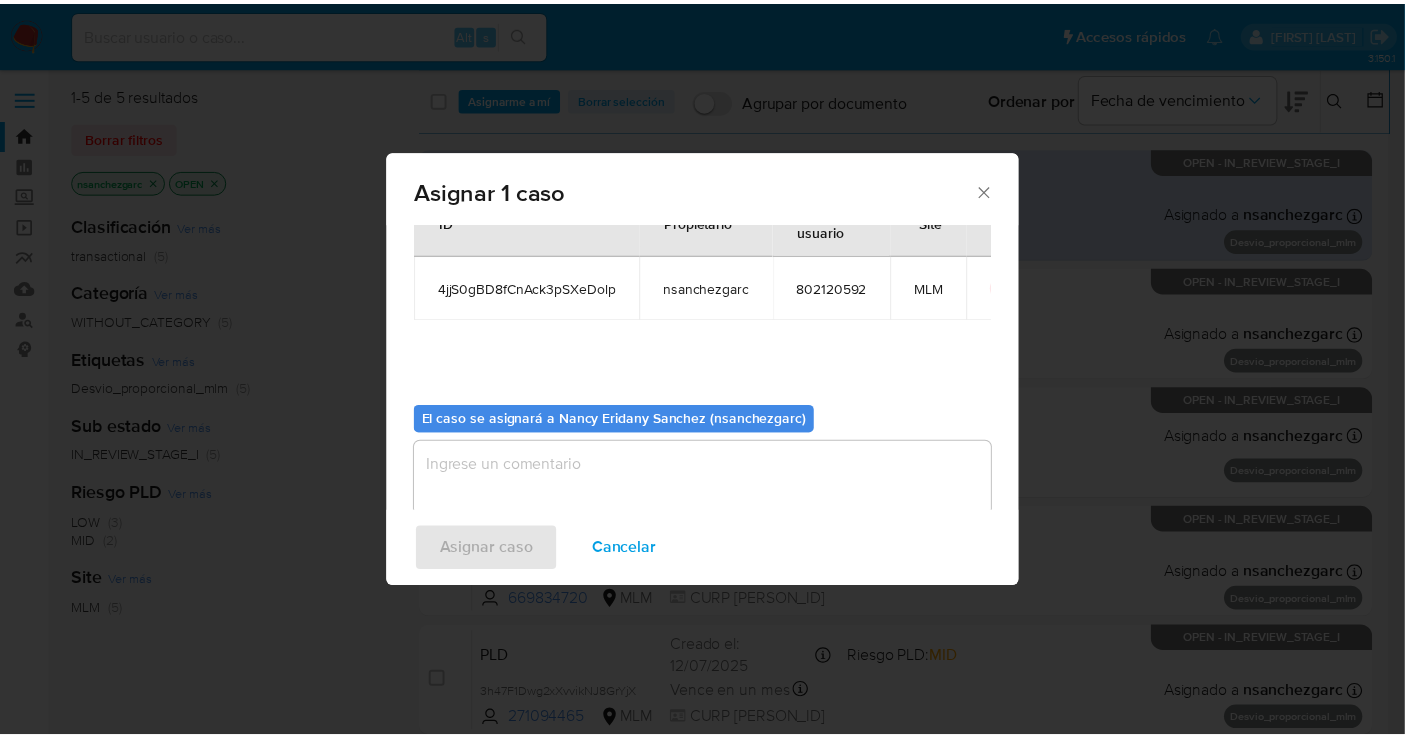 scroll, scrollTop: 102, scrollLeft: 0, axis: vertical 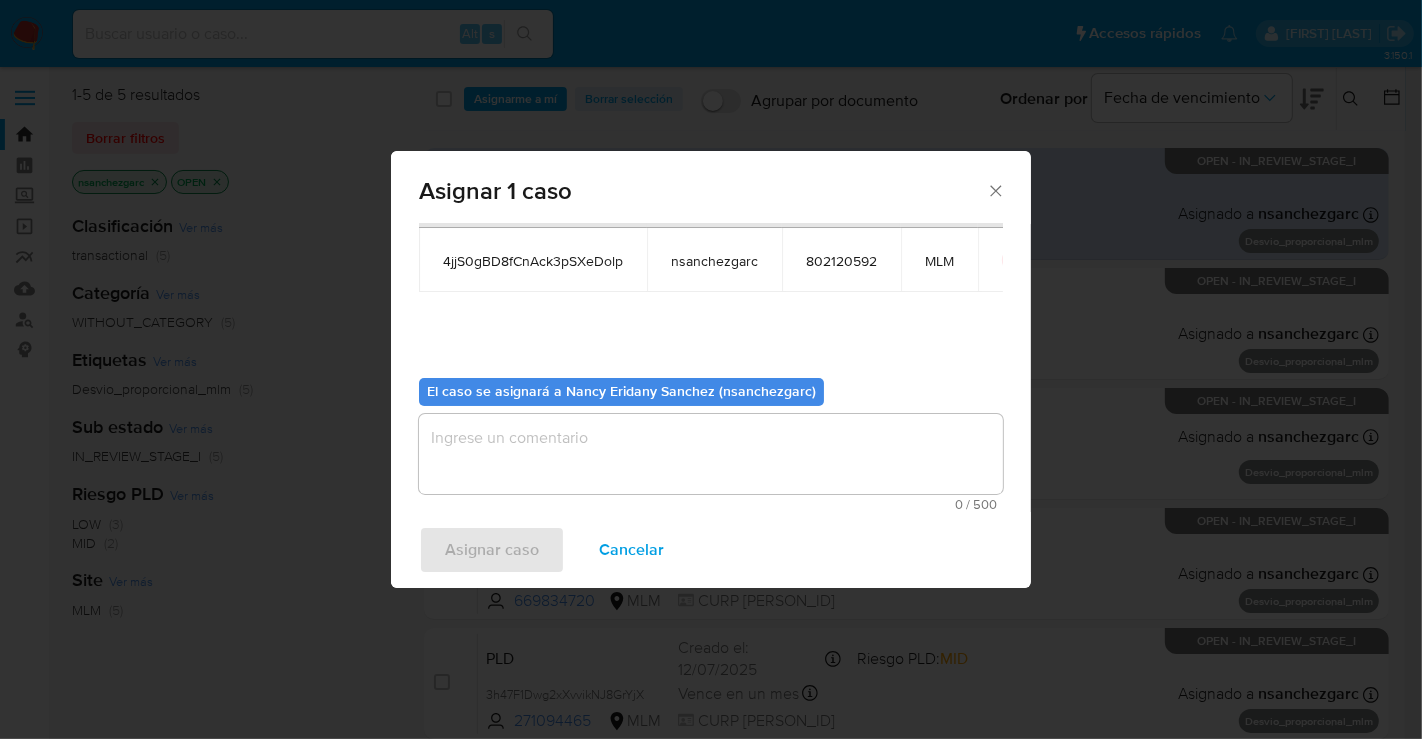 drag, startPoint x: 488, startPoint y: 436, endPoint x: 485, endPoint y: 424, distance: 12.369317 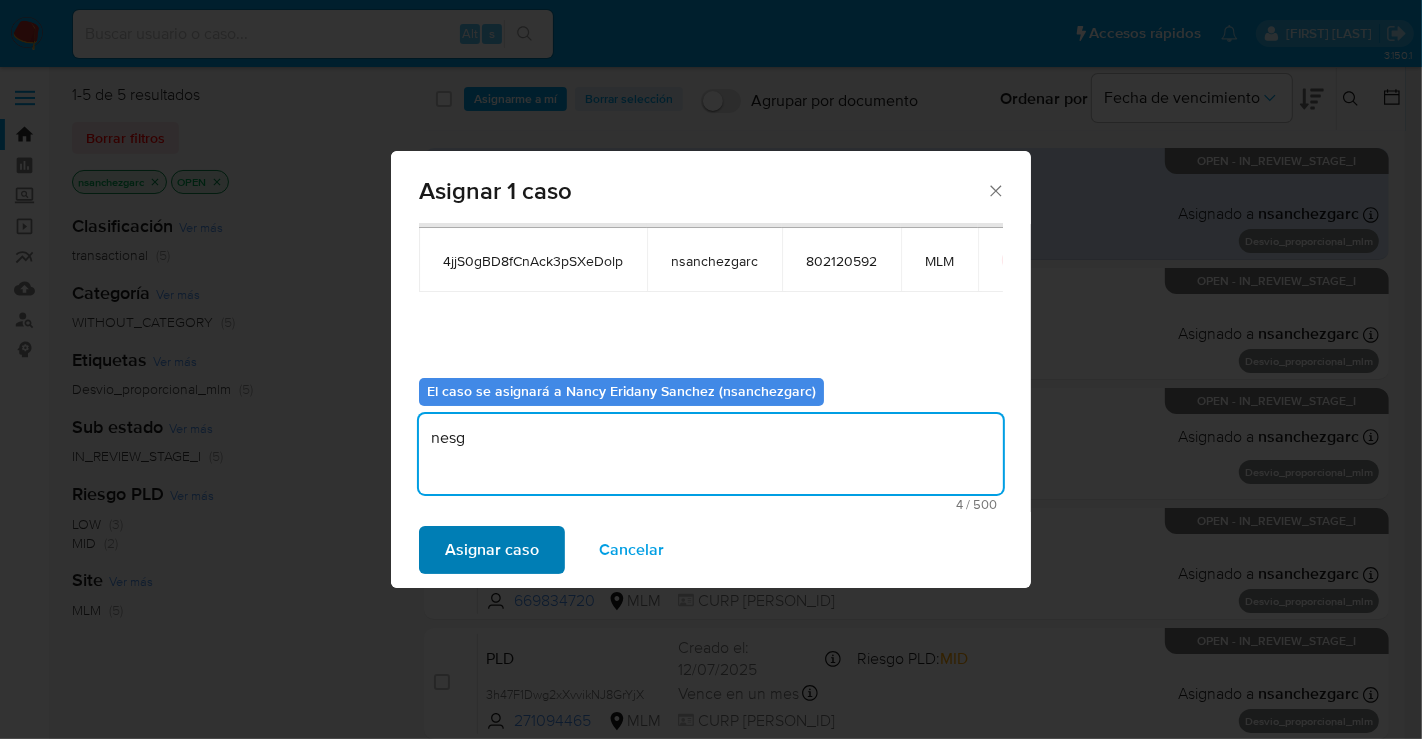 type on "nesg" 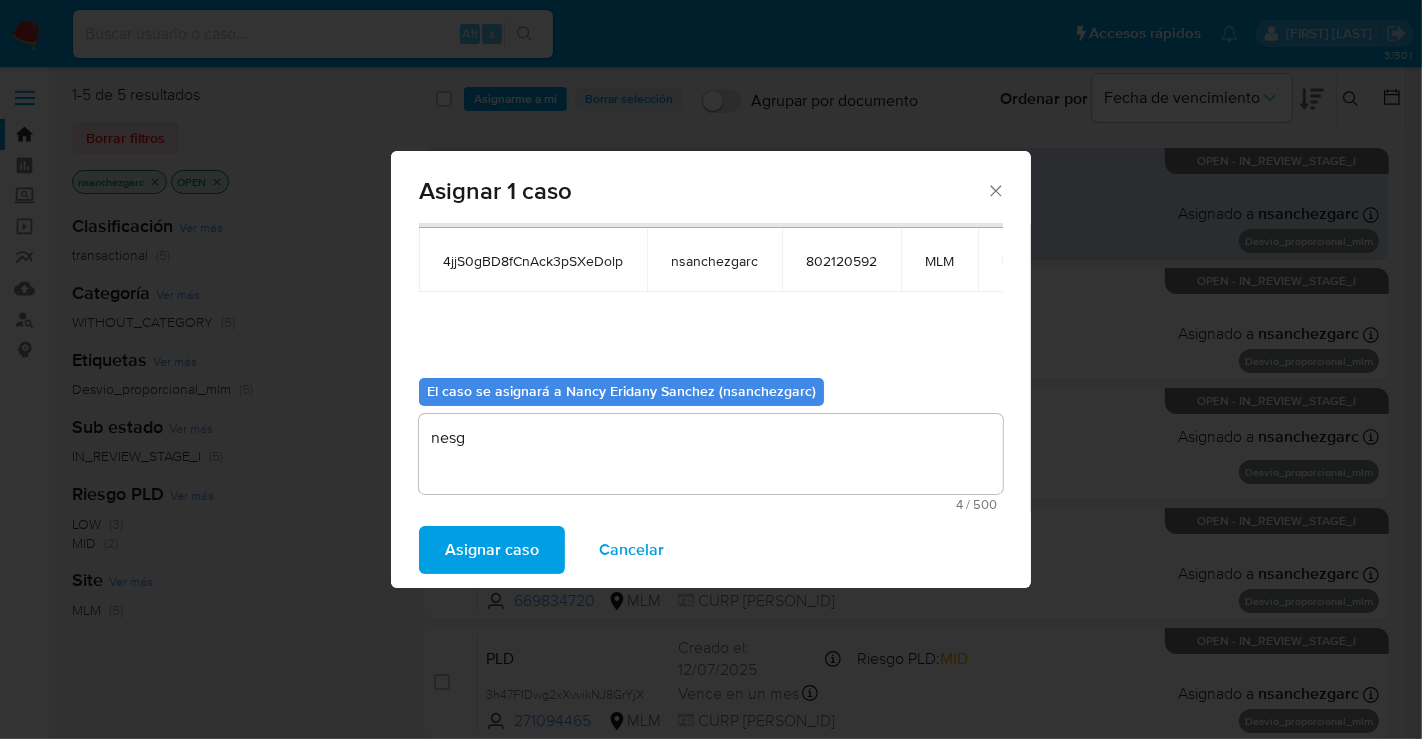 click on "Asignar caso" at bounding box center [492, 550] 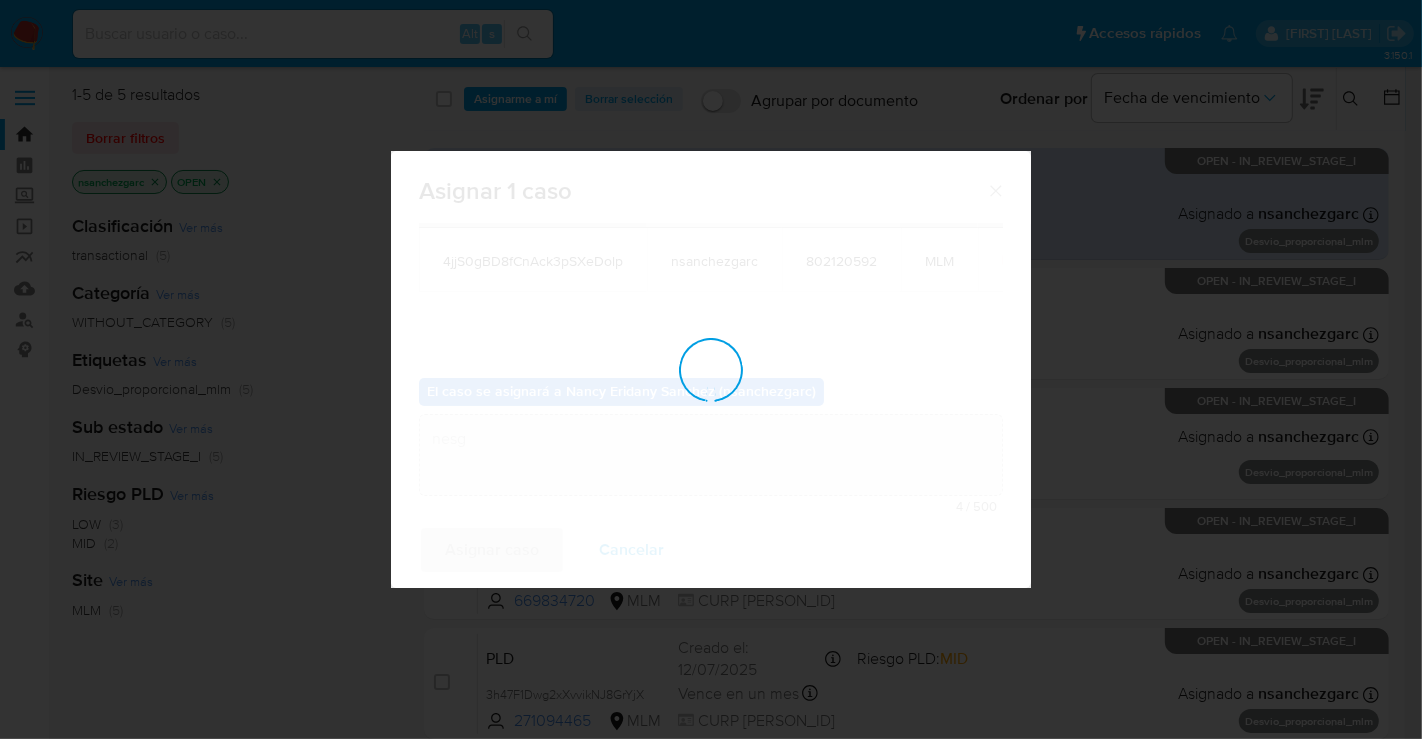 type 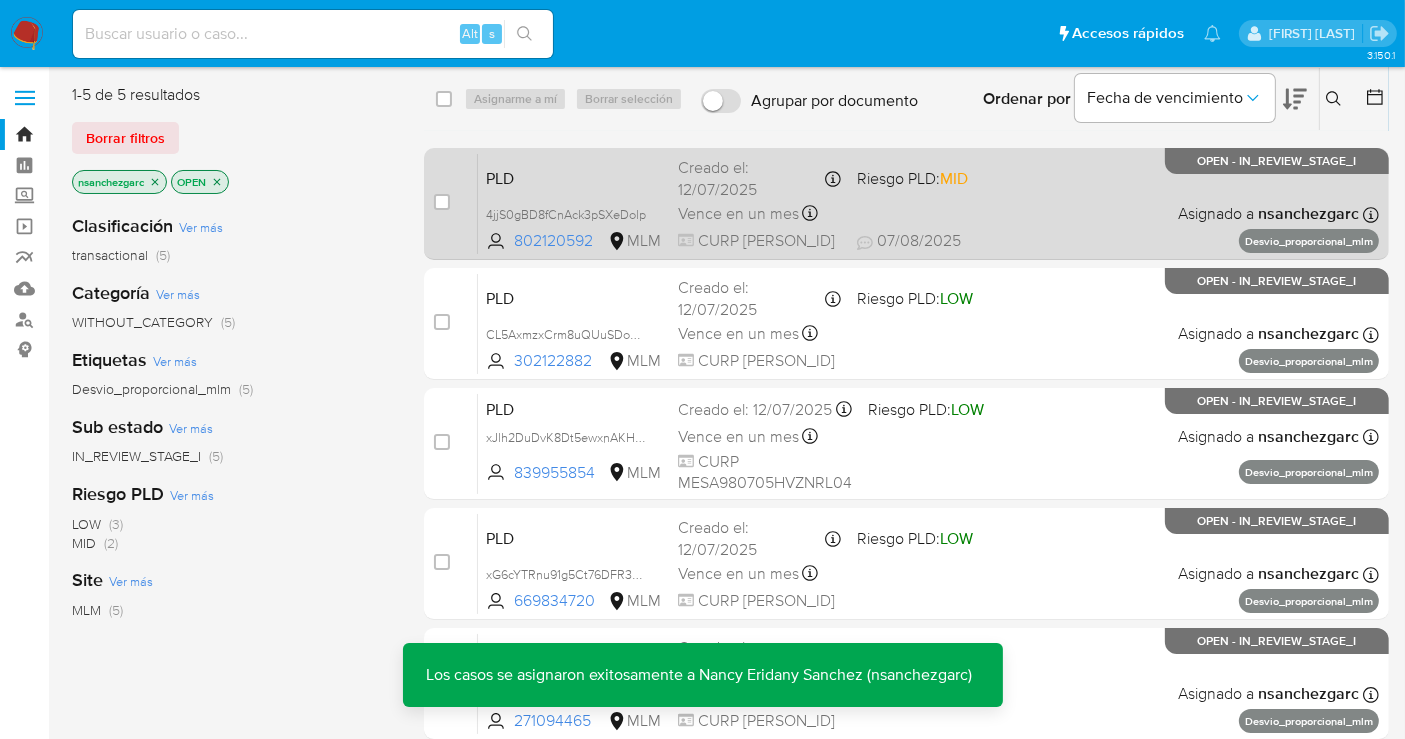 click on "Creado el: 12/07/2025   Creado el: 12/07/2025 02:11:40" at bounding box center [759, 178] 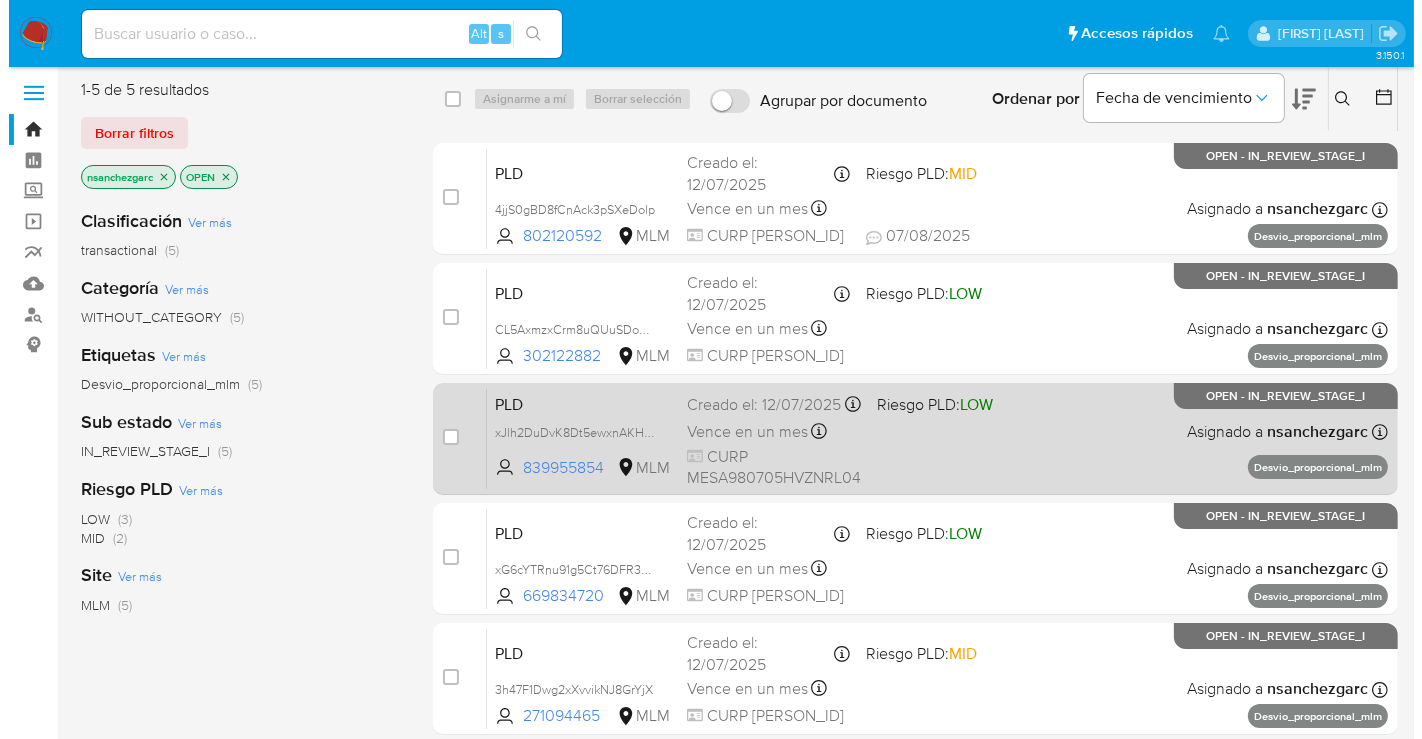 scroll, scrollTop: 0, scrollLeft: 0, axis: both 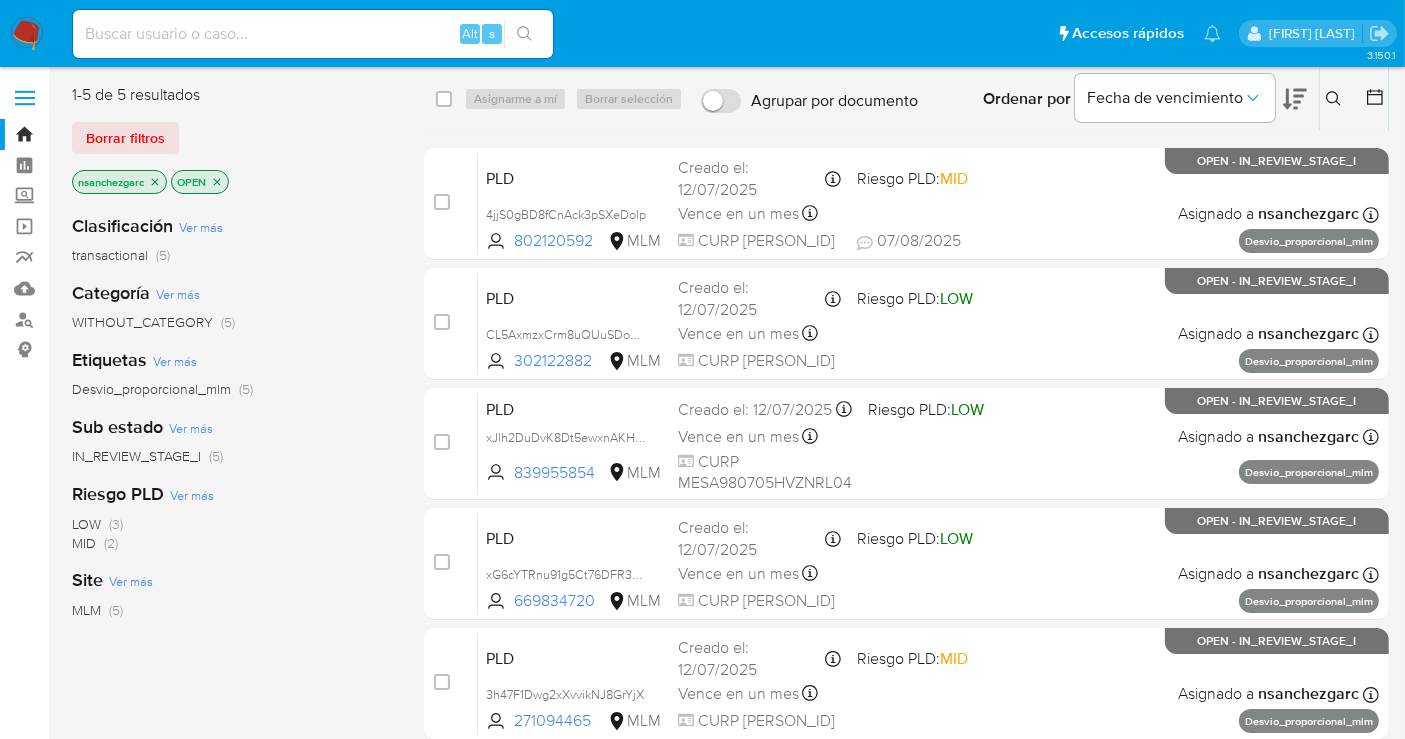 click 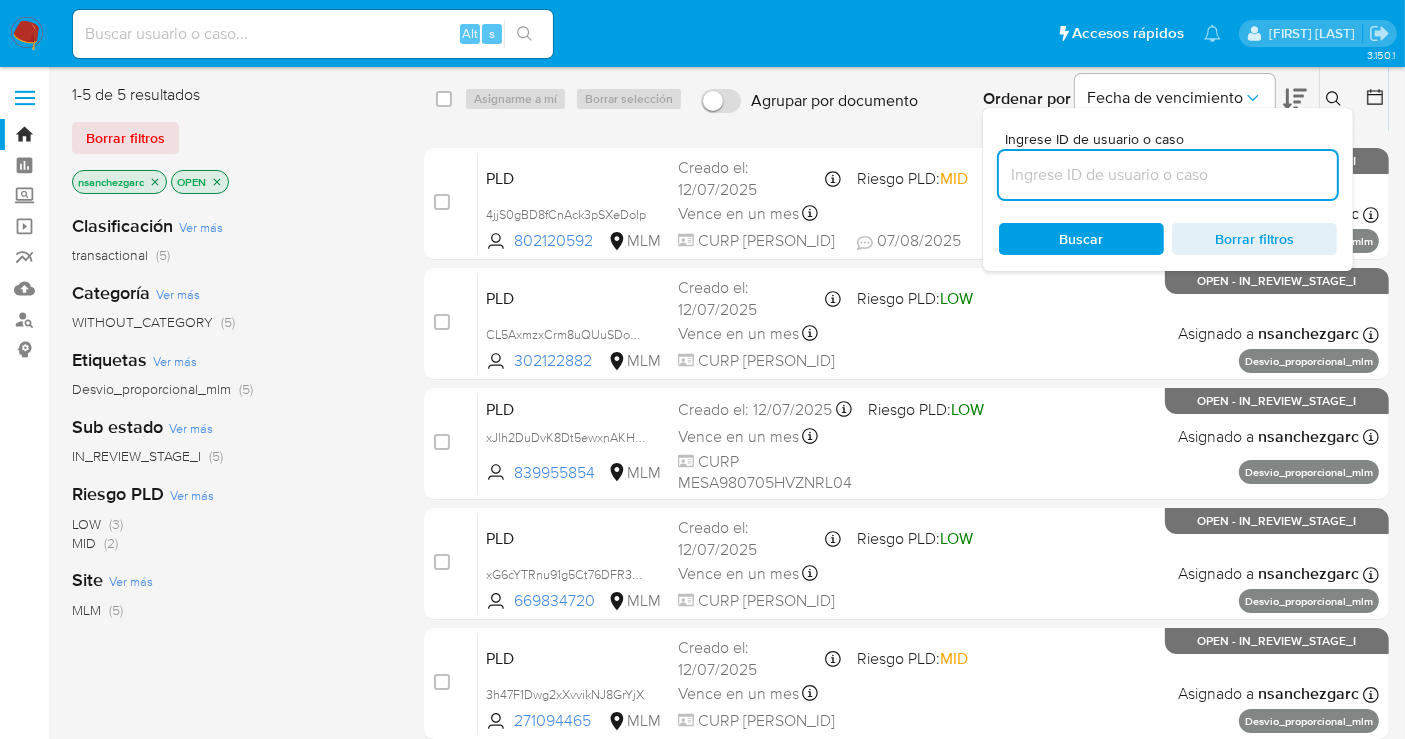 click at bounding box center [1168, 175] 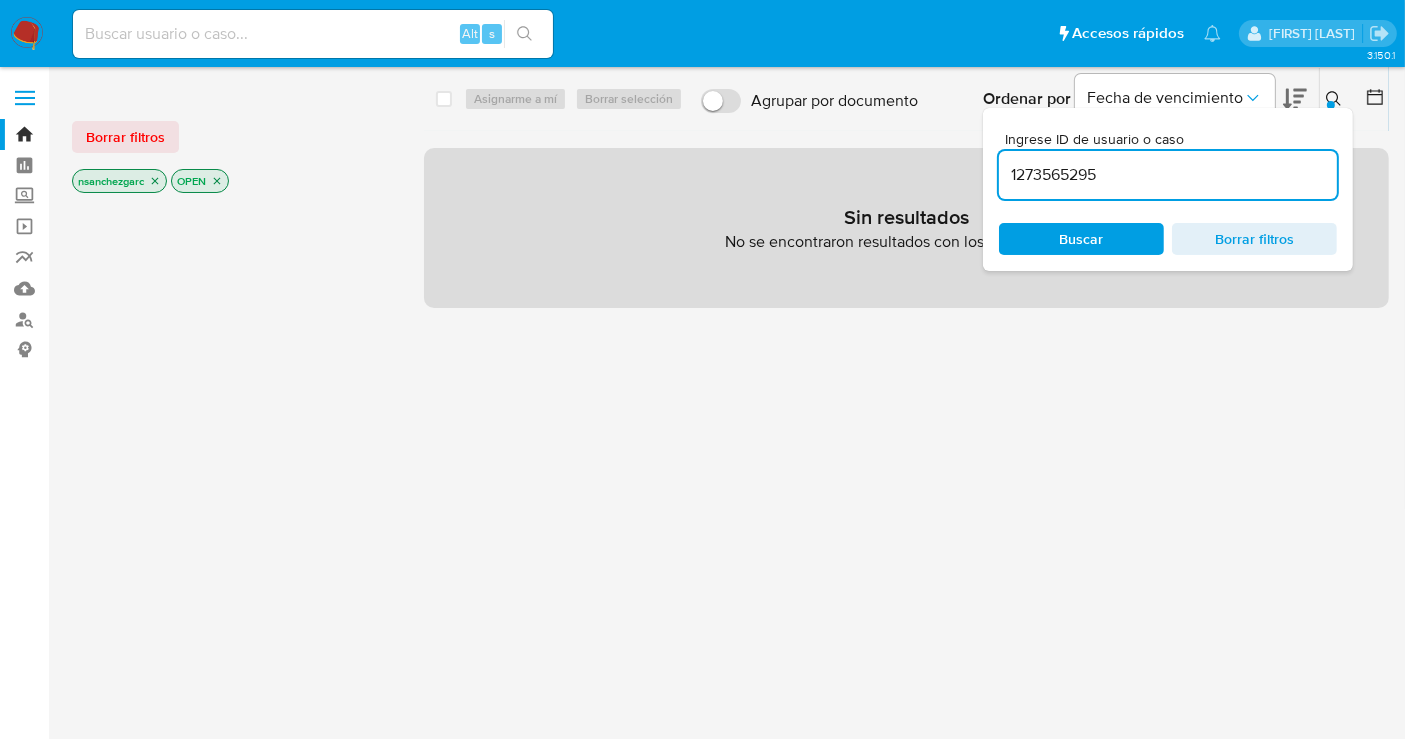 click 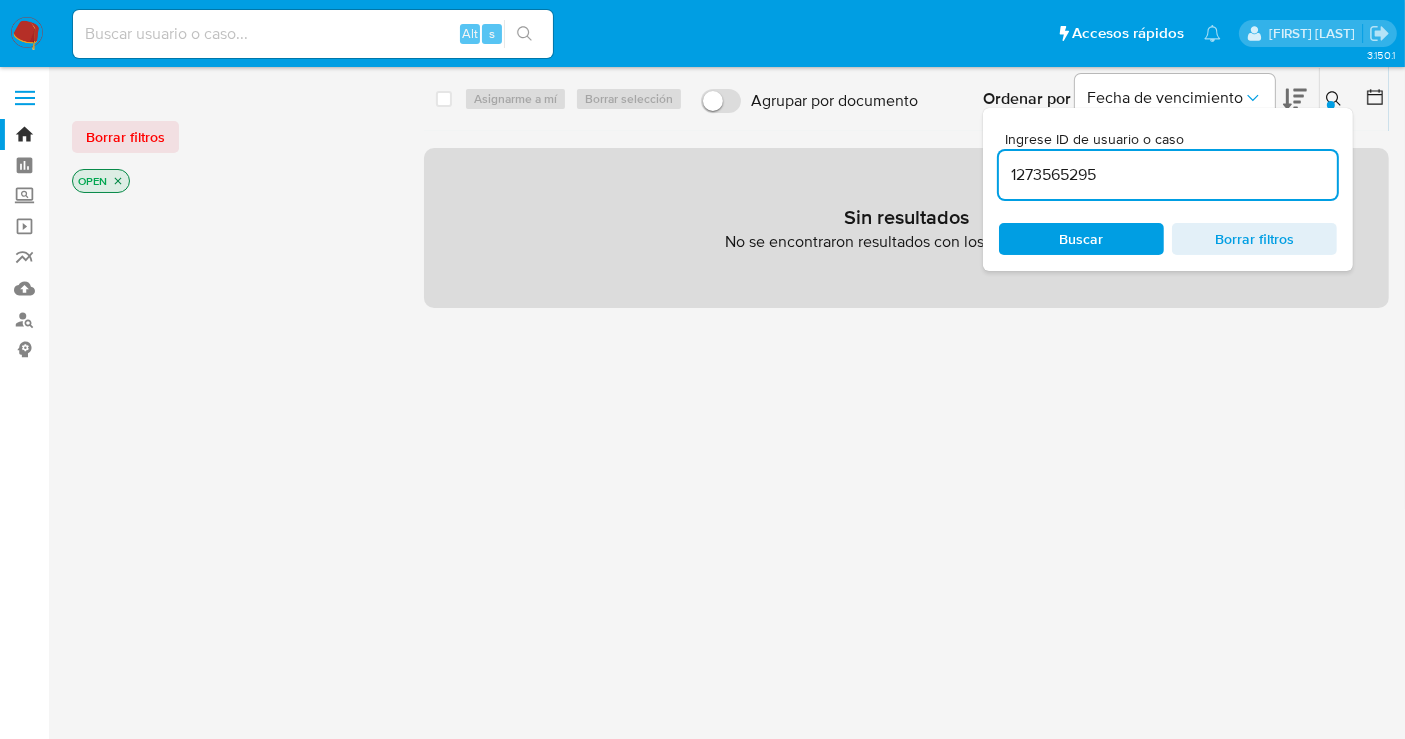 click on "1273565295" at bounding box center (1168, 175) 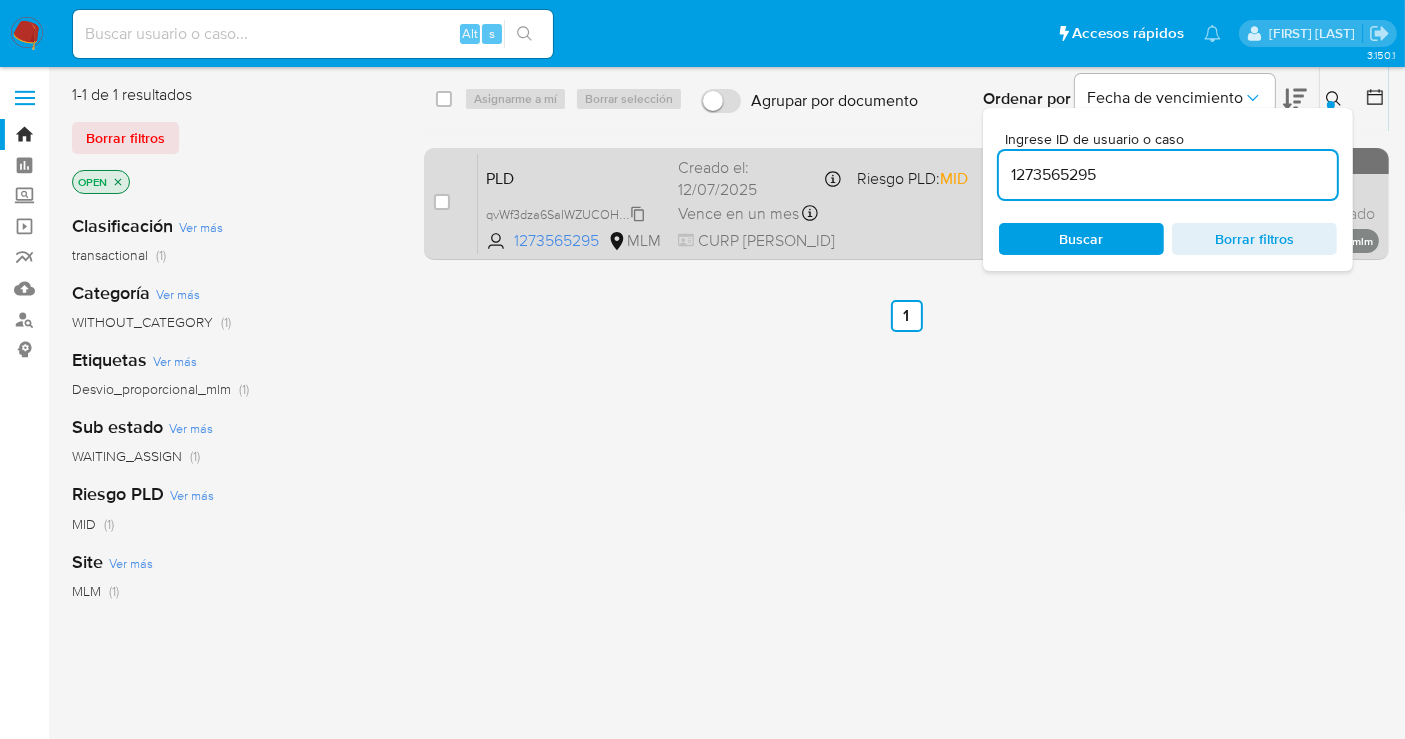click on "qvWf3dza6SaIWZUCOHLGkOnZ" at bounding box center [575, 213] 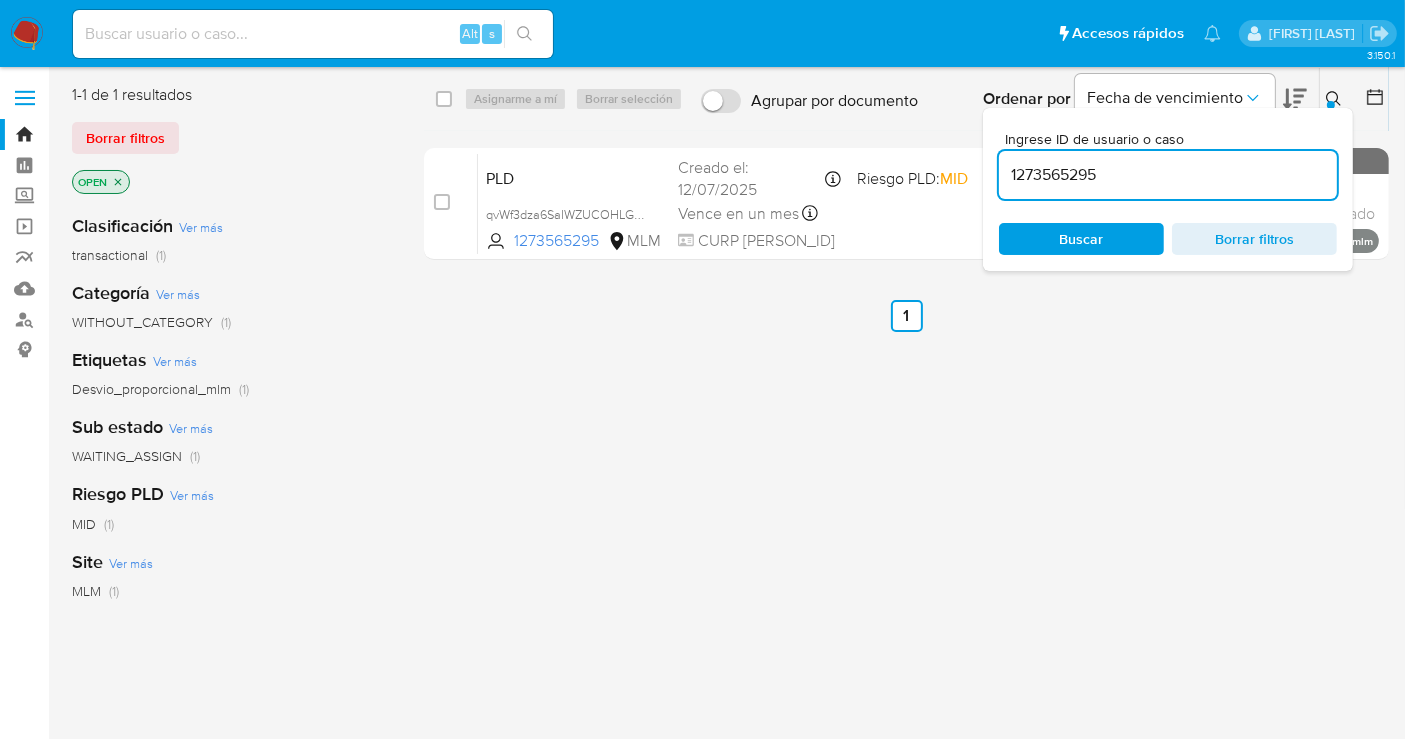 click at bounding box center [1336, 99] 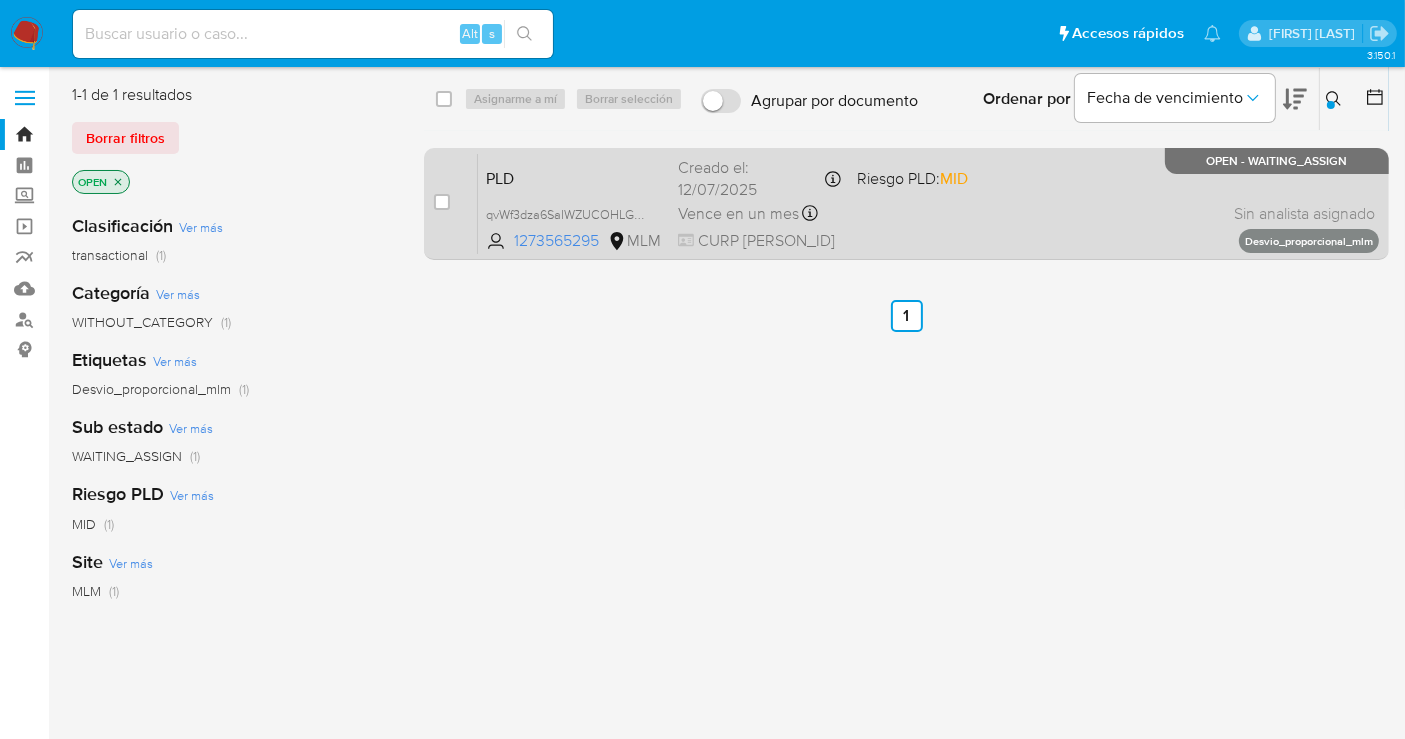 drag, startPoint x: 443, startPoint y: 198, endPoint x: 477, endPoint y: 166, distance: 46.69047 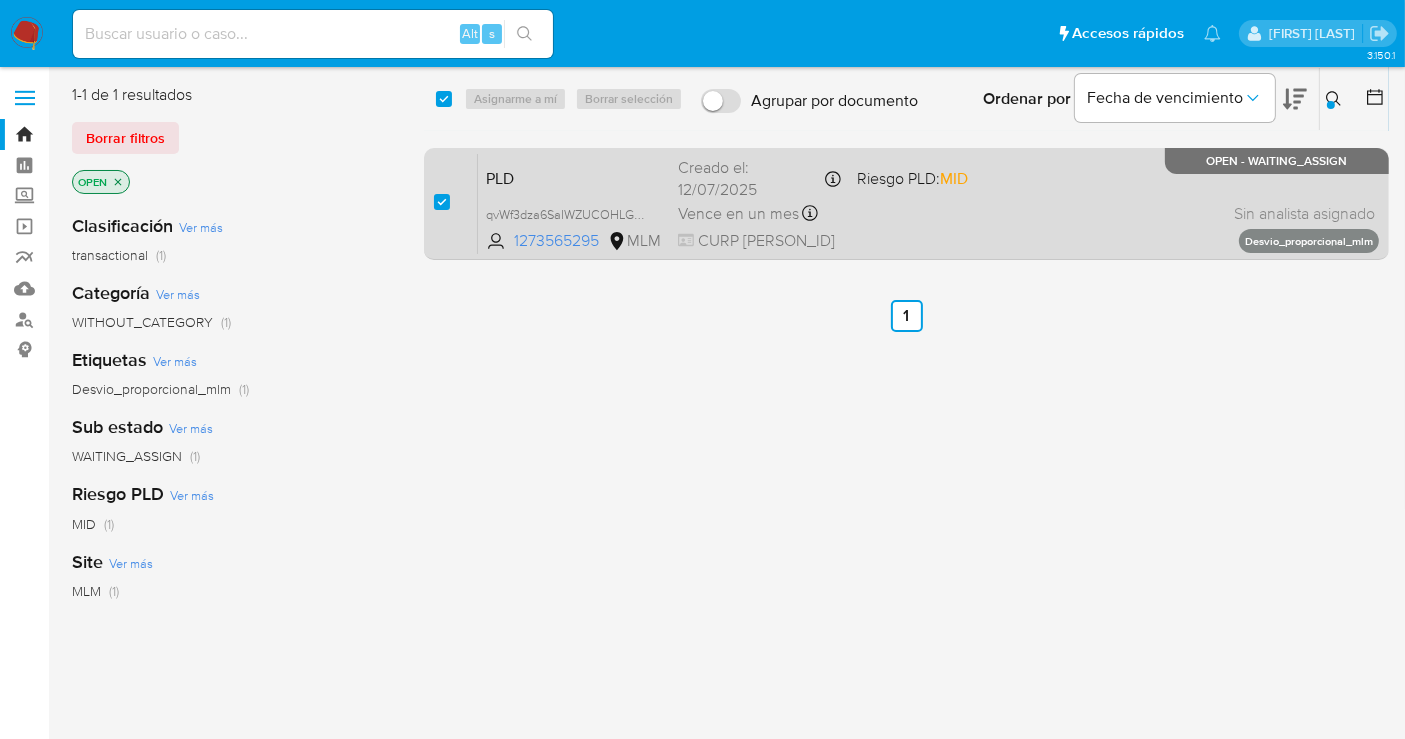 checkbox on "true" 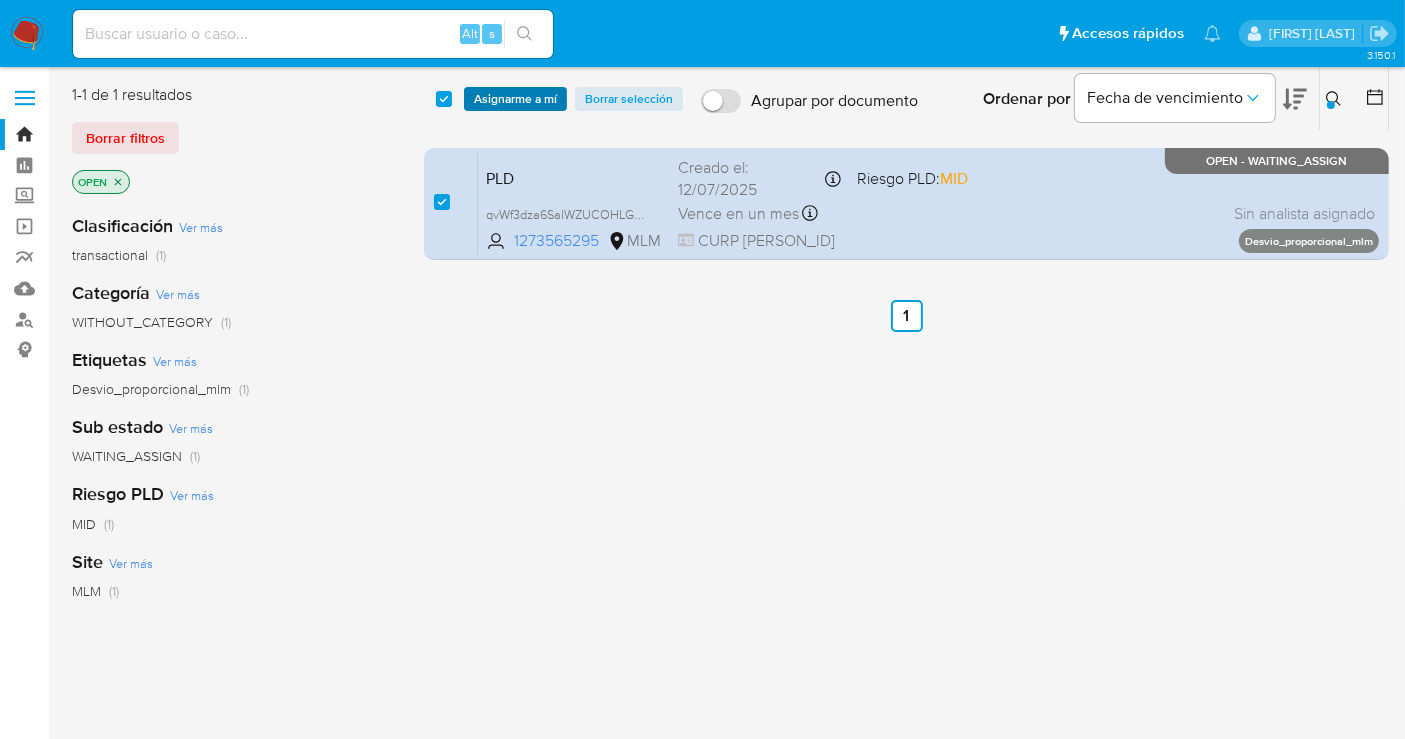 click on "Asignarme a mí" at bounding box center [515, 99] 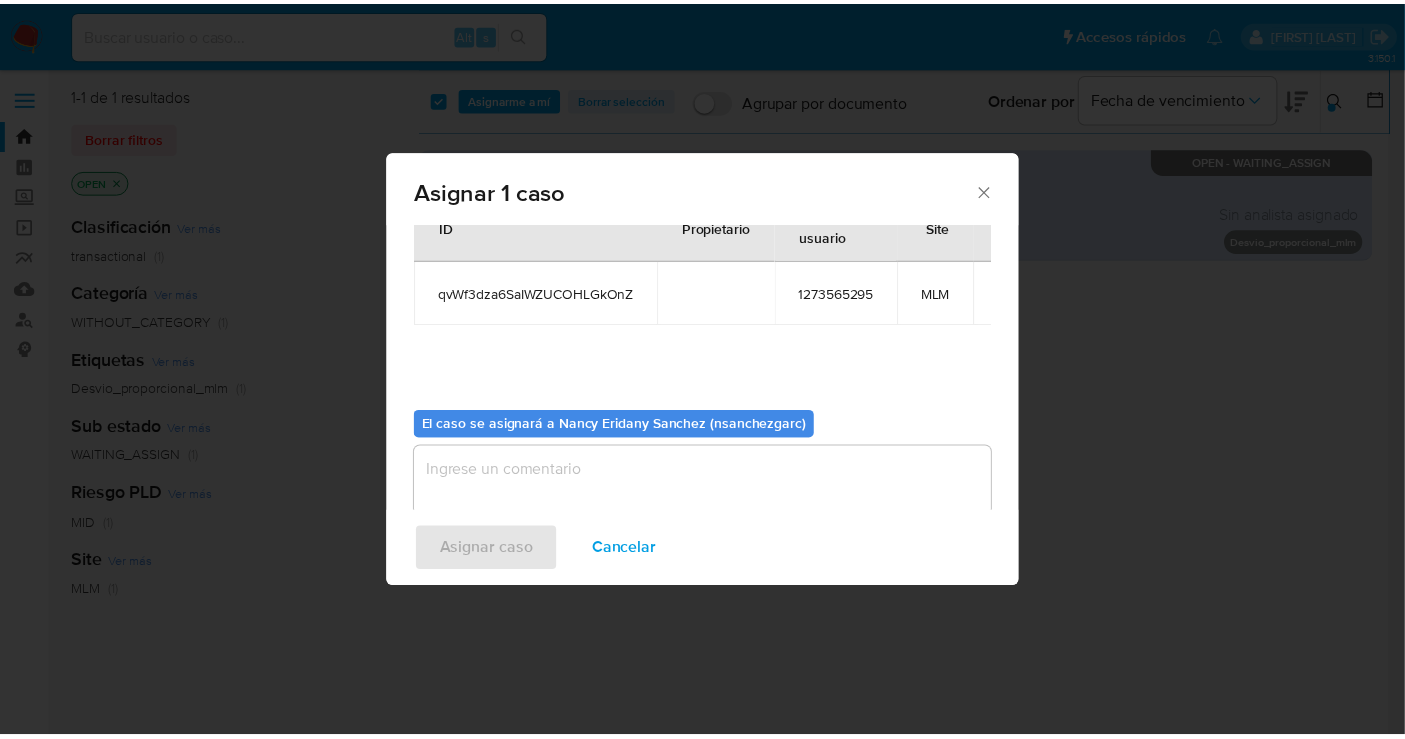 scroll, scrollTop: 102, scrollLeft: 0, axis: vertical 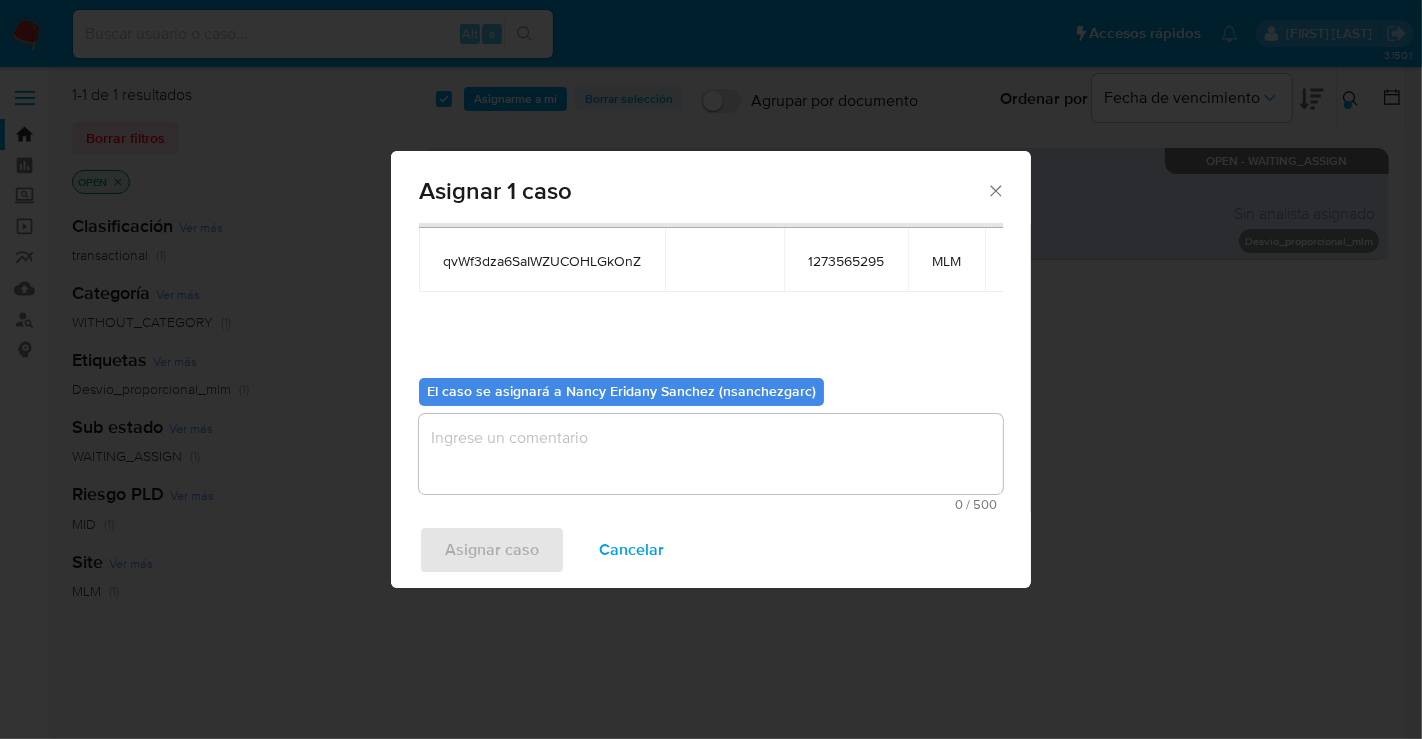 click at bounding box center (711, 454) 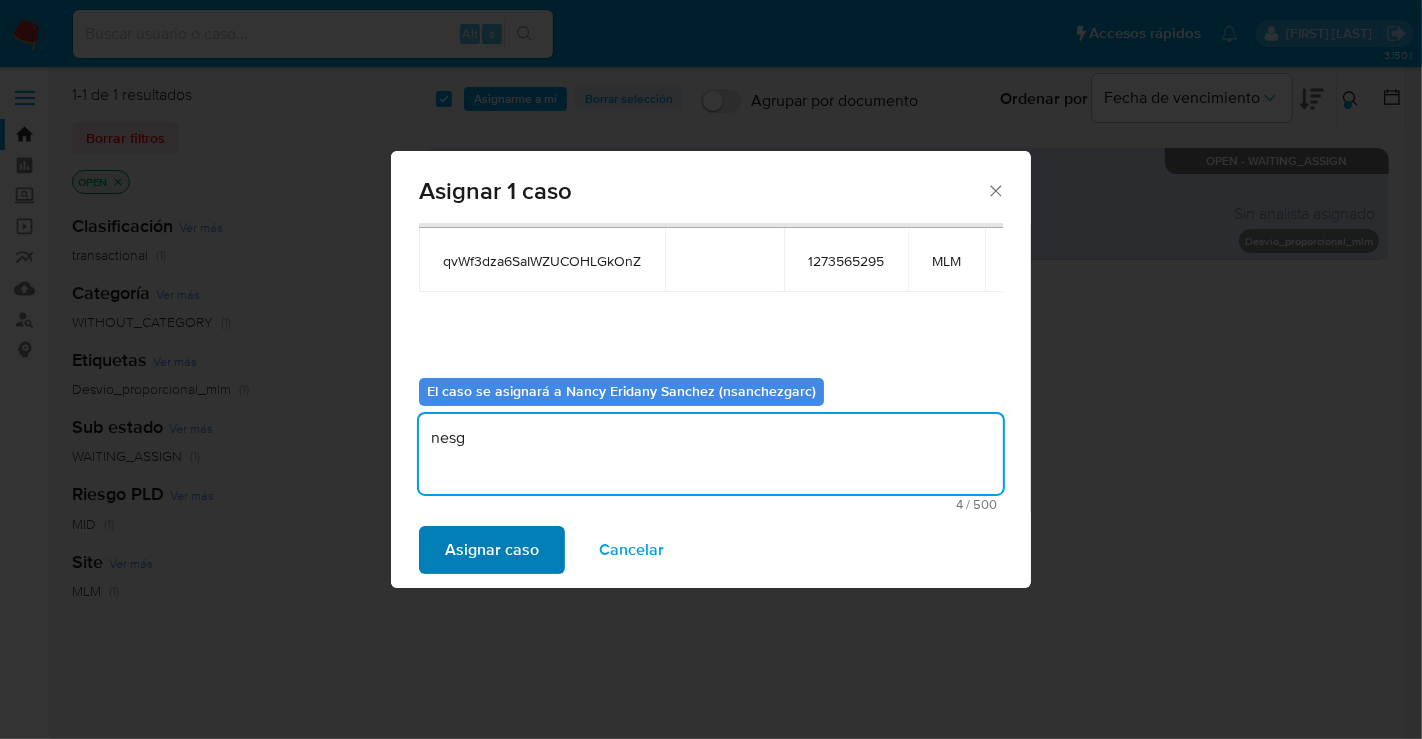 type on "nesg" 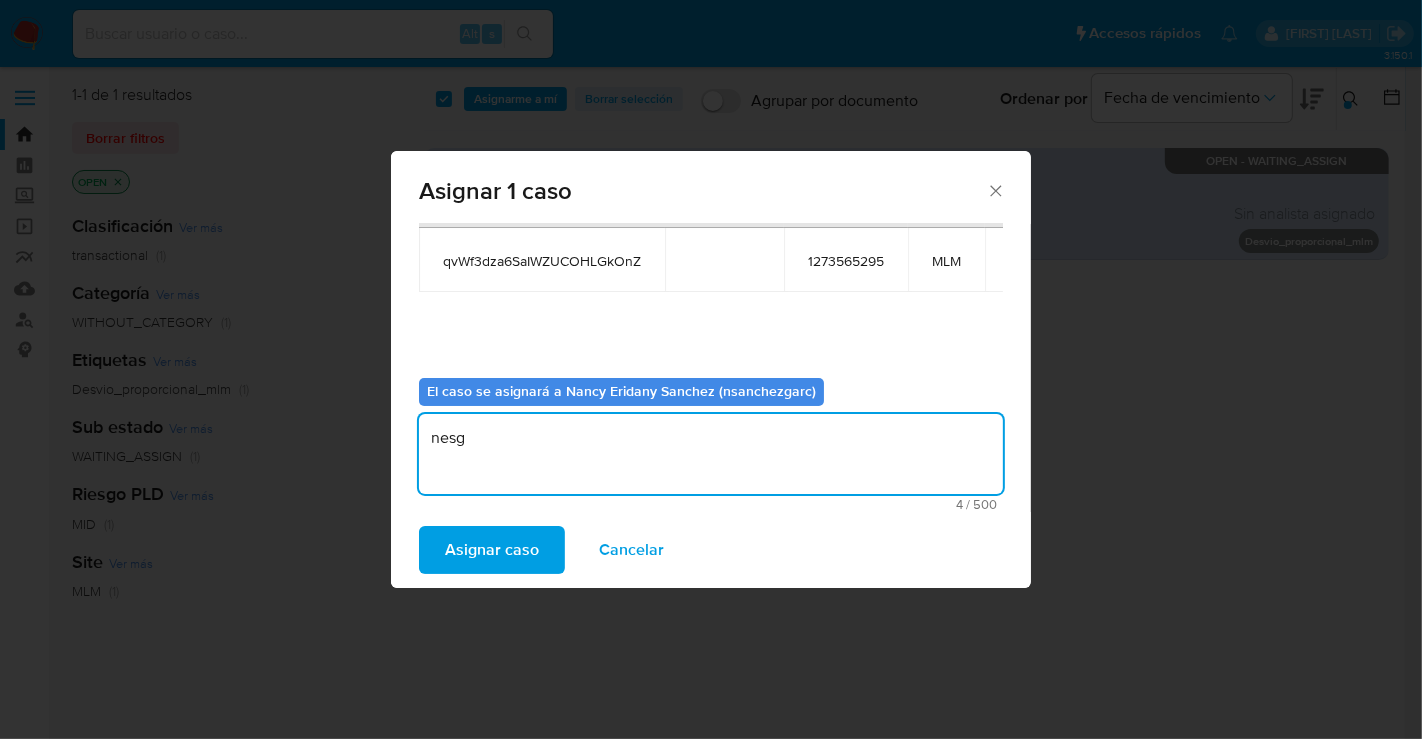 click on "Asignar caso" at bounding box center [492, 550] 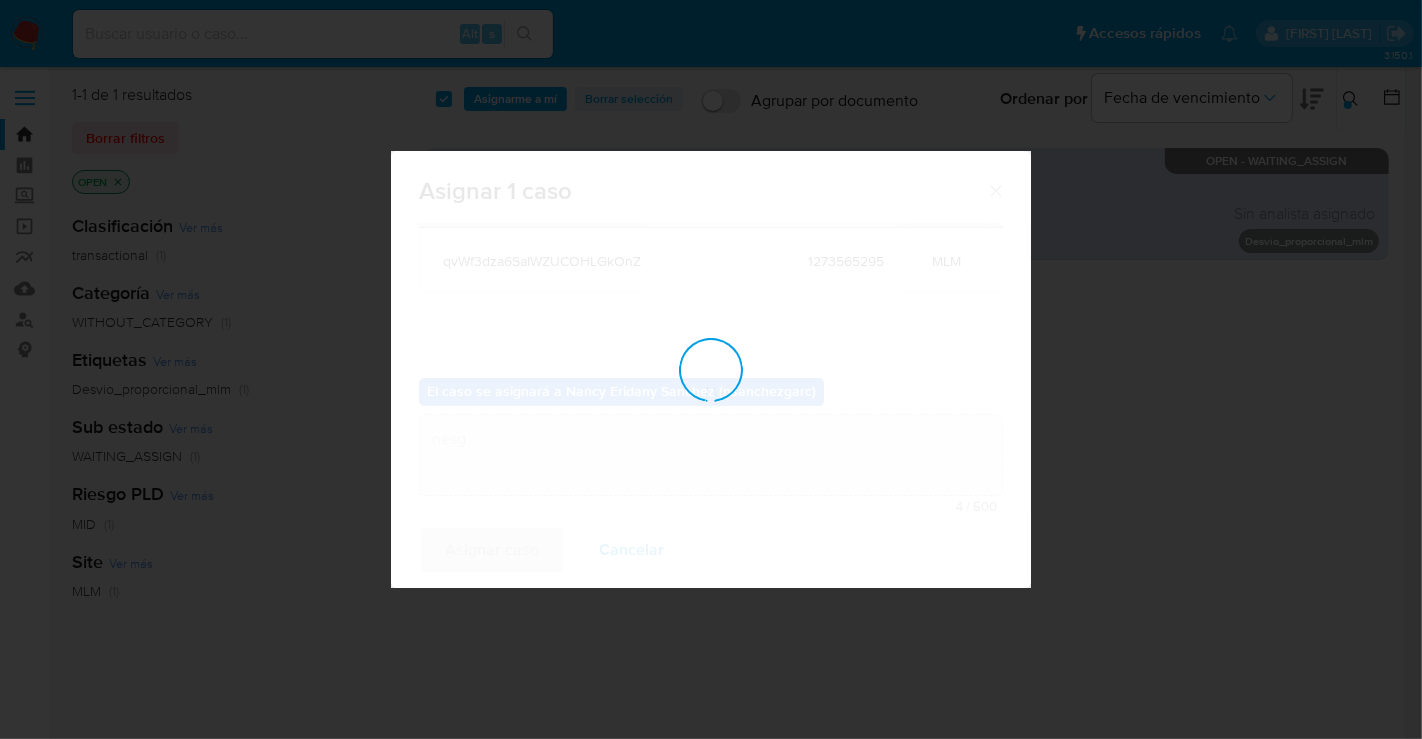 type 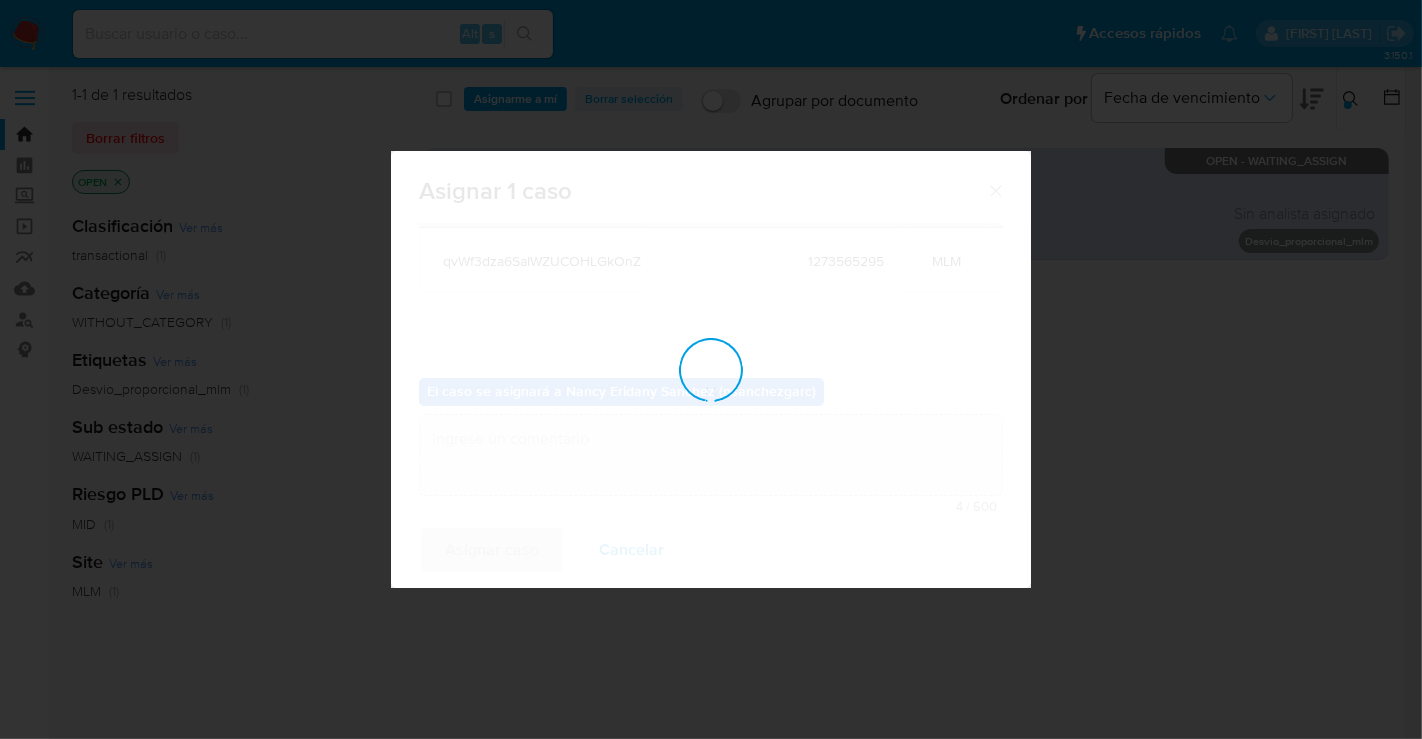 checkbox on "false" 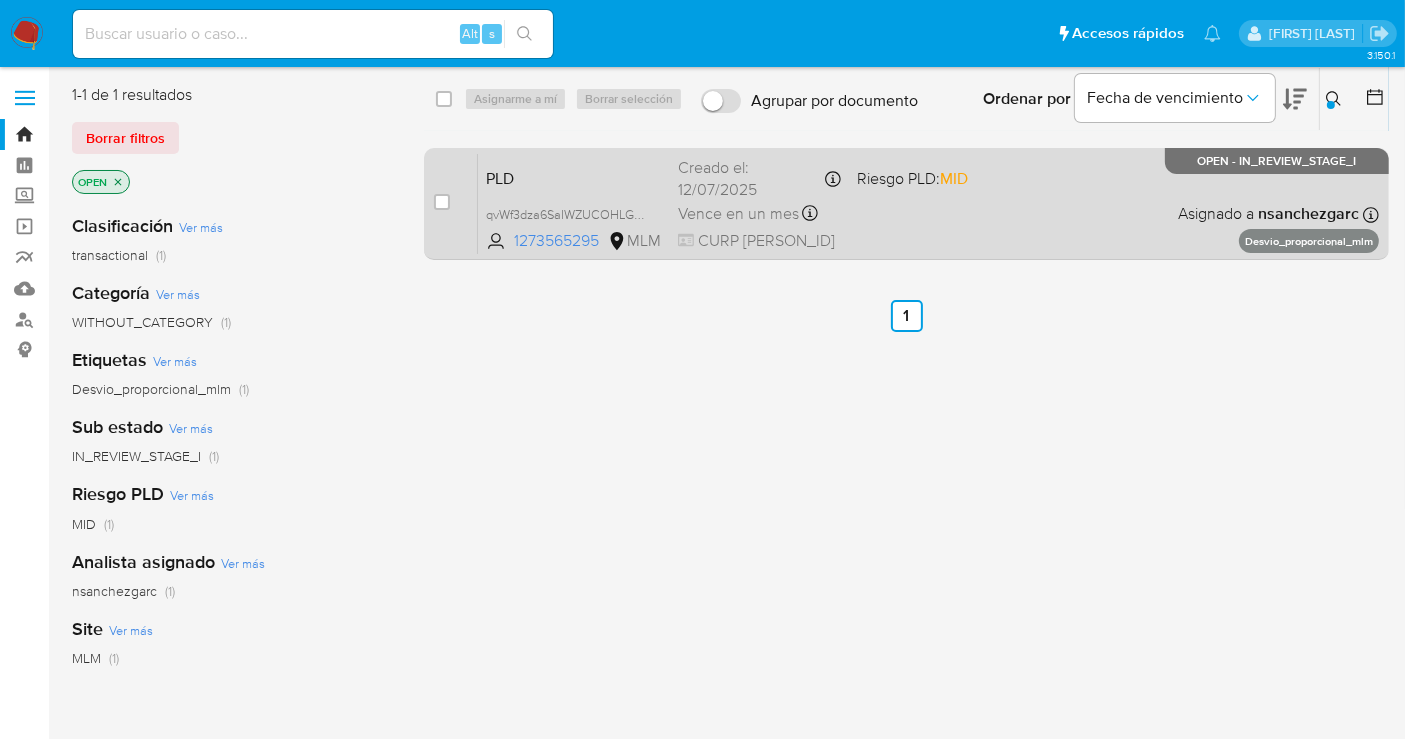 click on "Creado el: 12/07/2025   Creado el: 12/07/2025 02:11:47" at bounding box center (759, 178) 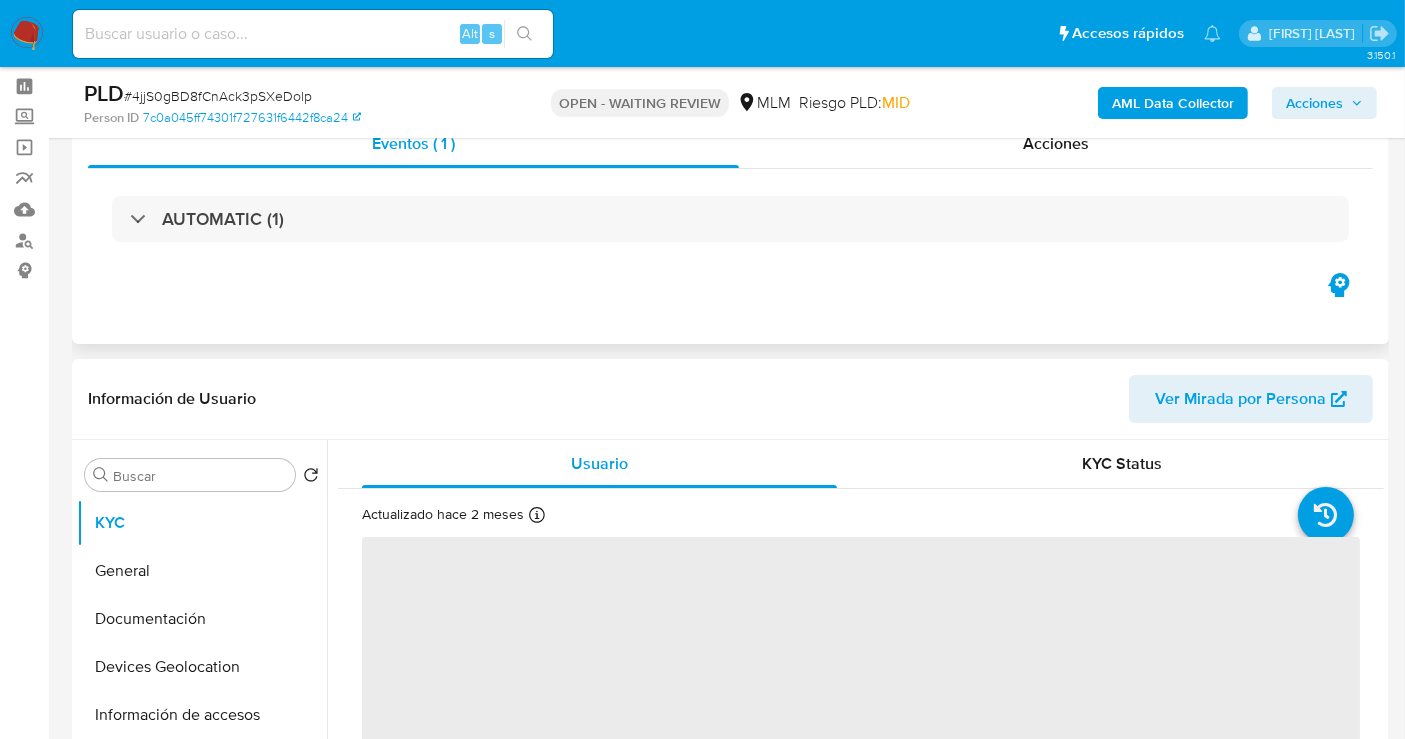 scroll, scrollTop: 222, scrollLeft: 0, axis: vertical 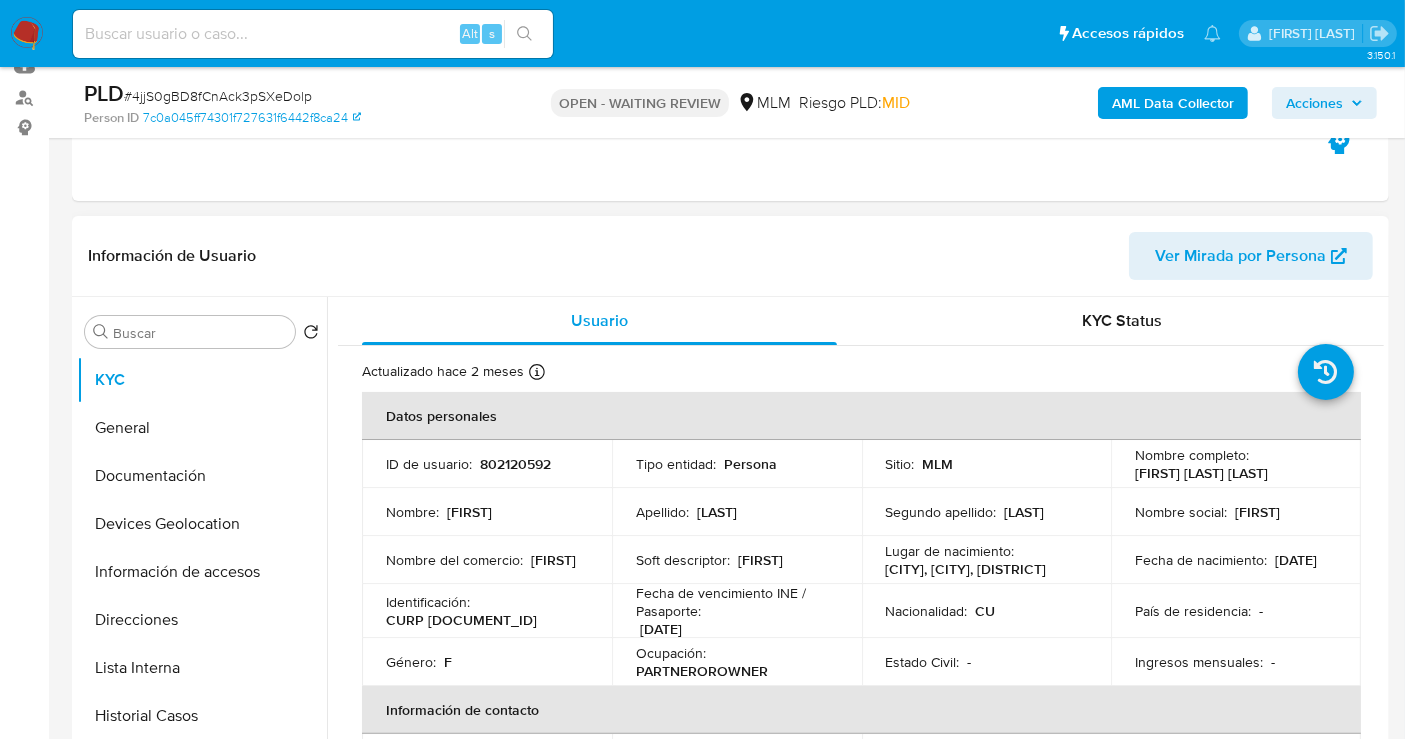 select on "10" 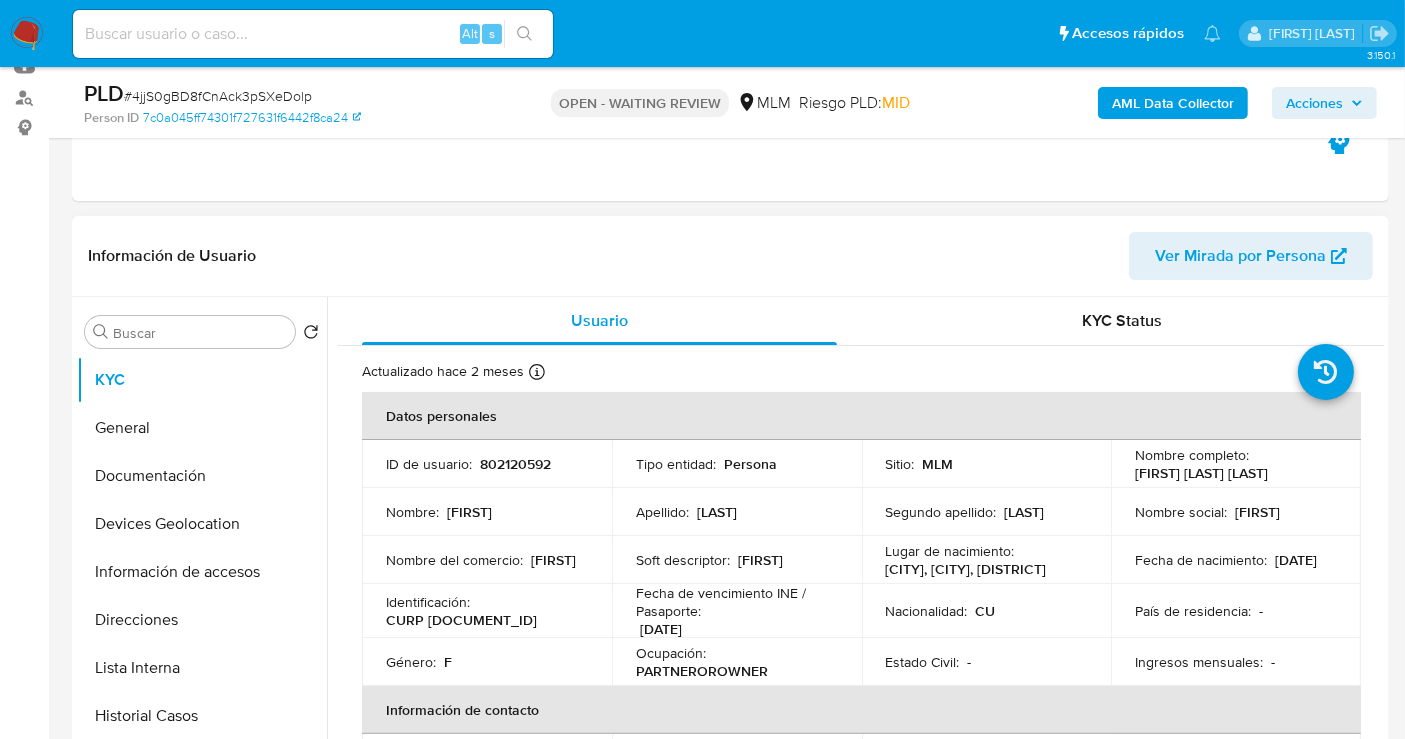 scroll, scrollTop: 333, scrollLeft: 0, axis: vertical 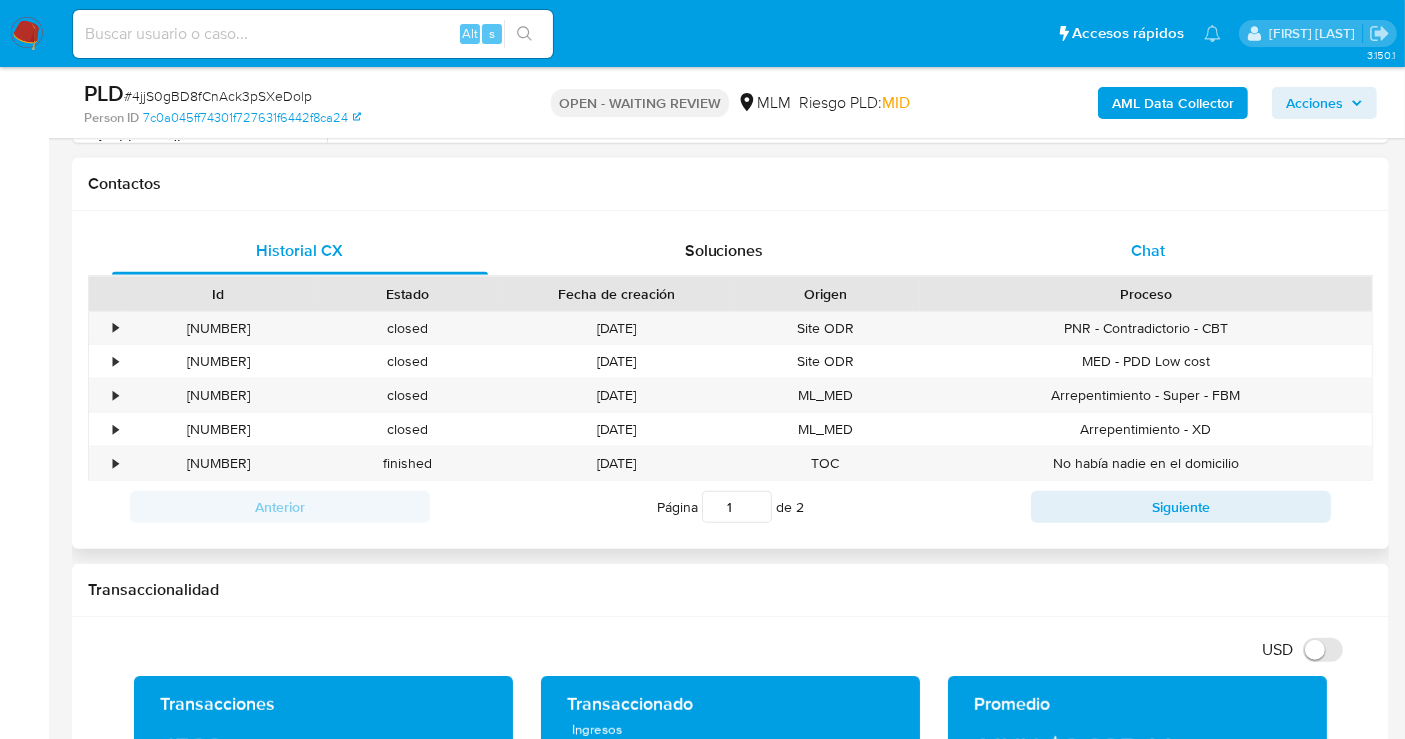 click on "Chat" at bounding box center (1148, 250) 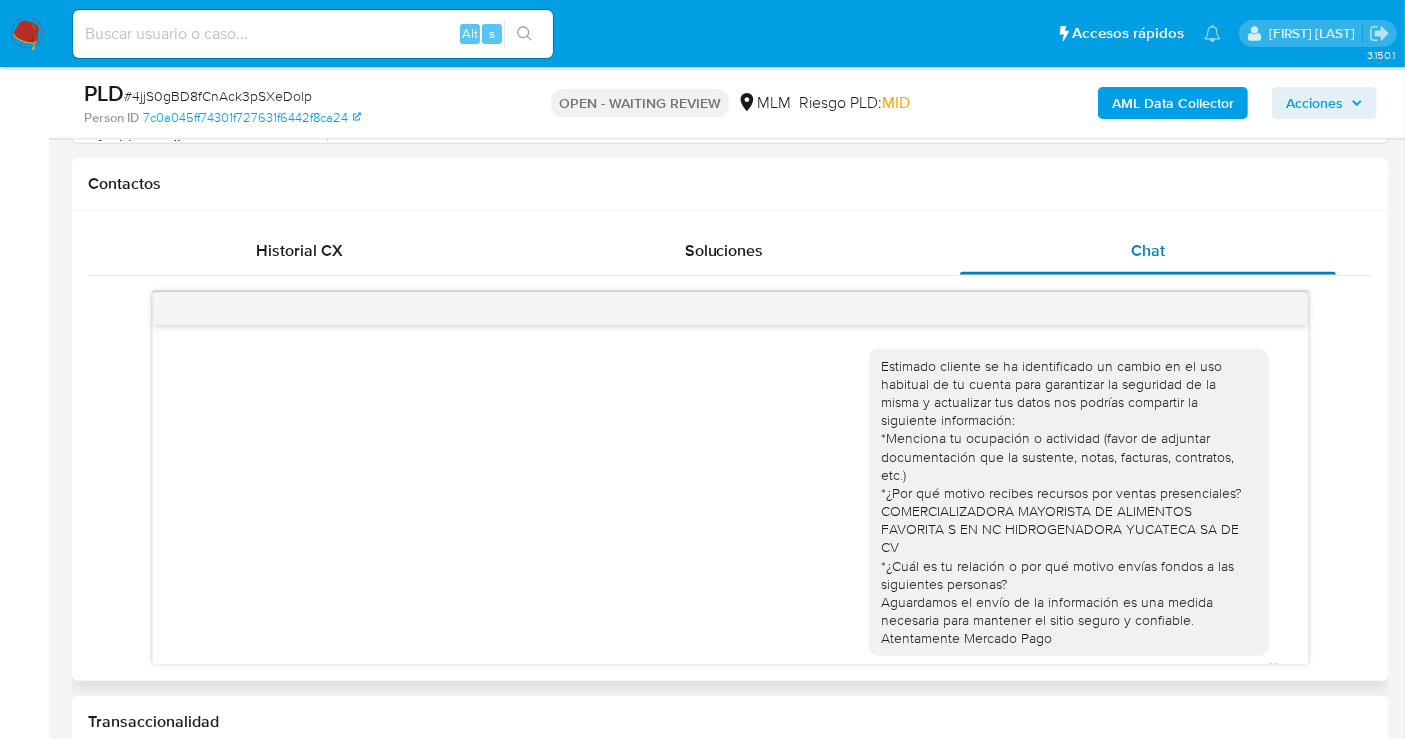 scroll, scrollTop: 196, scrollLeft: 0, axis: vertical 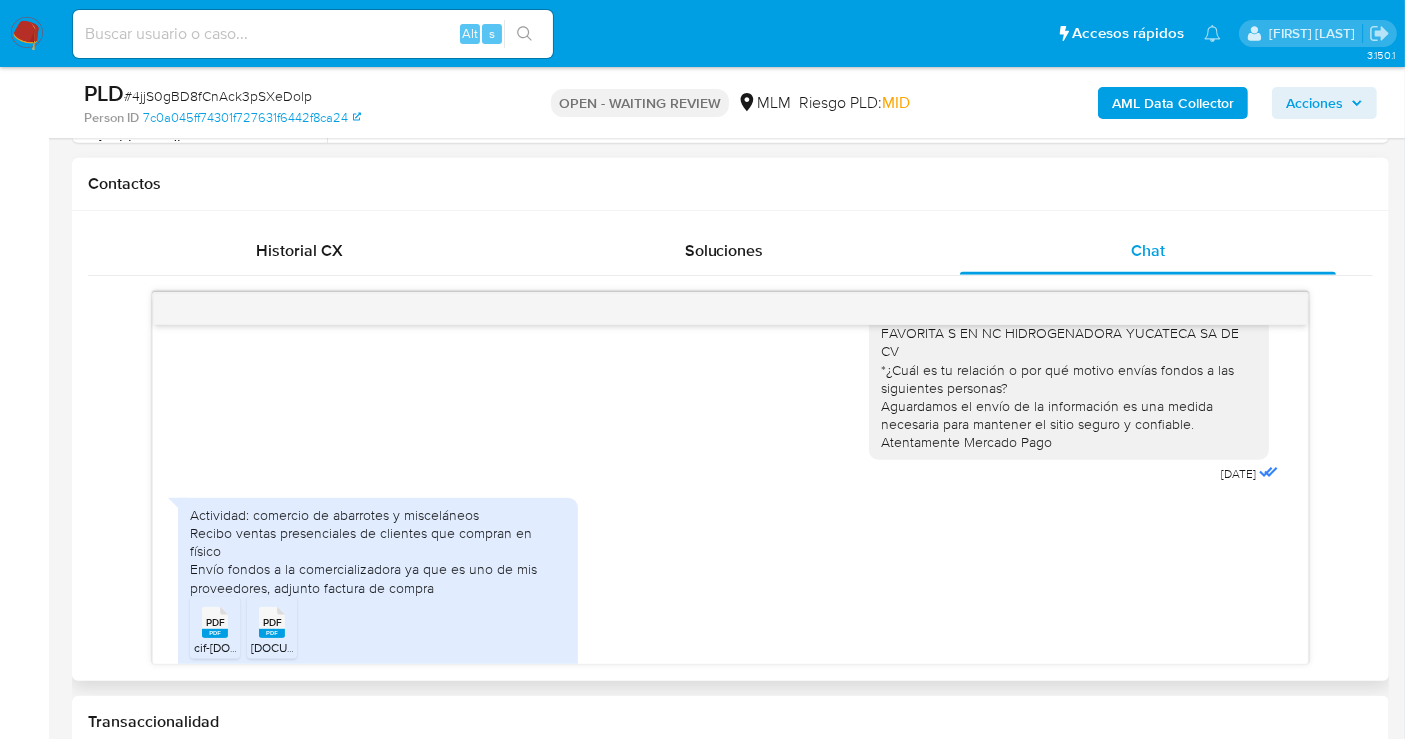click on "Estimado cliente se ha identificado un cambio en el uso habitual de tu cuenta para garantizar la seguridad de la misma y actualizar tus datos nos podrías compartir la siguiente información:
*Menciona tu ocupación o actividad (favor de  adjuntar documentación que la sustente, notas, facturas, contratos, etc.)
*¿Por qué motivo recibes fondos por ventas presenciales?
COMERCIALIZADORA MAYORISTA DE ALIMENTOS FAVORITA S EN NC  HIDROGENADORA YUCATECA SA DE CV
*¿Cuál es tu relación o por qué motivo envías fondos a las siguientes personas?
Aguardamos el envío de la información es una medida necesaria para mantener el sitio seguro y confiable.
Atentamente Mercado Pago [DATE] [TIME] Actividad: comercio de abarrotes y misceláneos
Recibo ventas presenciales de clientes que compran en físico
Envío fondos a la comercializadora ya que es uno de mis proveedores, adjunto factura de compra PDF PDF cif-[DOCUMENT_ID].pdf PDF PDF [DOCUMENT_ID].pdf 07/08/2025 19:13:44" at bounding box center [730, 478] 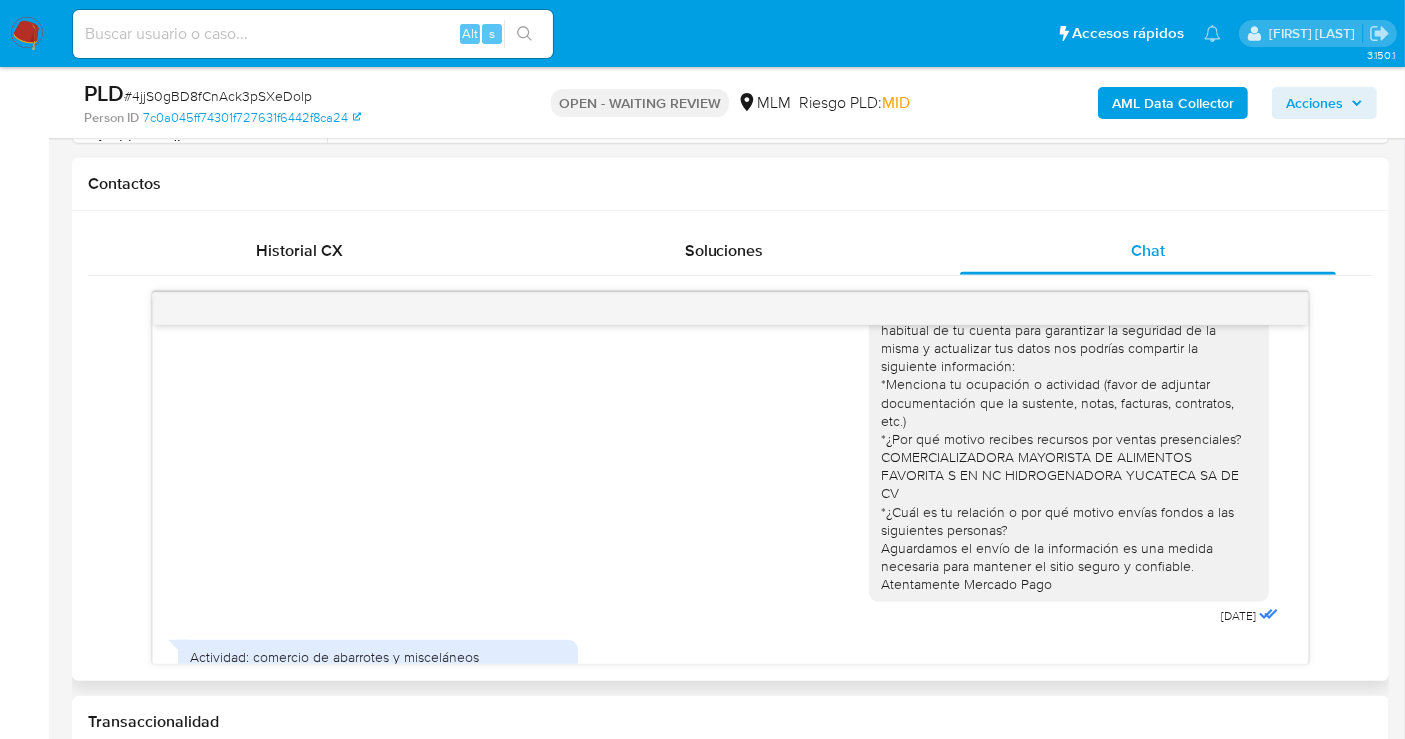 scroll, scrollTop: 0, scrollLeft: 0, axis: both 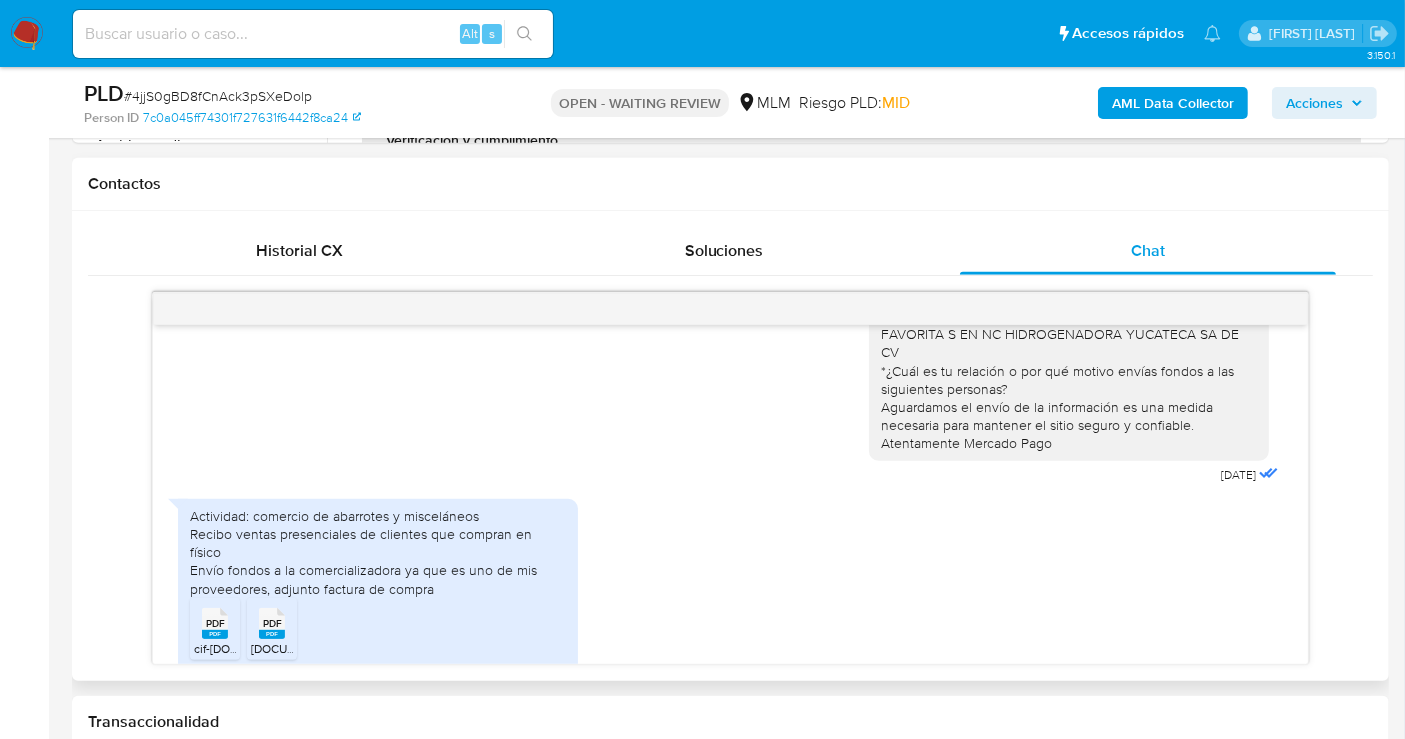 click 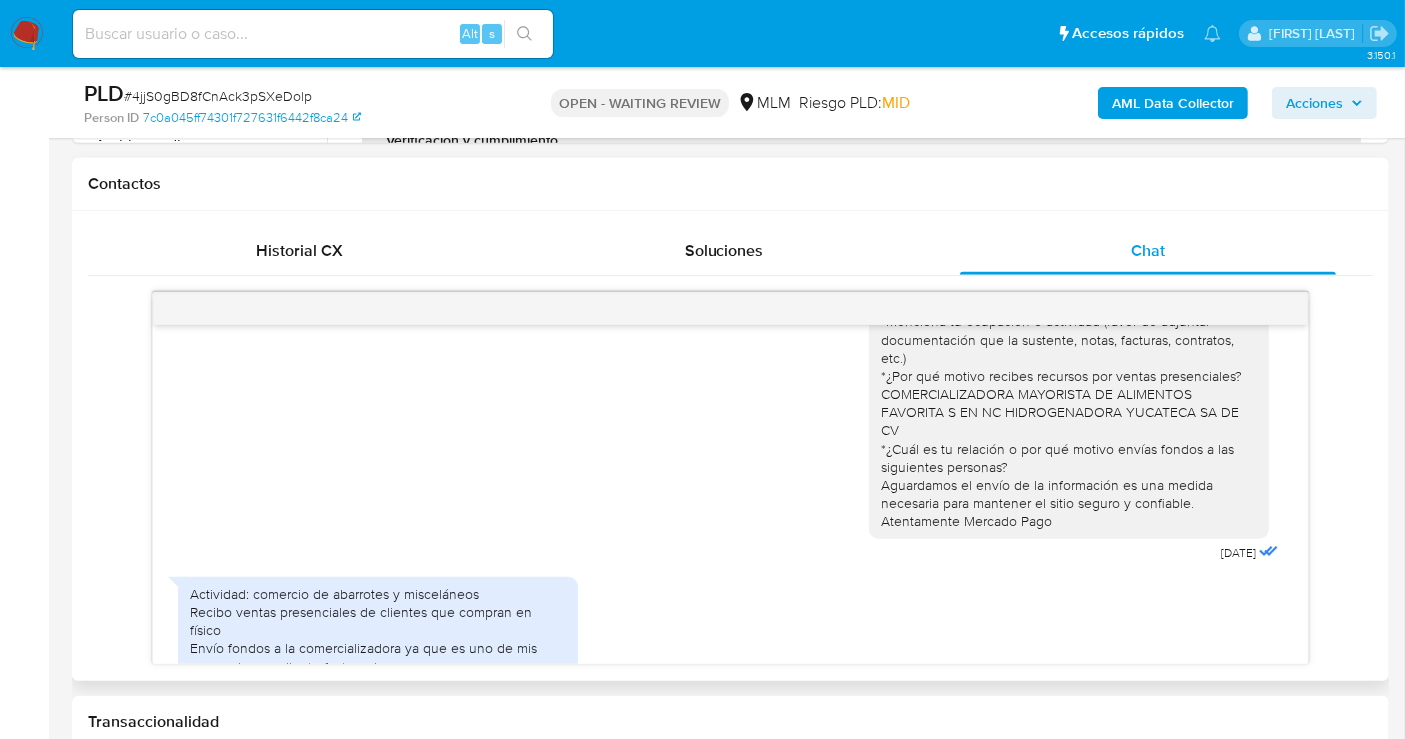 scroll, scrollTop: 195, scrollLeft: 0, axis: vertical 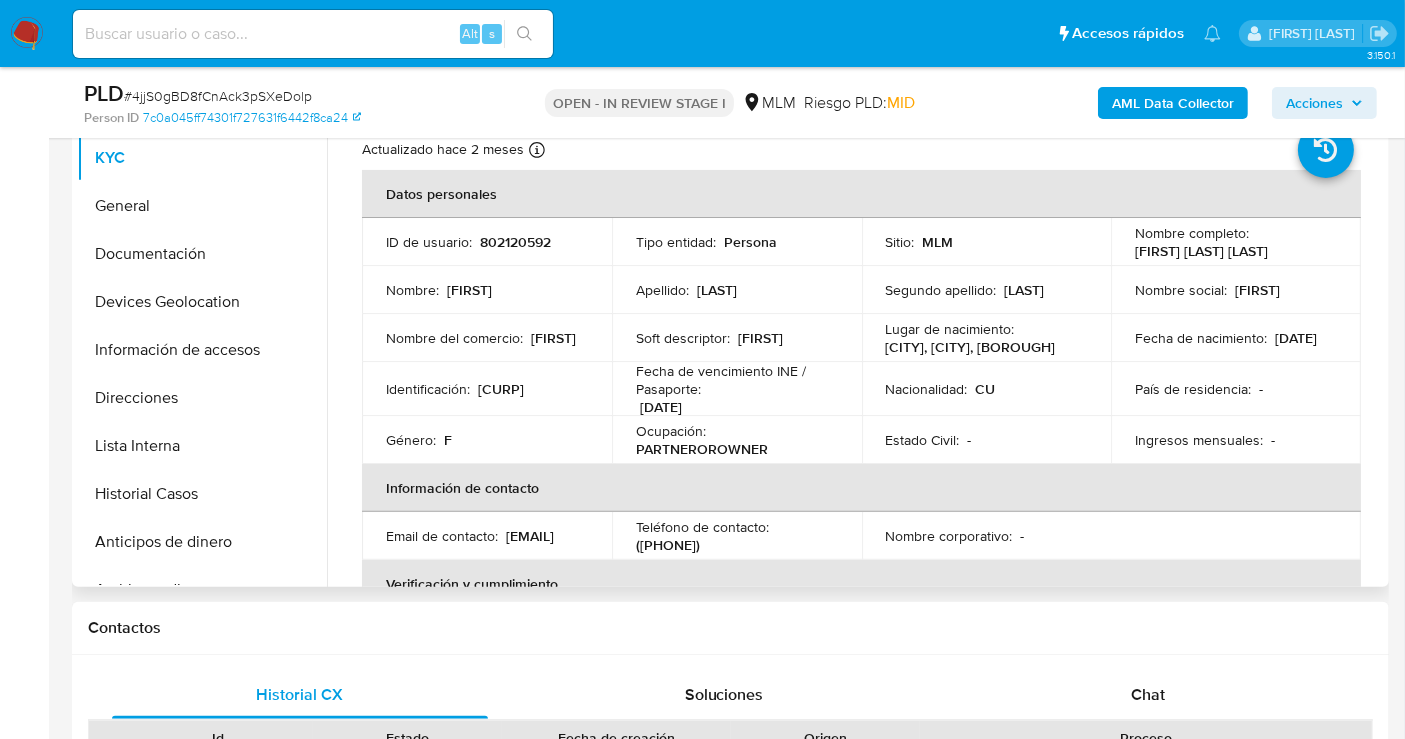 select on "10" 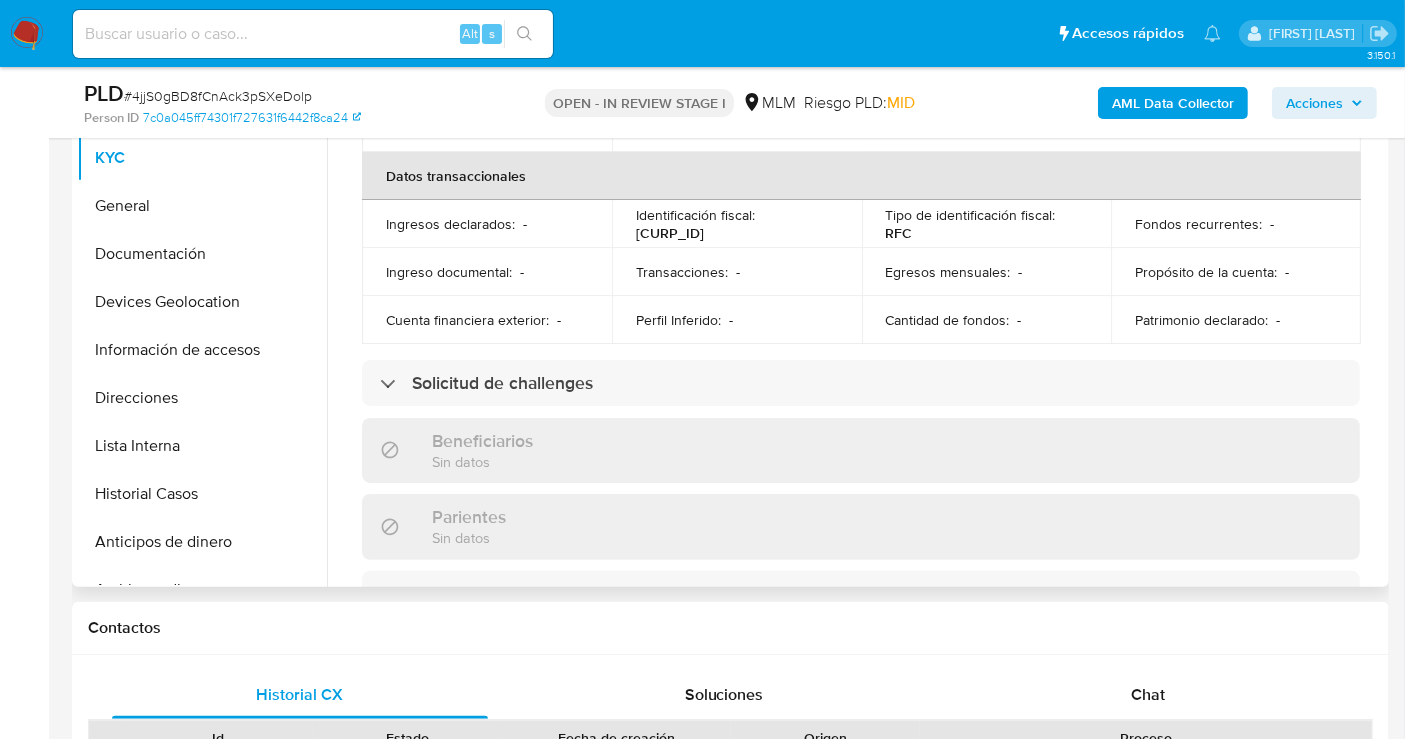 scroll, scrollTop: 555, scrollLeft: 0, axis: vertical 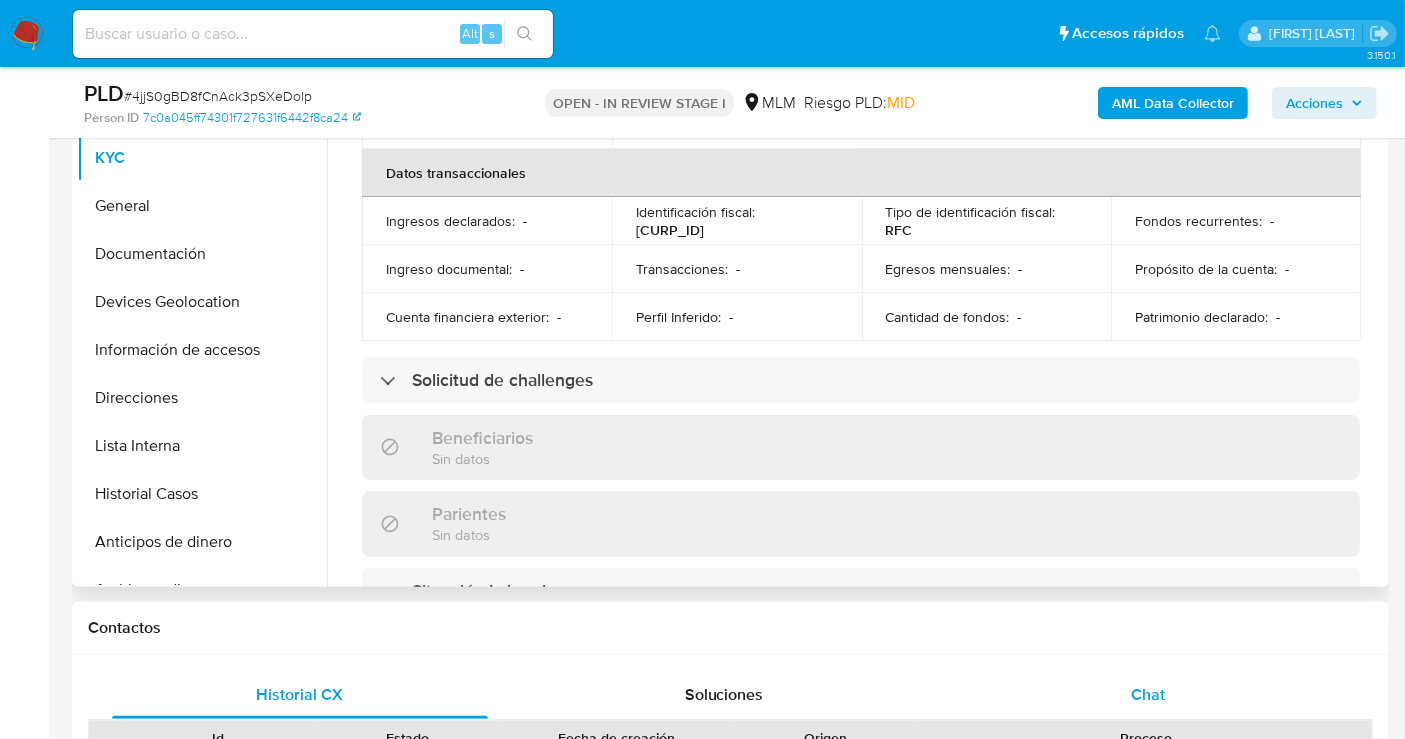 click on "Chat" at bounding box center (1148, 694) 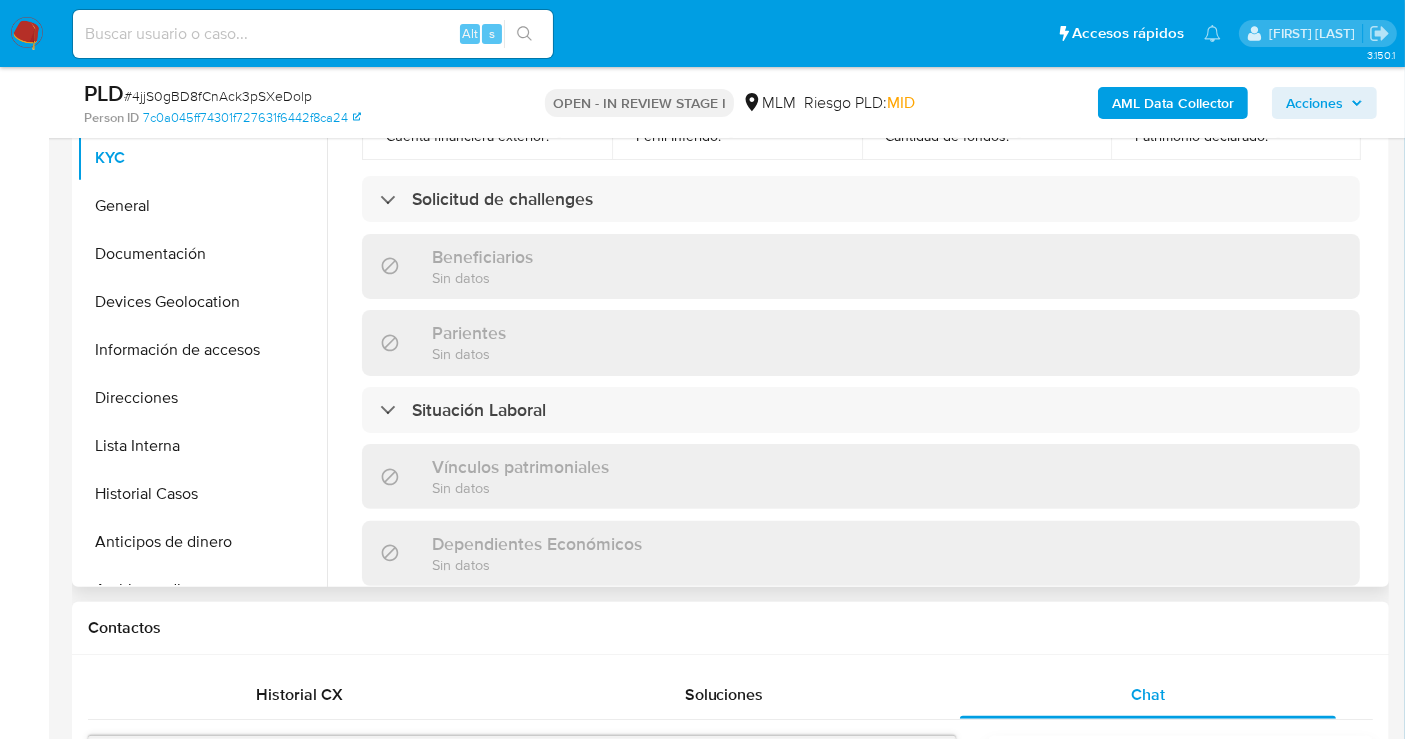 scroll, scrollTop: 1000, scrollLeft: 0, axis: vertical 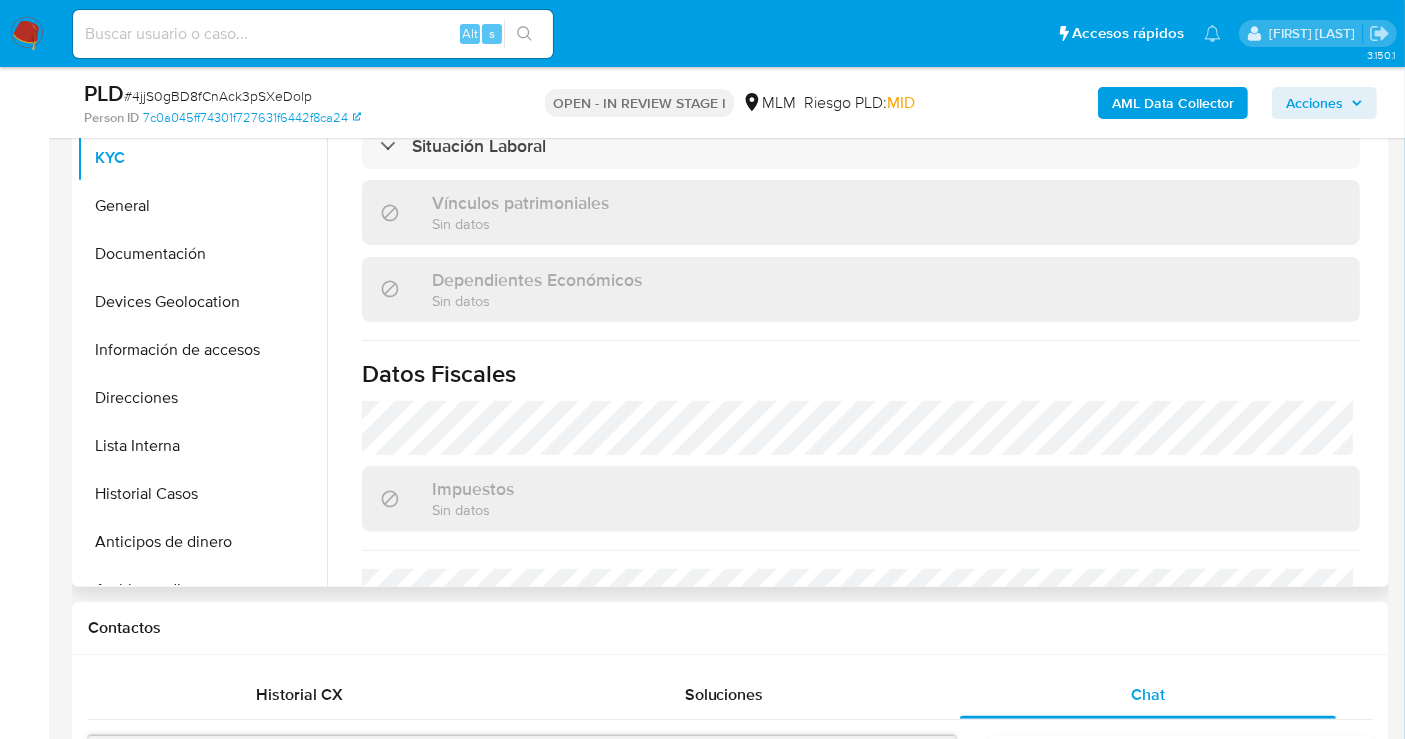 type 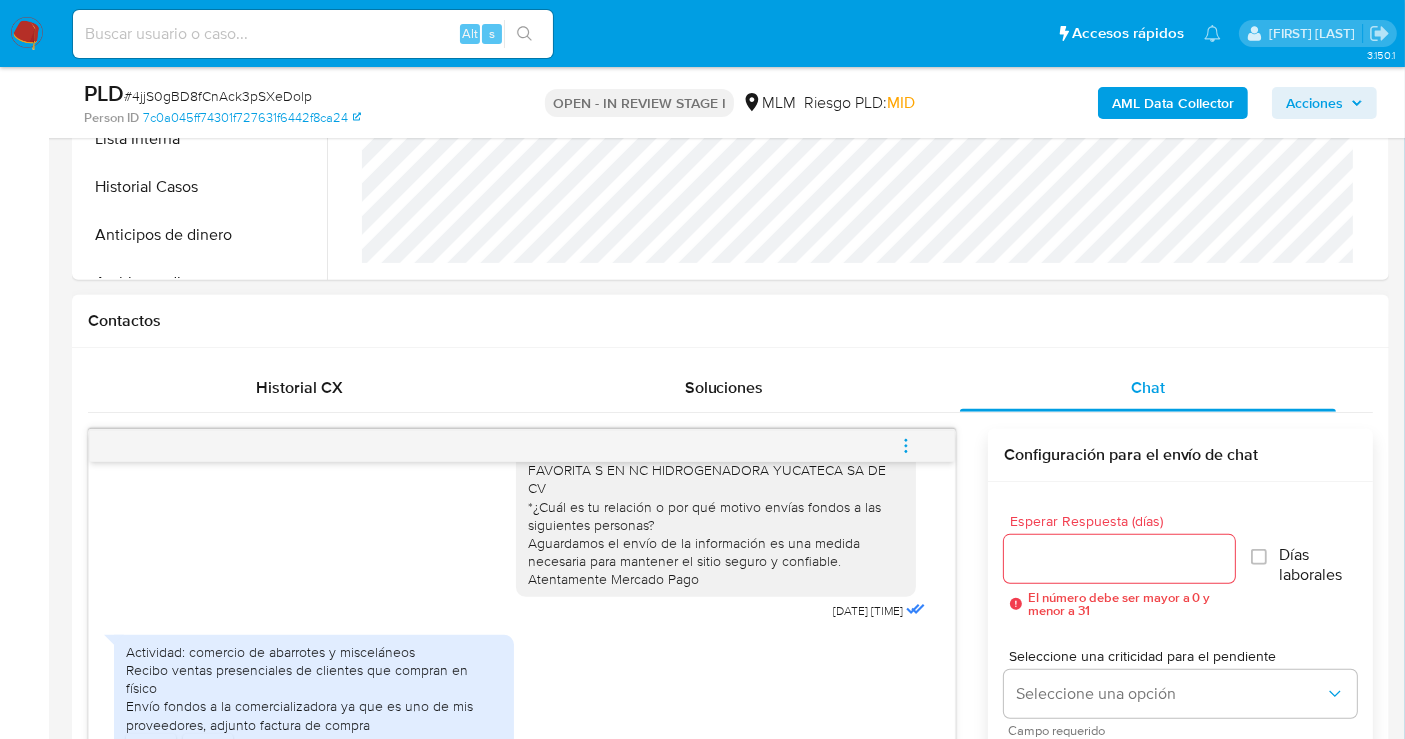 scroll, scrollTop: 888, scrollLeft: 0, axis: vertical 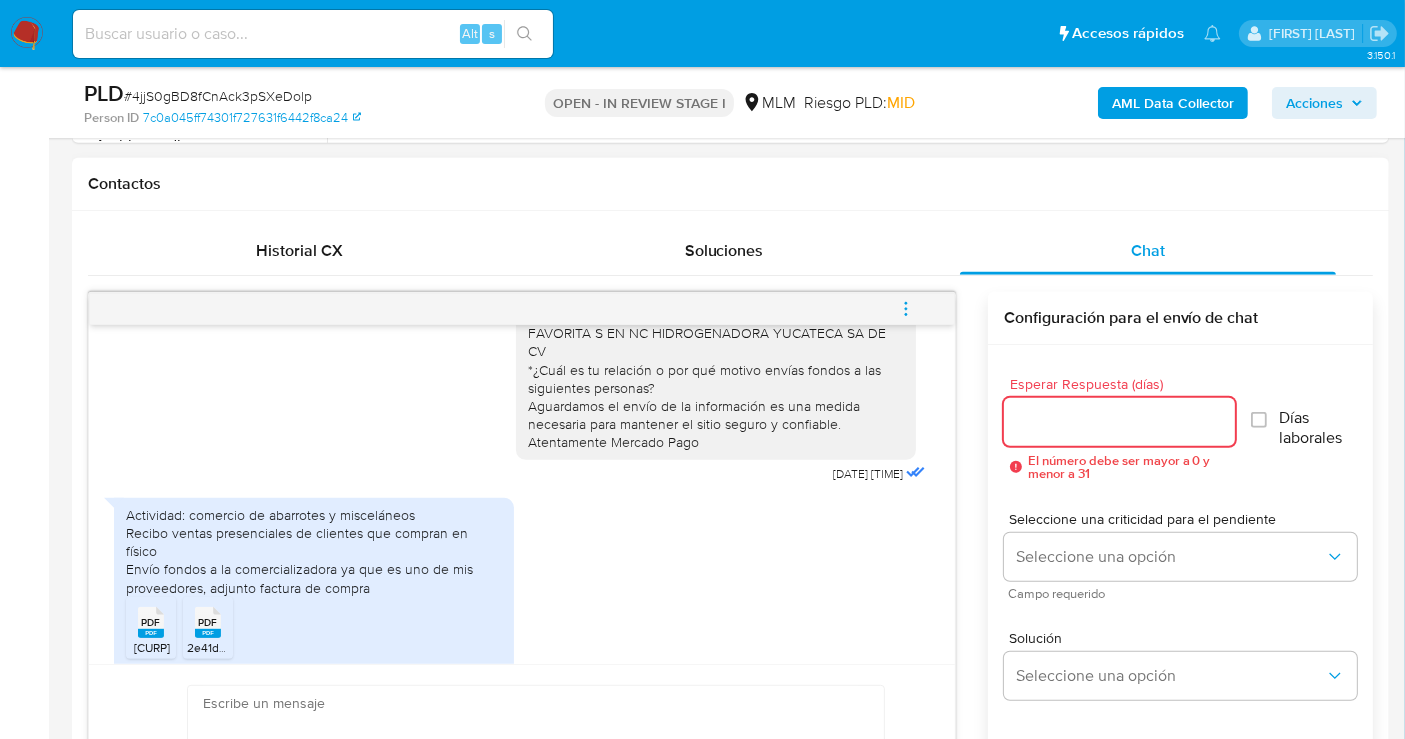 click on "Esperar Respuesta (días)" at bounding box center [1119, 422] 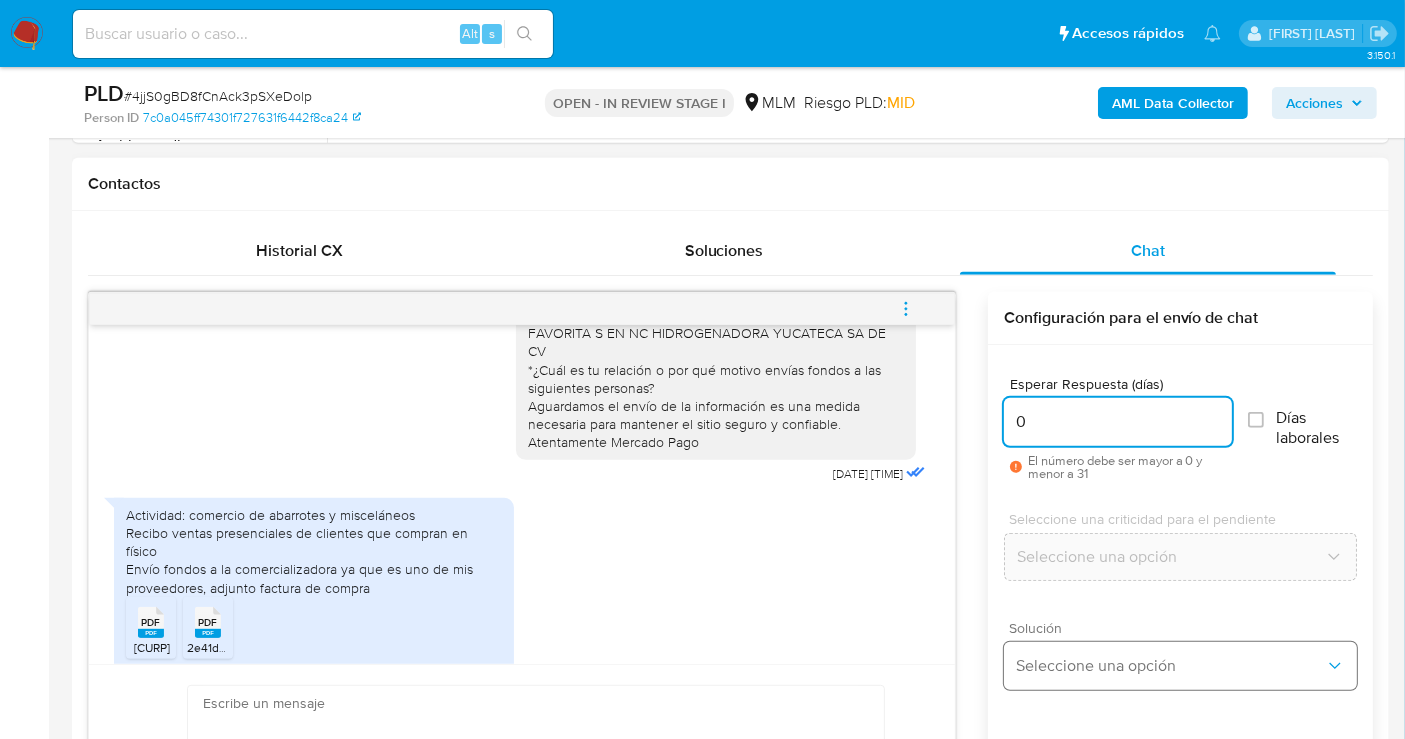 type on "0" 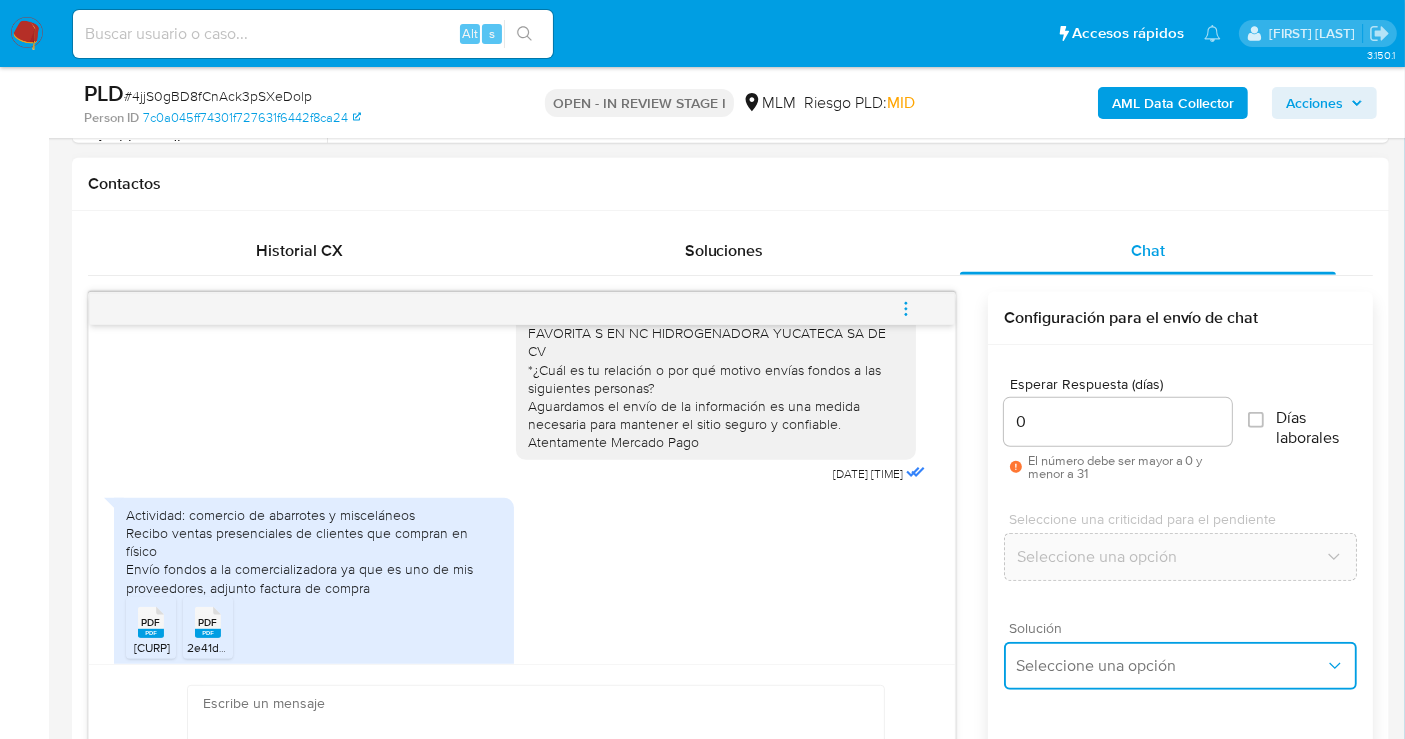 click on "Seleccione una opción" at bounding box center (1170, 666) 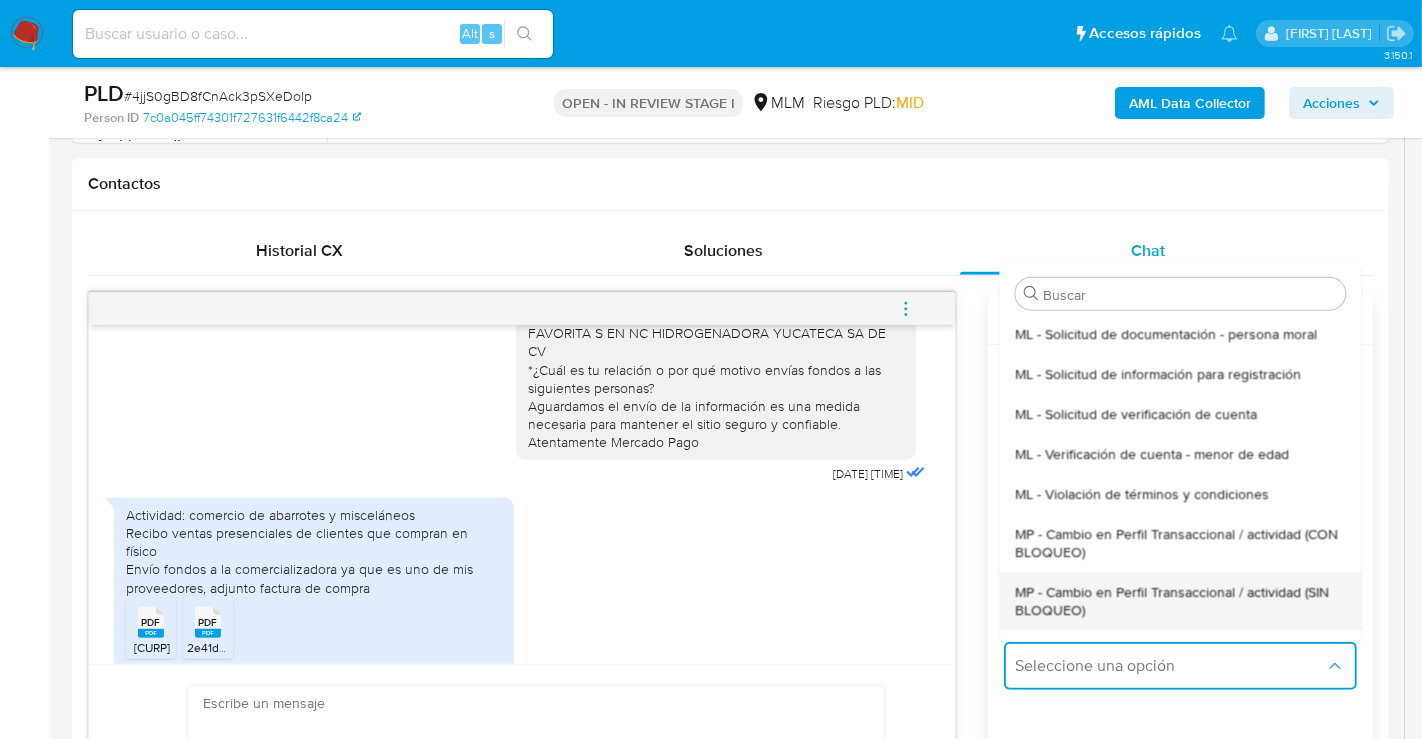 click on "MP - Cambio en Perfil Transaccional / actividad (SIN BLOQUEO)" at bounding box center [1180, 600] 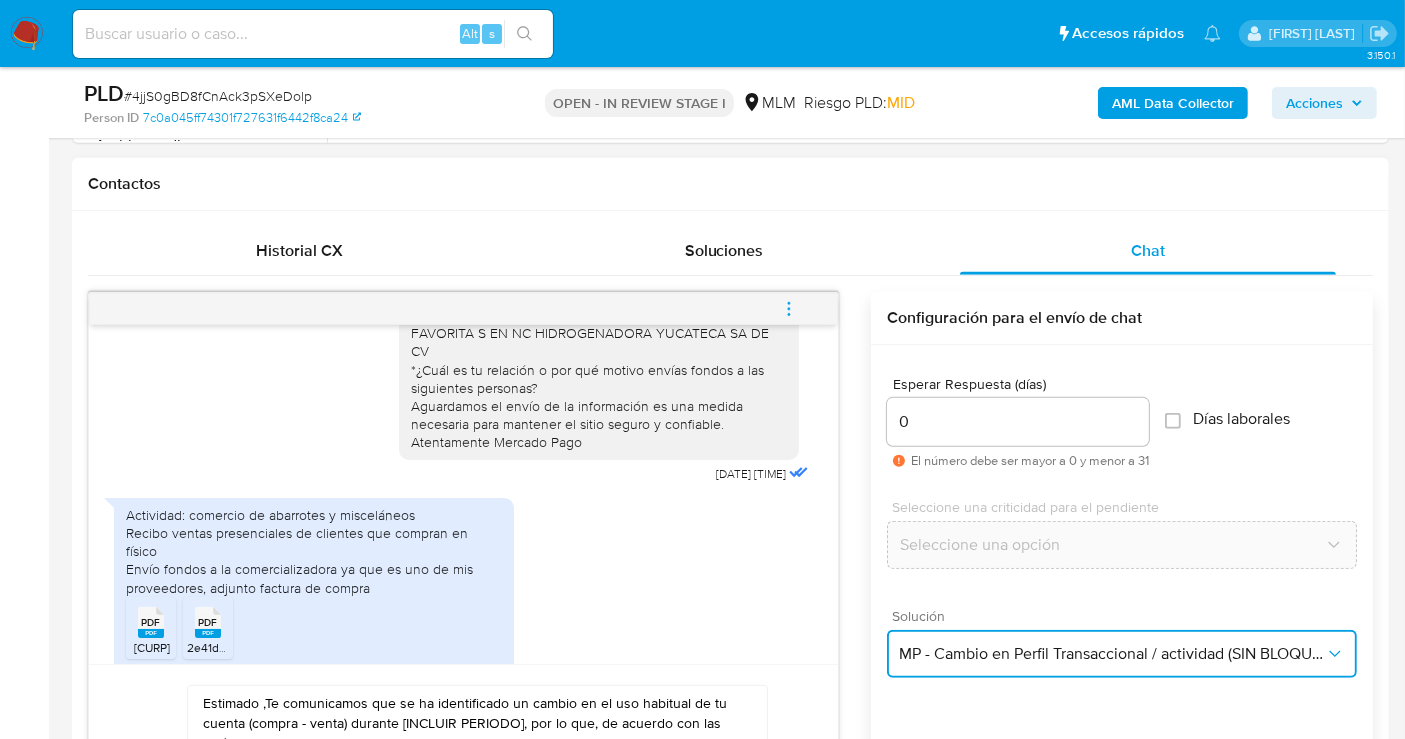 scroll, scrollTop: 34, scrollLeft: 0, axis: vertical 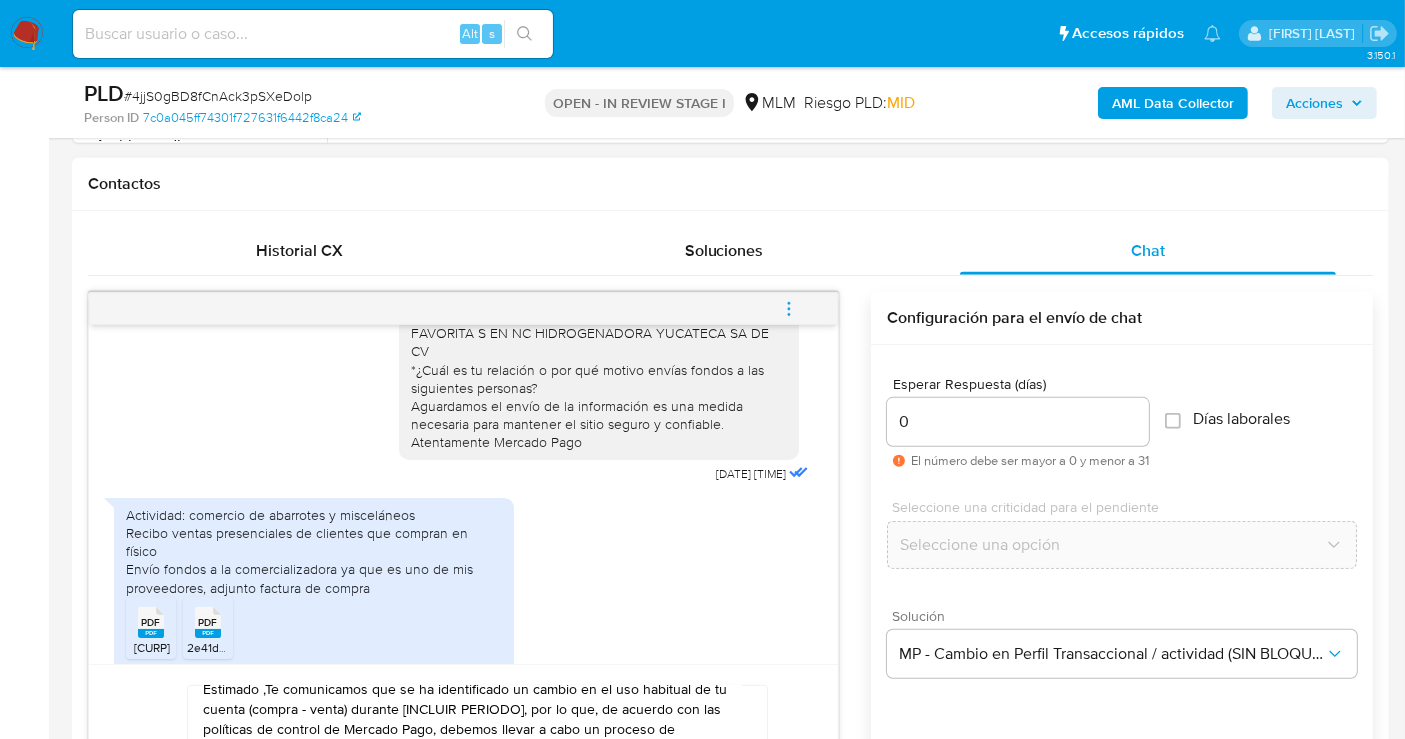 click on "Estimado ,Te comunicamos que se ha identificado un cambio en el uso habitual de tu cuenta (compra - venta) durante [INCLUIR PERIODO], por lo que, de acuerdo con las políticas de control de Mercado Pago, debemos llevar a cabo un proceso de verificación para garantizar la seguridad de tu cuenta.Por lo anterior, es necesario que nos compartas la siguiente información:Tu ocupación o actividad preponderante.Motivo por el cual (i) recibes envíos de dinero por parte de [INCLUIR NOMBRE]. (ii) realizas los mismos pagos / compras con [INCLUIR NOMBRE]. Aguardamos el envío de la información para evitar algún inconveniente o restricción en tu cuenta.Lamentamos el malestar que esta situación te pudiera ocasionar, pero es una medida necesaria para mantener el sitio seguro y confiable.Atentamente,Mercado Pago" at bounding box center [472, 786] 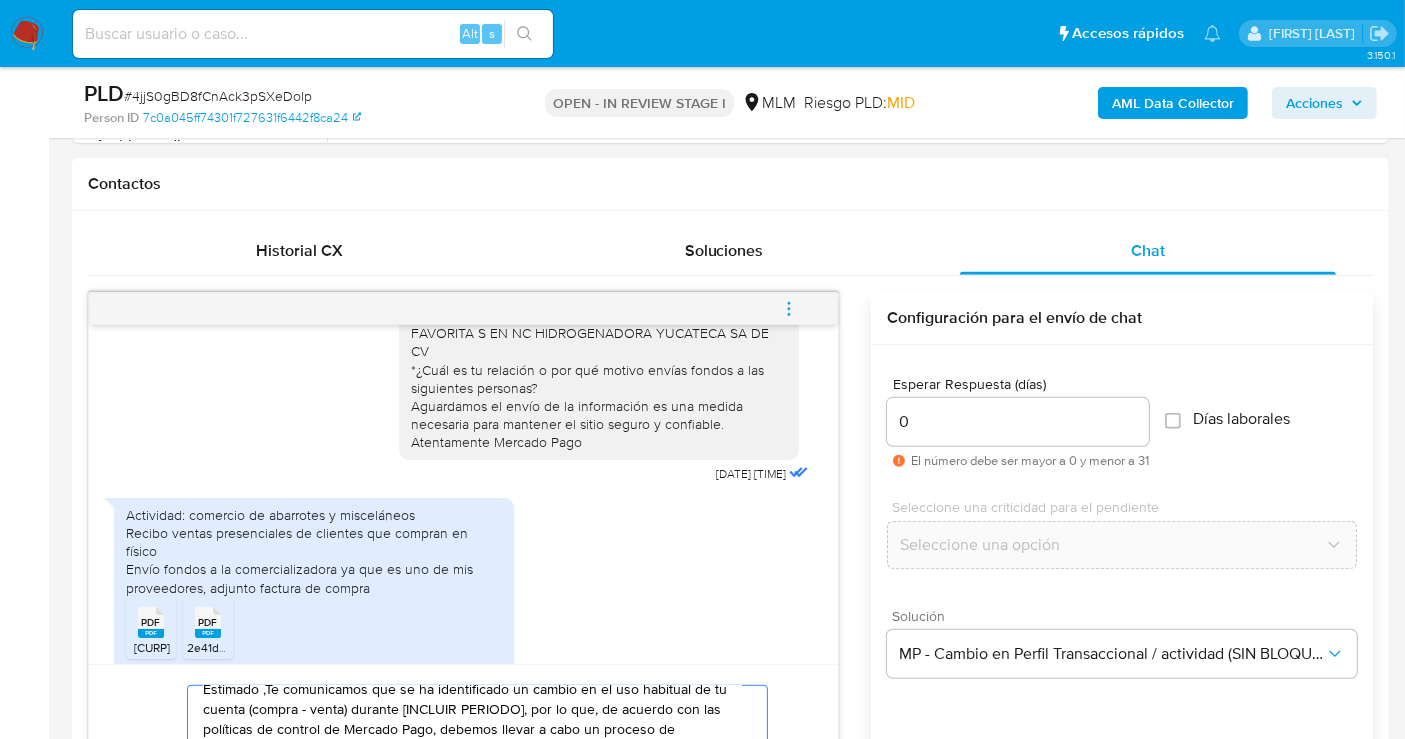 click on "Estimado ,Te comunicamos que se ha identificado un cambio en el uso habitual de tu cuenta (compra - venta) durante [INCLUIR PERIODO], por lo que, de acuerdo con las políticas de control de Mercado Pago, debemos llevar a cabo un proceso de verificación para garantizar la seguridad de tu cuenta.Por lo anterior, es necesario que nos compartas la siguiente información:Tu ocupación o actividad preponderante.Motivo por el cual (i) recibes envíos de dinero por parte de [INCLUIR NOMBRE]. (ii) realizas los mismos pagos / compras con [INCLUIR NOMBRE]. Aguardamos el envío de la información para evitar algún inconveniente o restricción en tu cuenta.Lamentamos el malestar que esta situación te pudiera ocasionar, pero es una medida necesaria para mantener el sitio seguro y confiable.Atentamente,Mercado Pago" at bounding box center (472, 786) 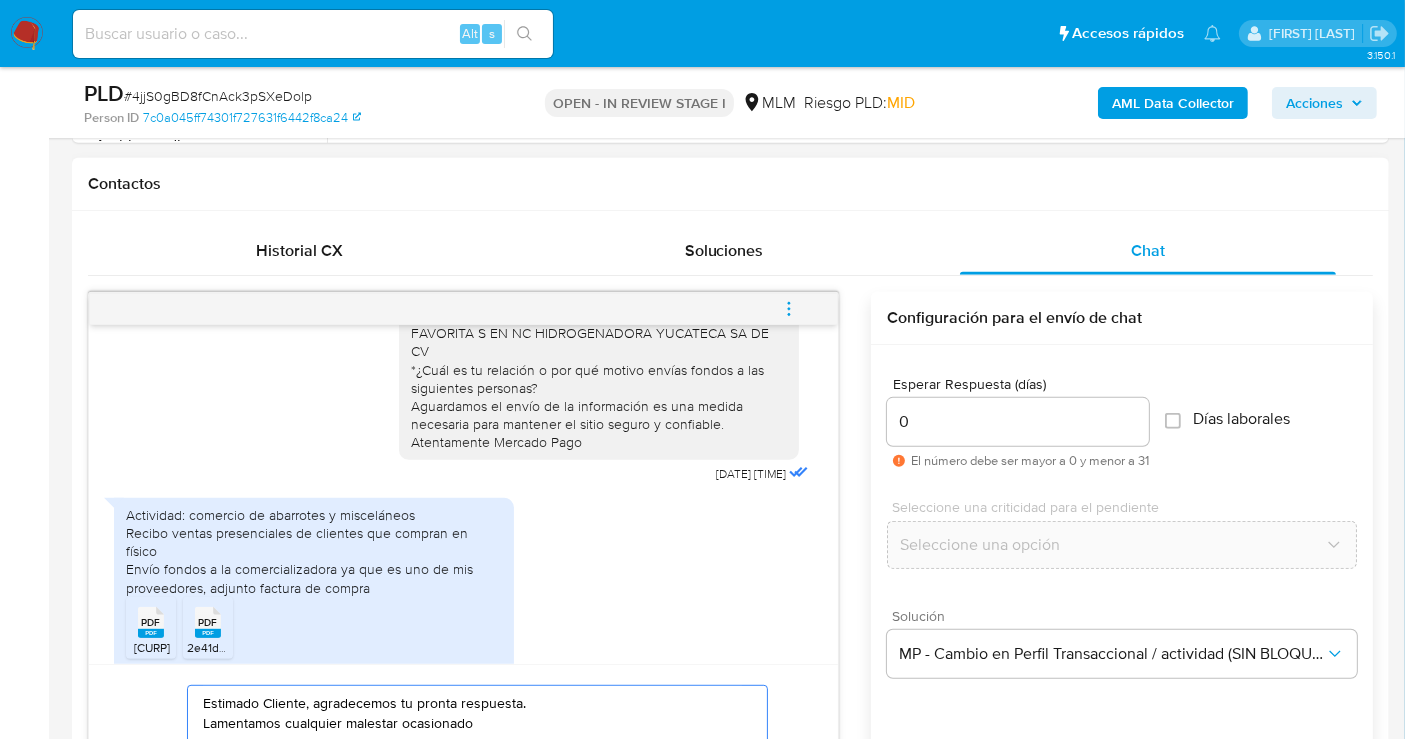 scroll, scrollTop: 920, scrollLeft: 0, axis: vertical 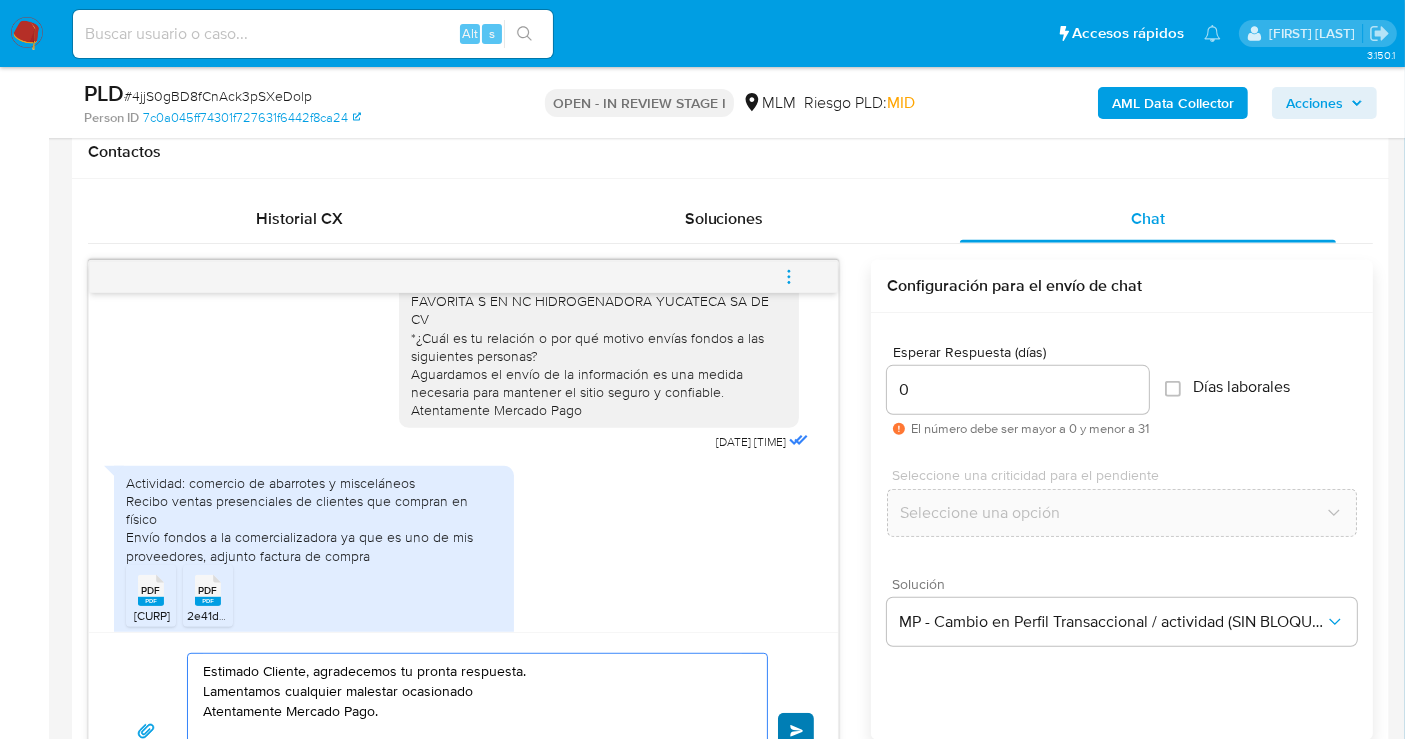 type on "Estimado Cliente, agradecemos tu pronta respuesta.
Lamentamos cualquier malestar ocasionado
Atentamente Mercado Pago." 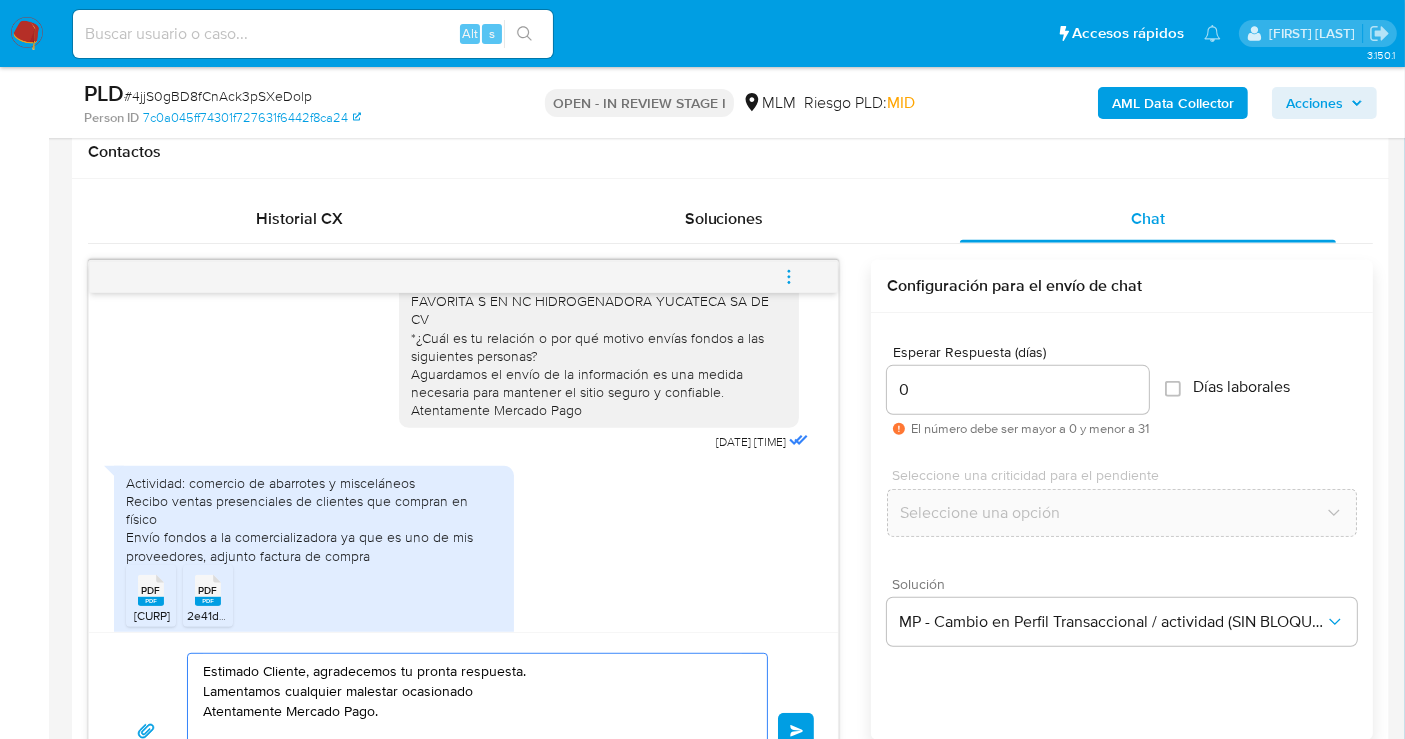 click on "Enviar" at bounding box center (796, 731) 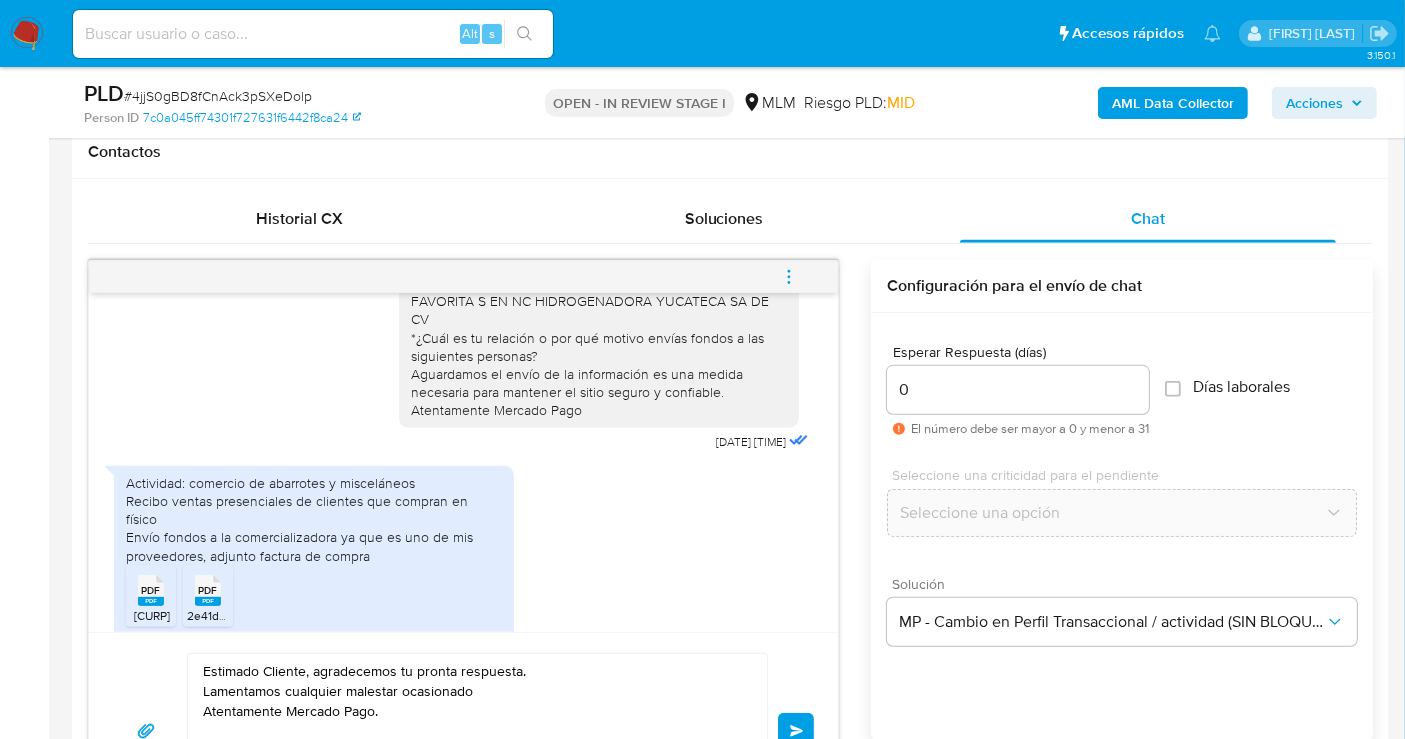 type 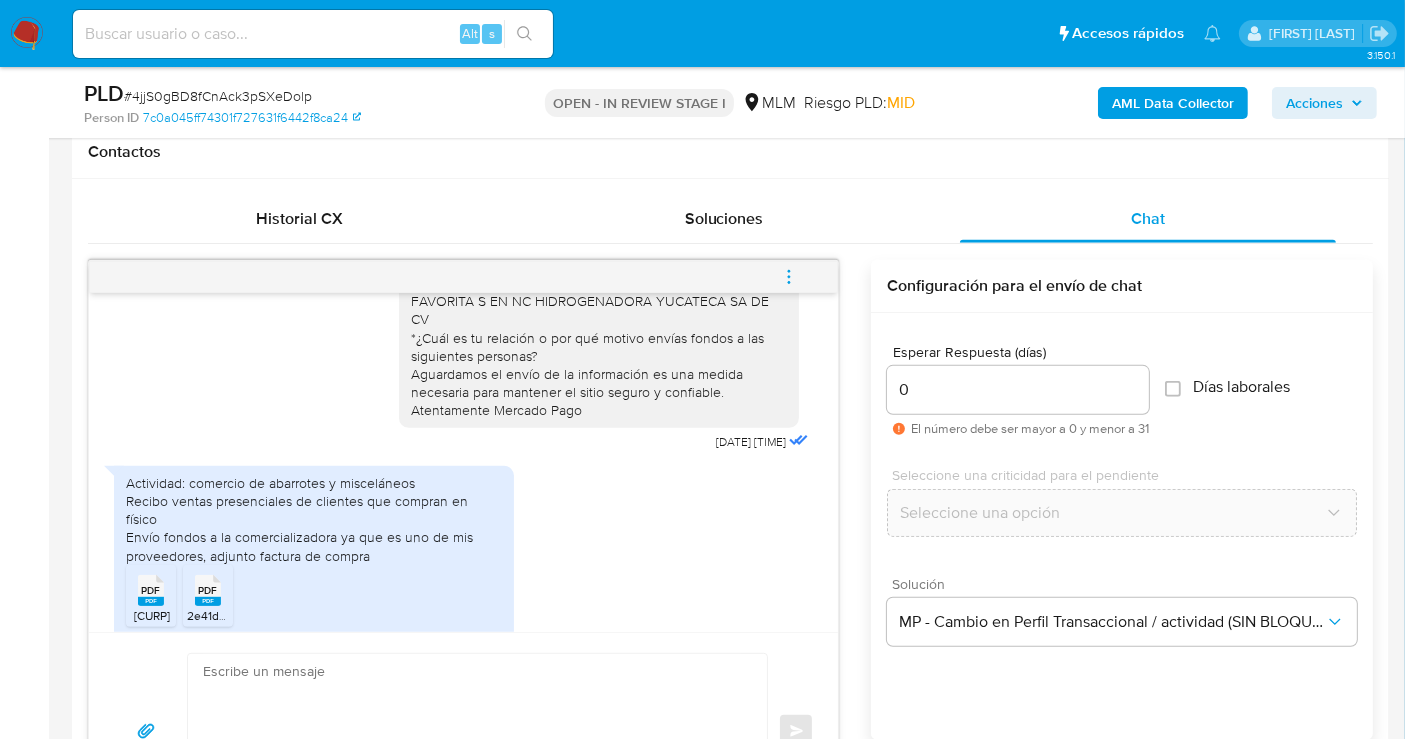 scroll, scrollTop: 308, scrollLeft: 0, axis: vertical 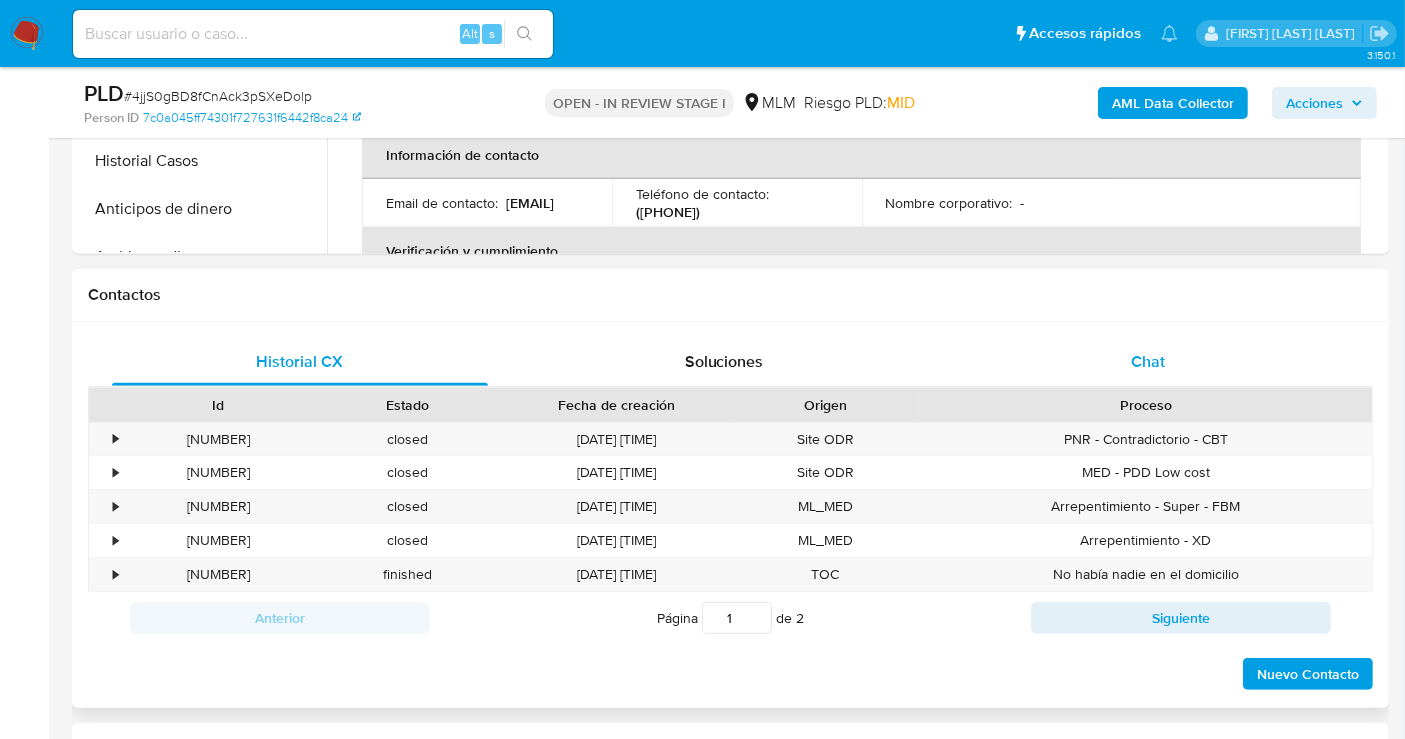 click on "Chat" at bounding box center [1148, 361] 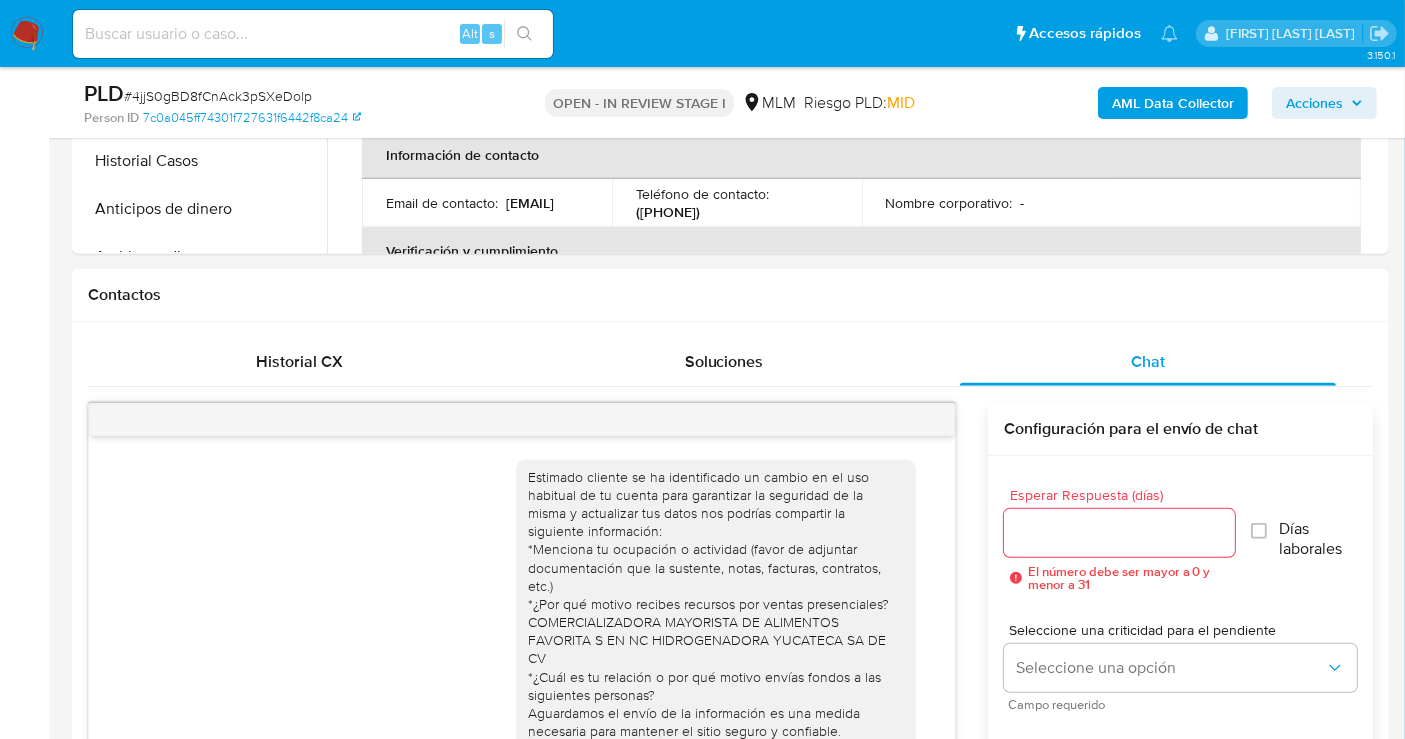 scroll, scrollTop: 308, scrollLeft: 0, axis: vertical 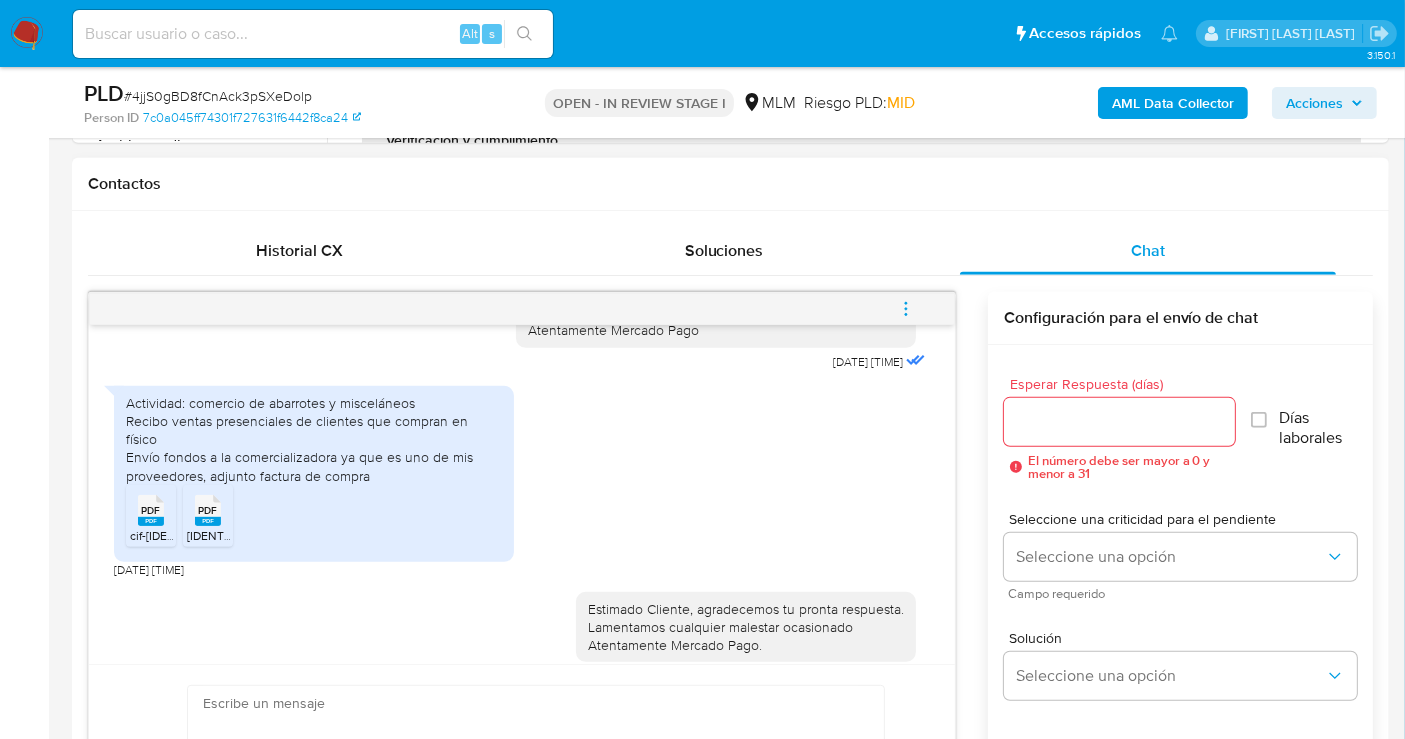 click 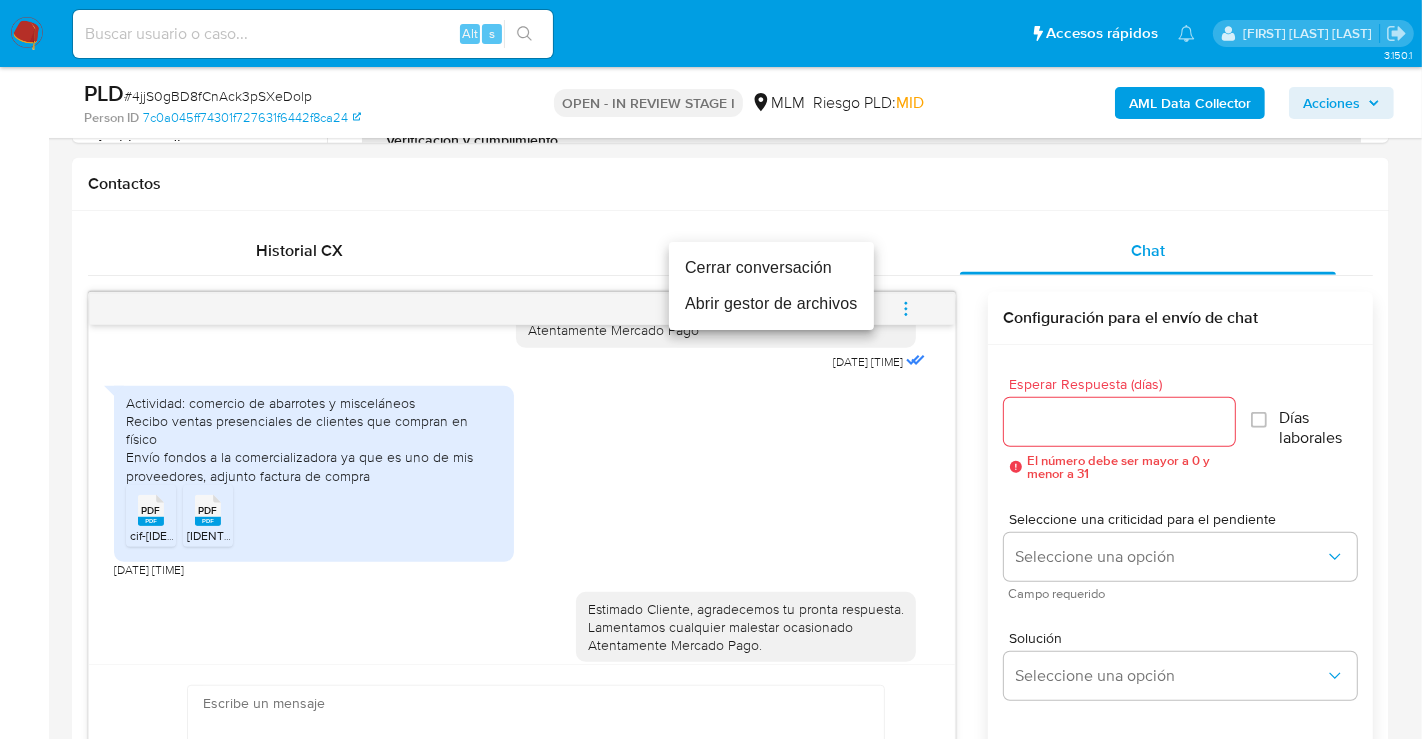 click on "Cerrar conversación" at bounding box center [771, 268] 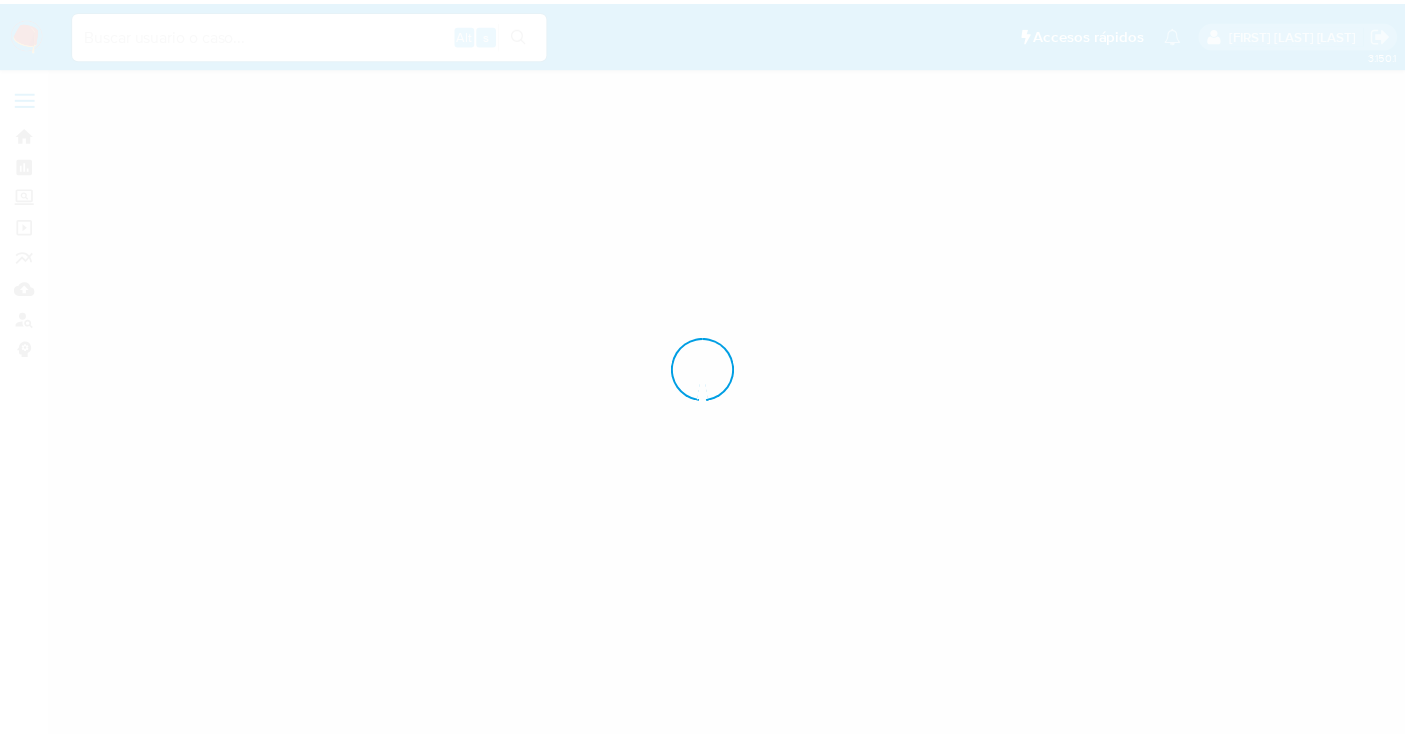 scroll, scrollTop: 0, scrollLeft: 0, axis: both 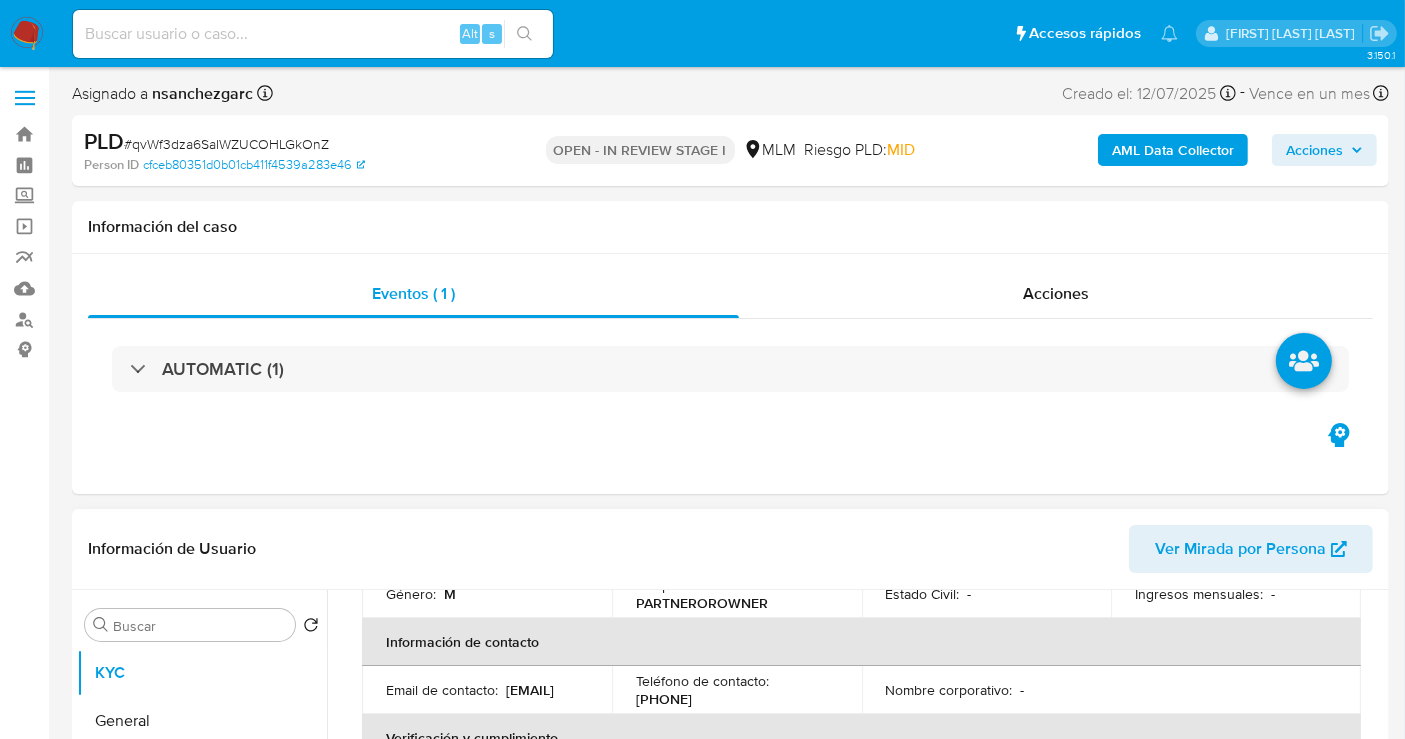 select on "10" 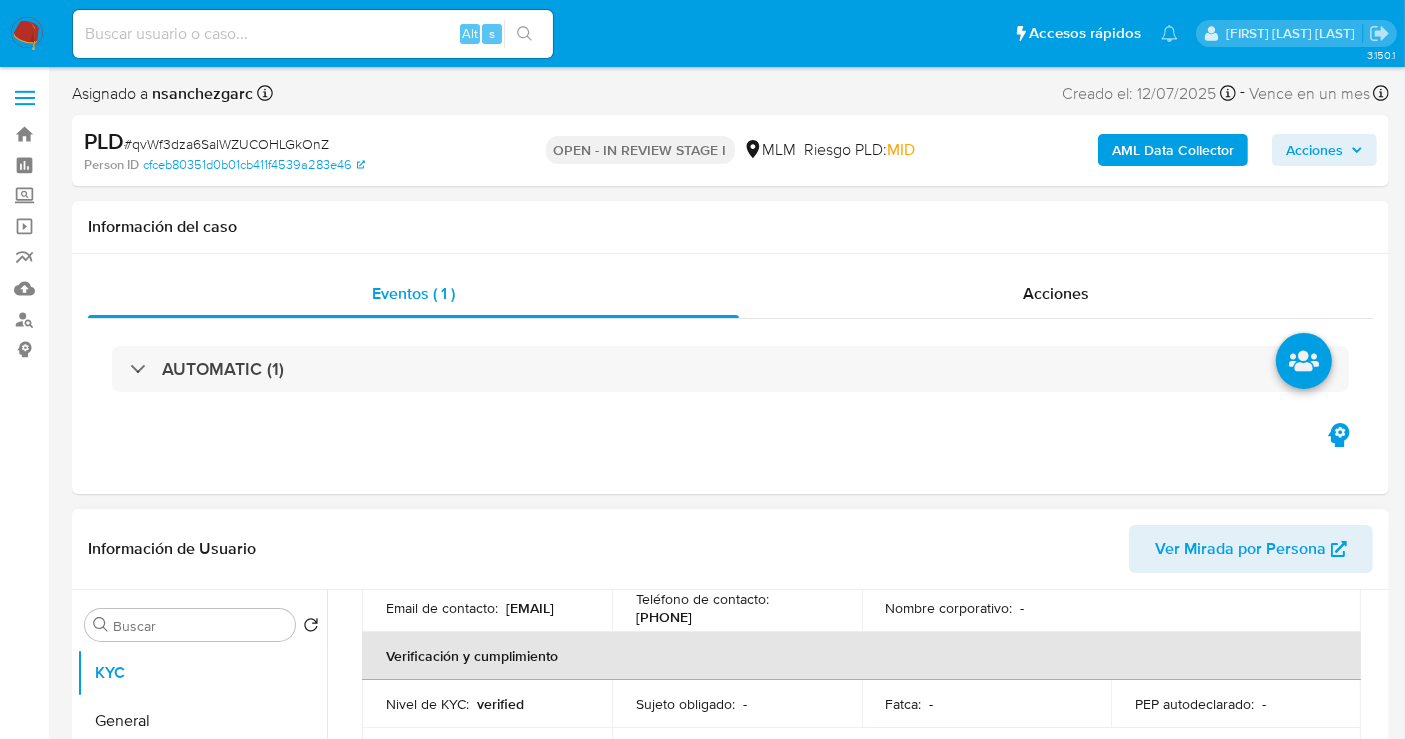 scroll, scrollTop: 555, scrollLeft: 0, axis: vertical 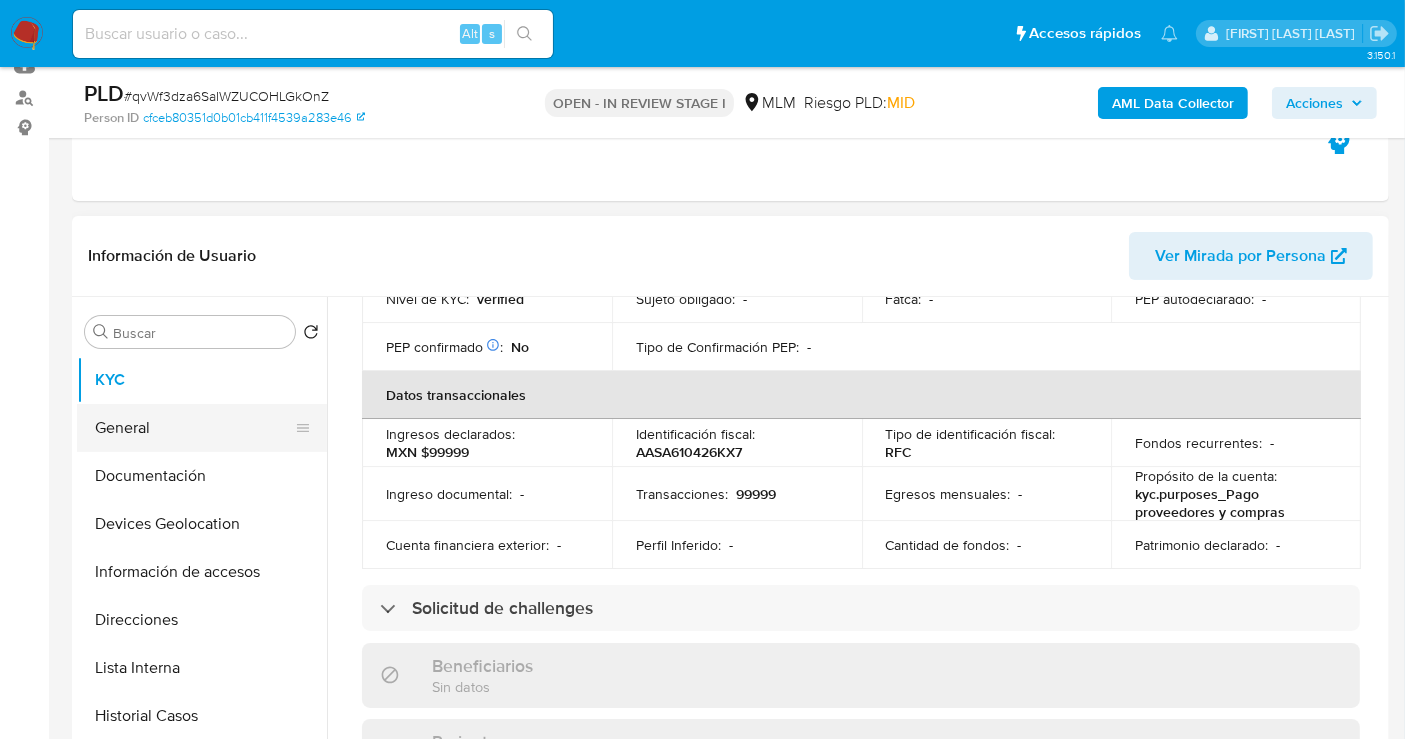 click on "General" at bounding box center [194, 428] 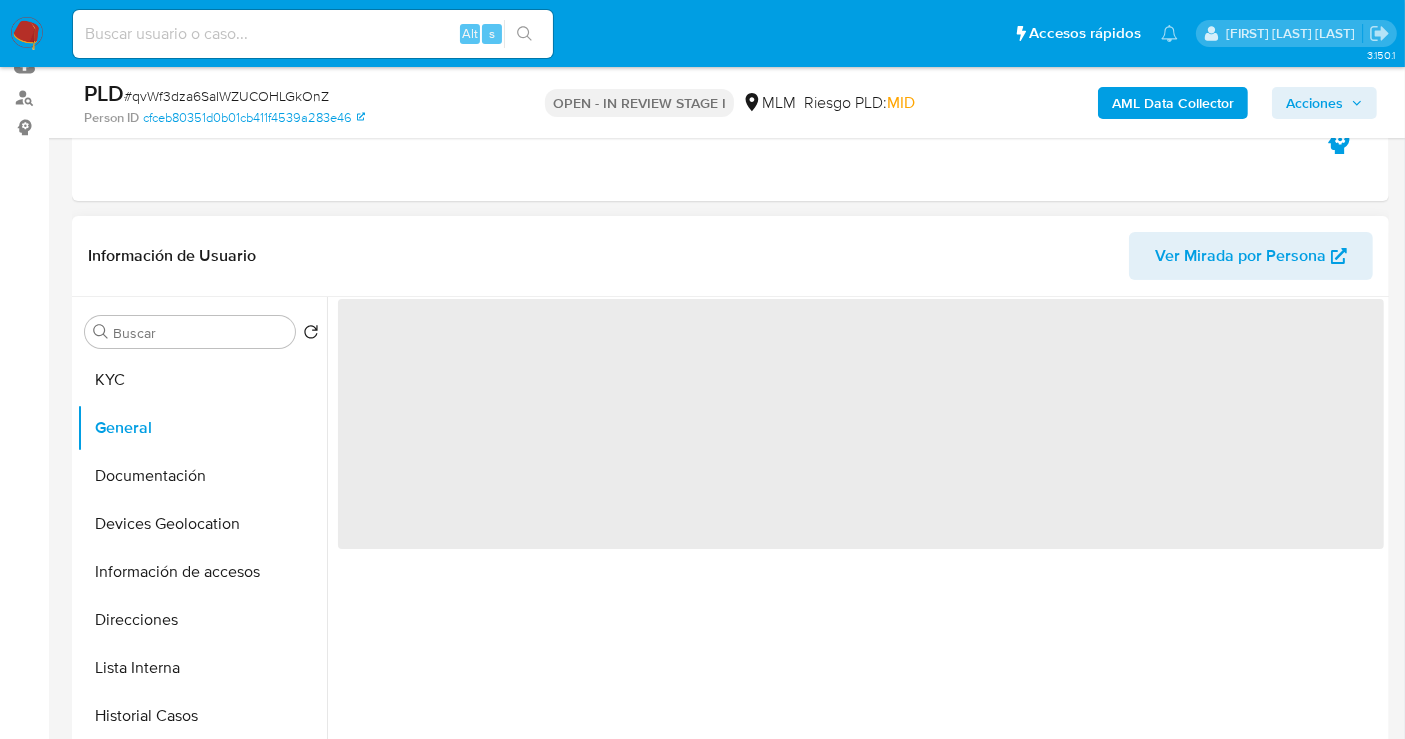 scroll, scrollTop: 0, scrollLeft: 0, axis: both 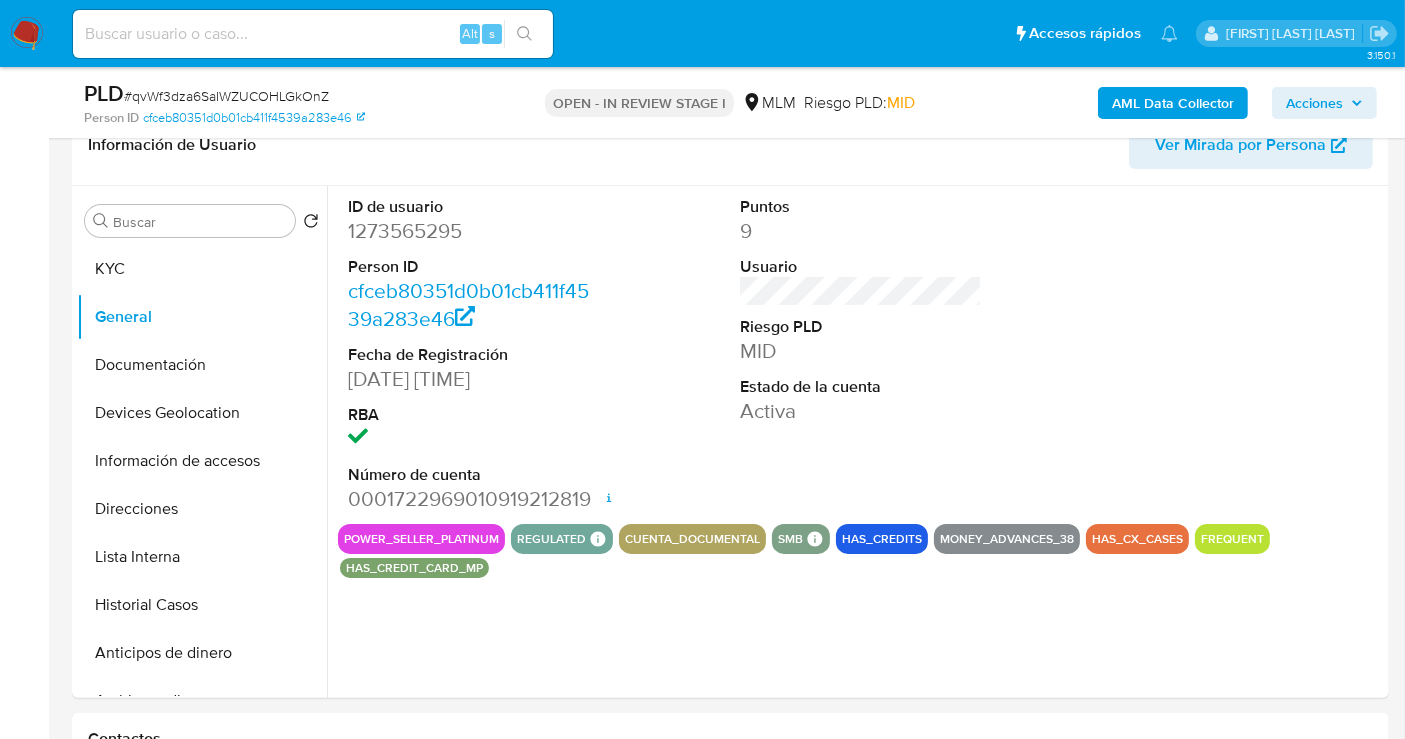 type 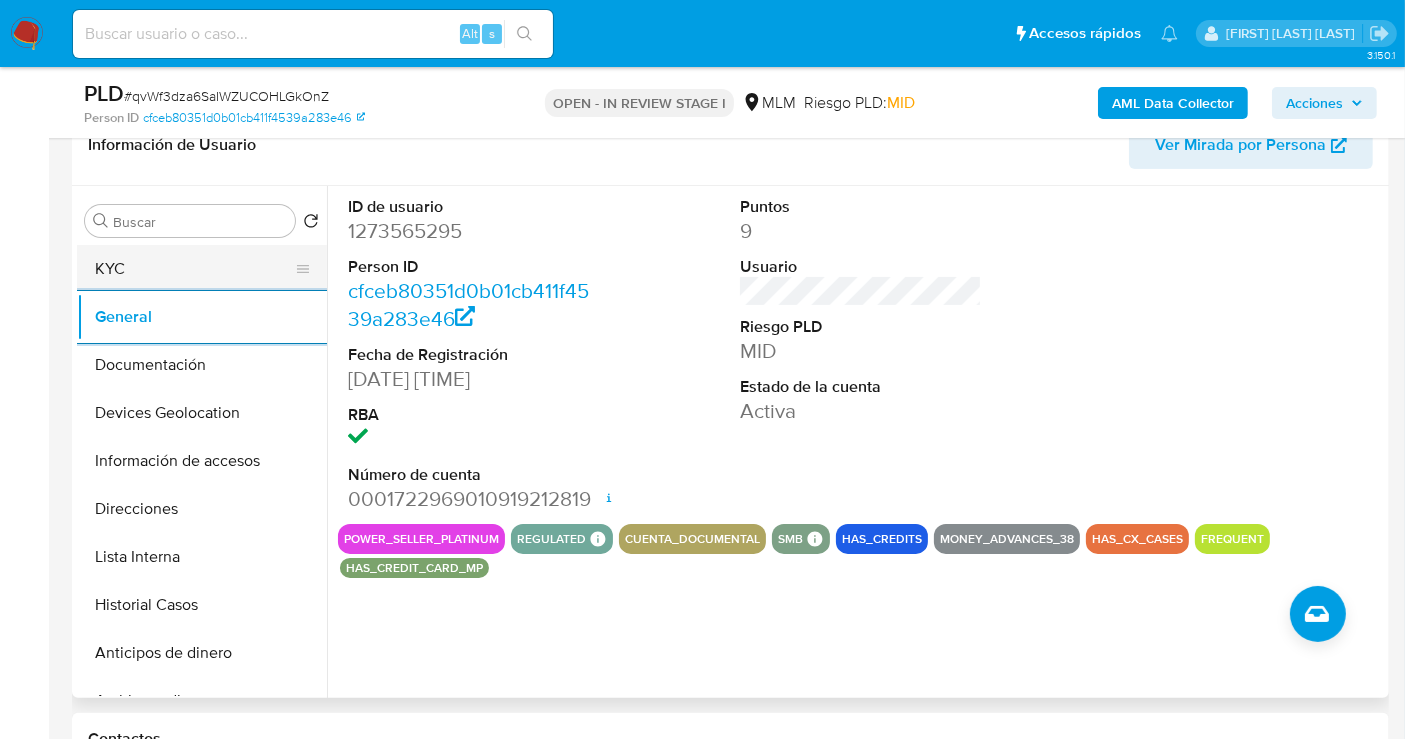 click on "KYC" at bounding box center (194, 269) 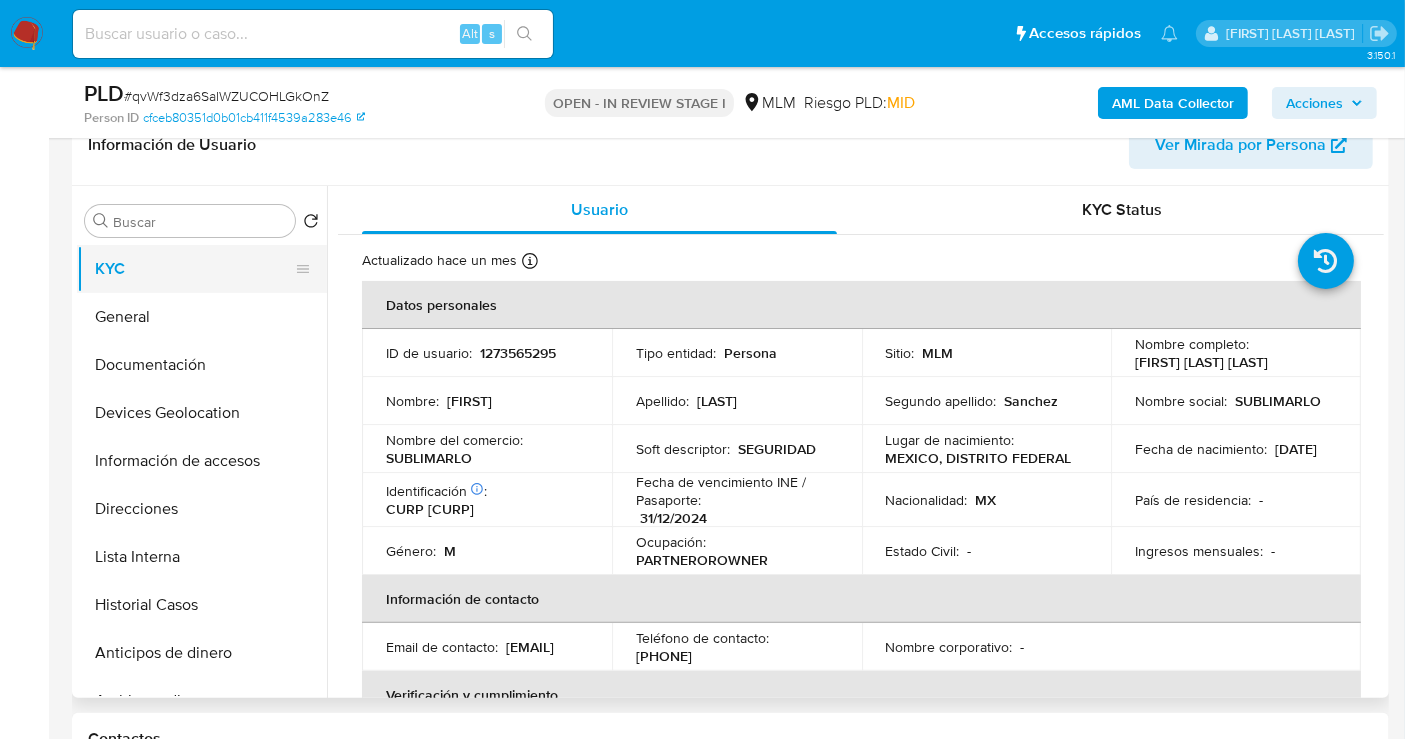 type 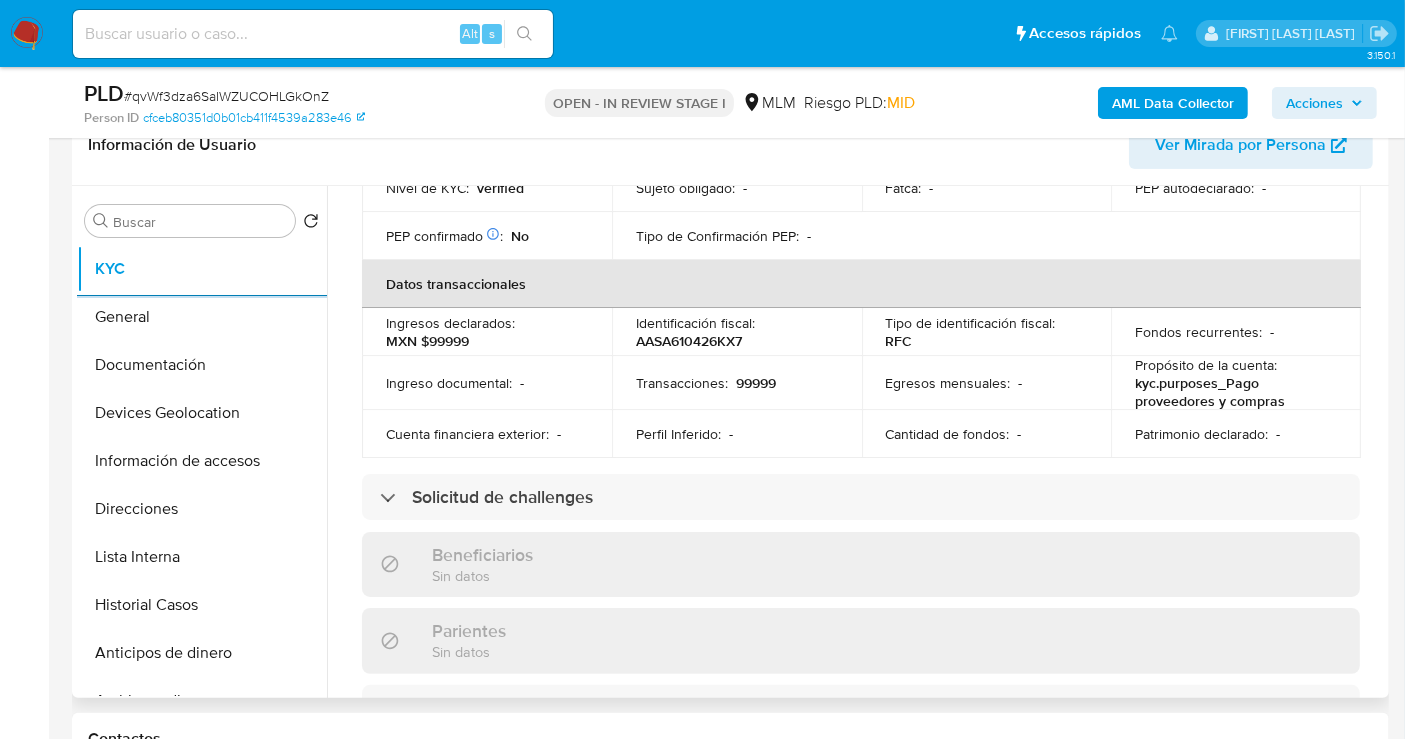 scroll, scrollTop: 444, scrollLeft: 0, axis: vertical 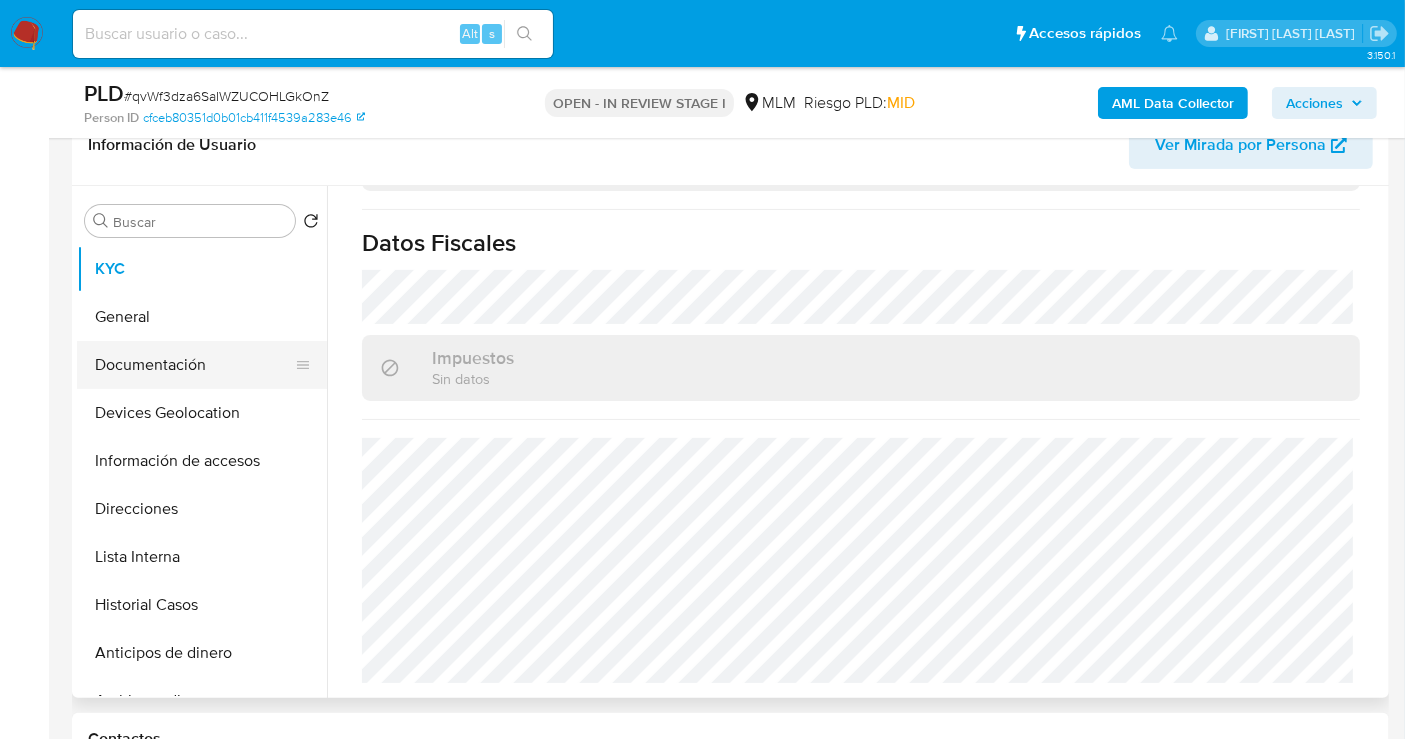 click on "Documentación" at bounding box center [194, 365] 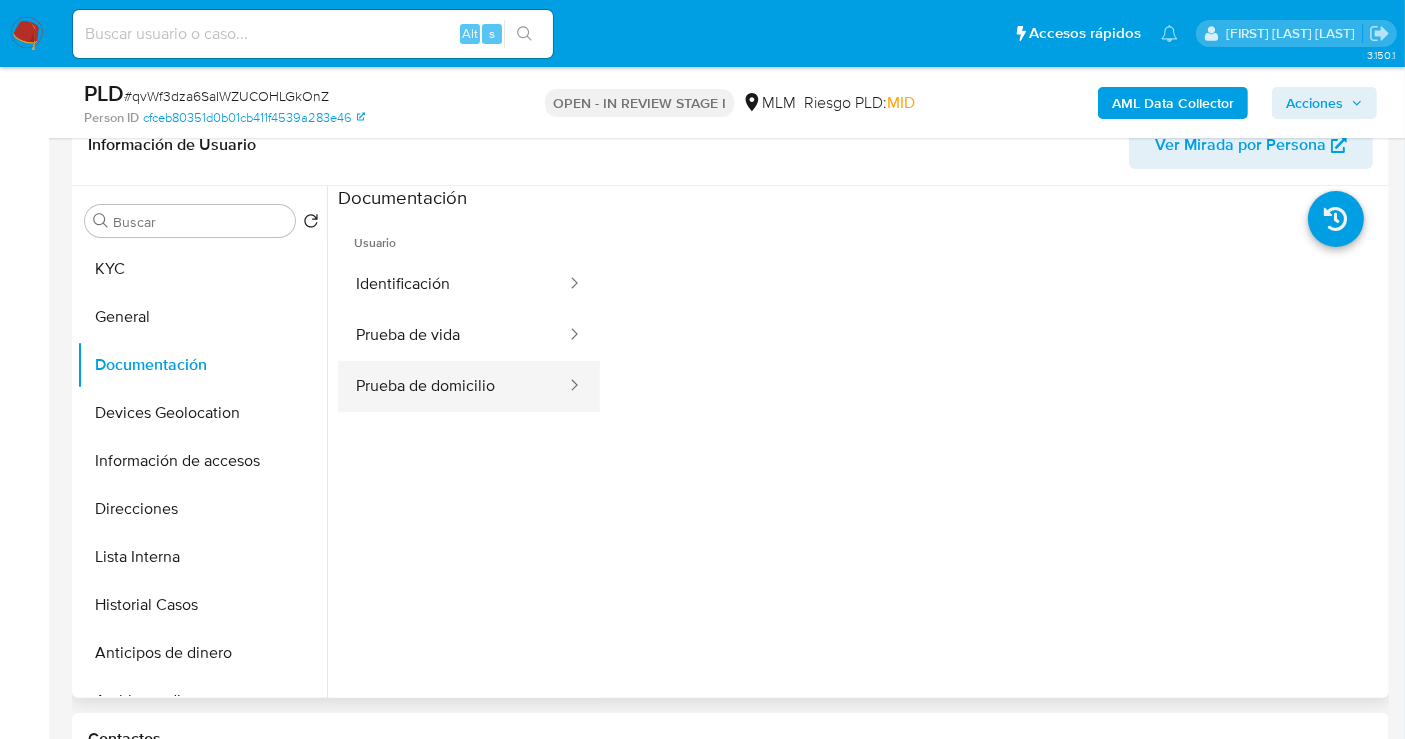 click on "Prueba de domicilio" at bounding box center [453, 386] 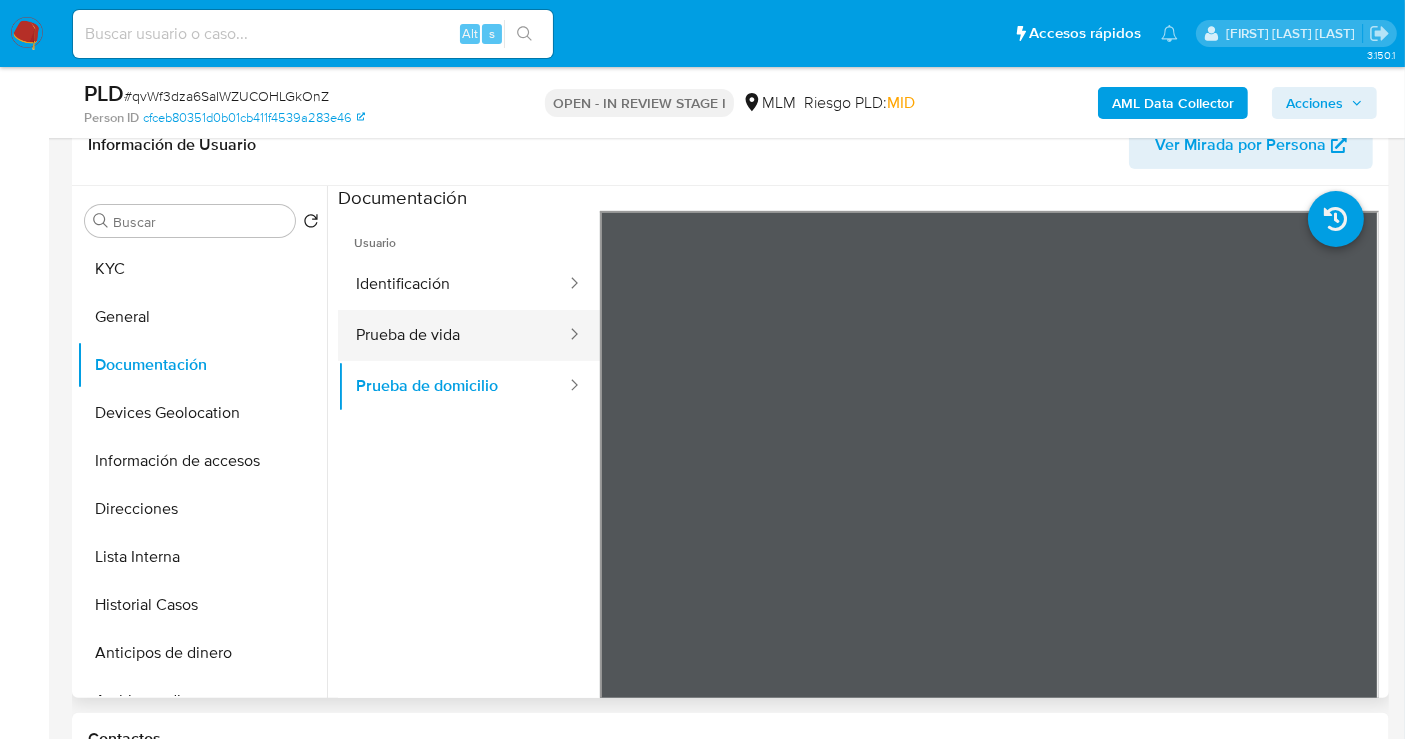 click on "Prueba de vida" at bounding box center (453, 335) 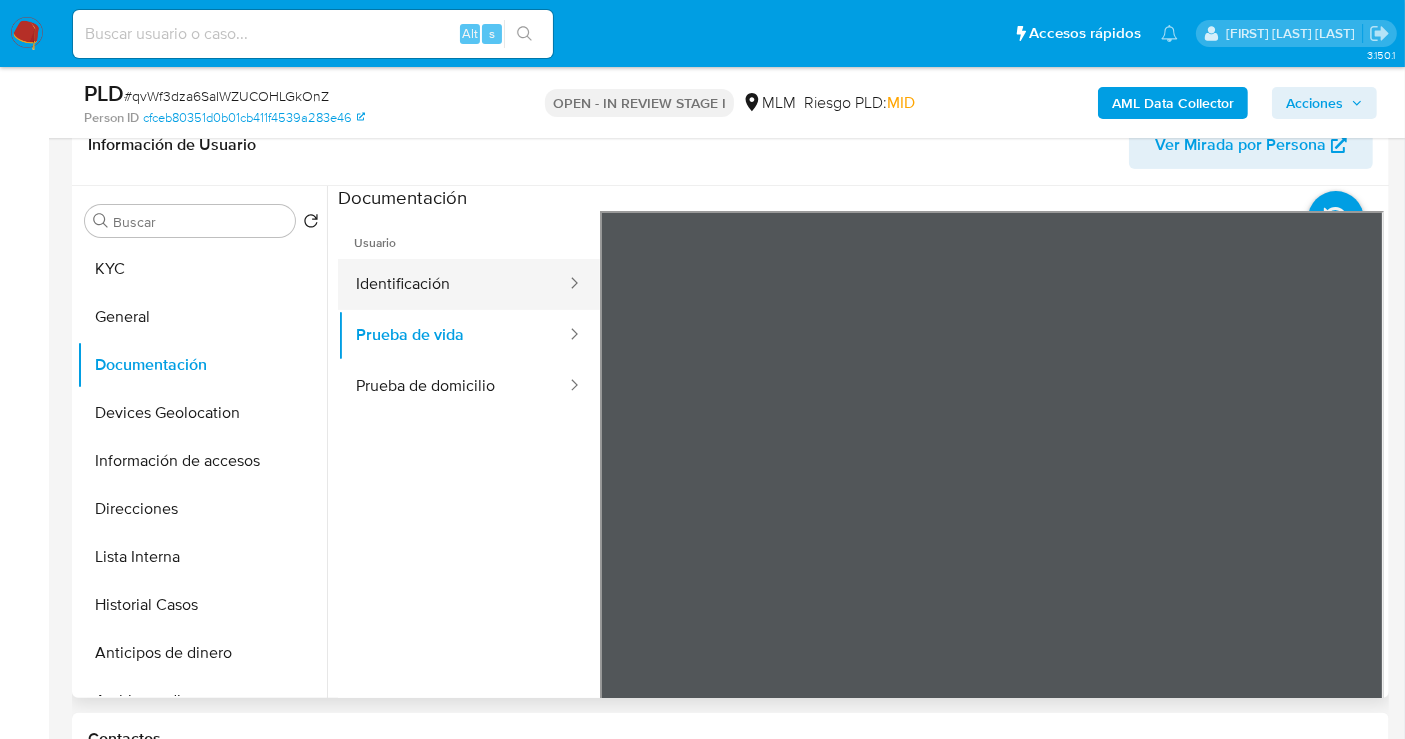 click on "Identificación" at bounding box center (453, 284) 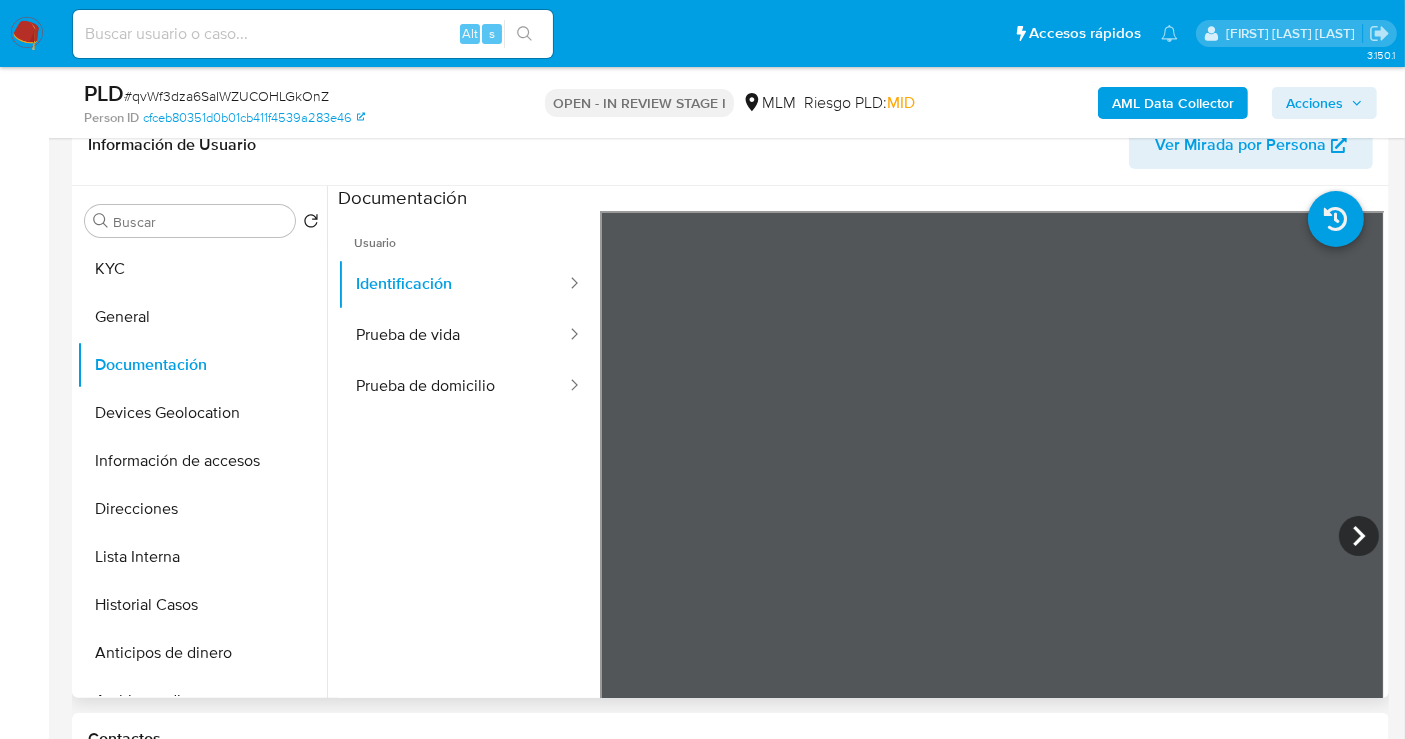 type 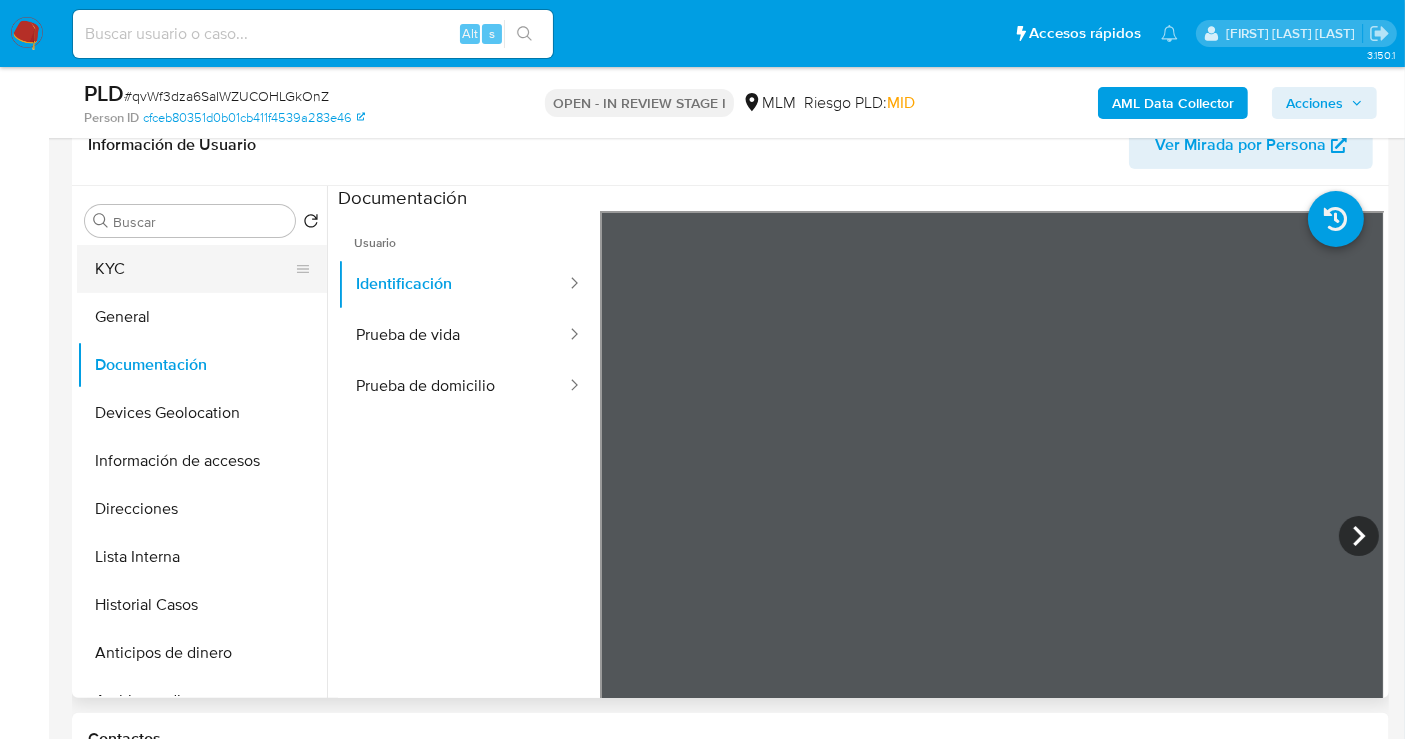 click on "KYC" at bounding box center (194, 269) 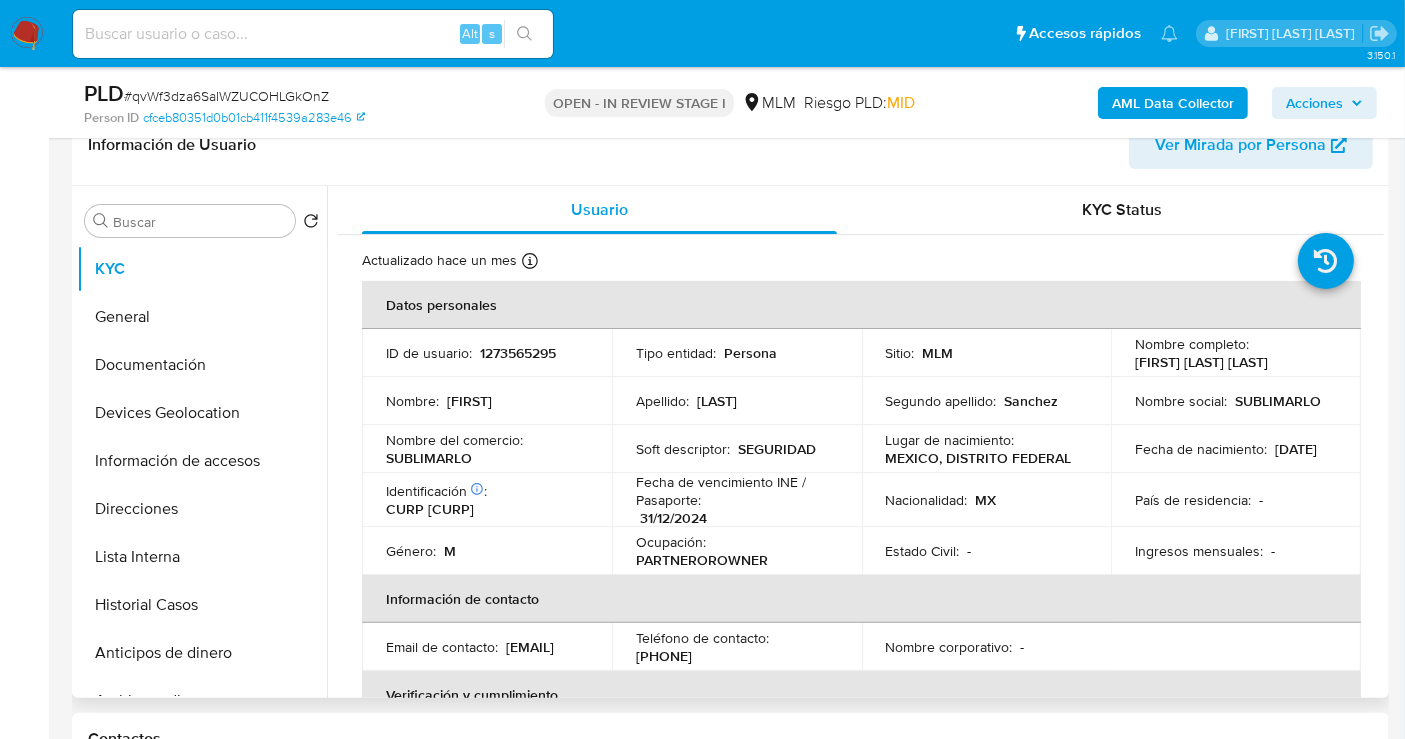 click on "SUBLIMARLO" at bounding box center [429, 458] 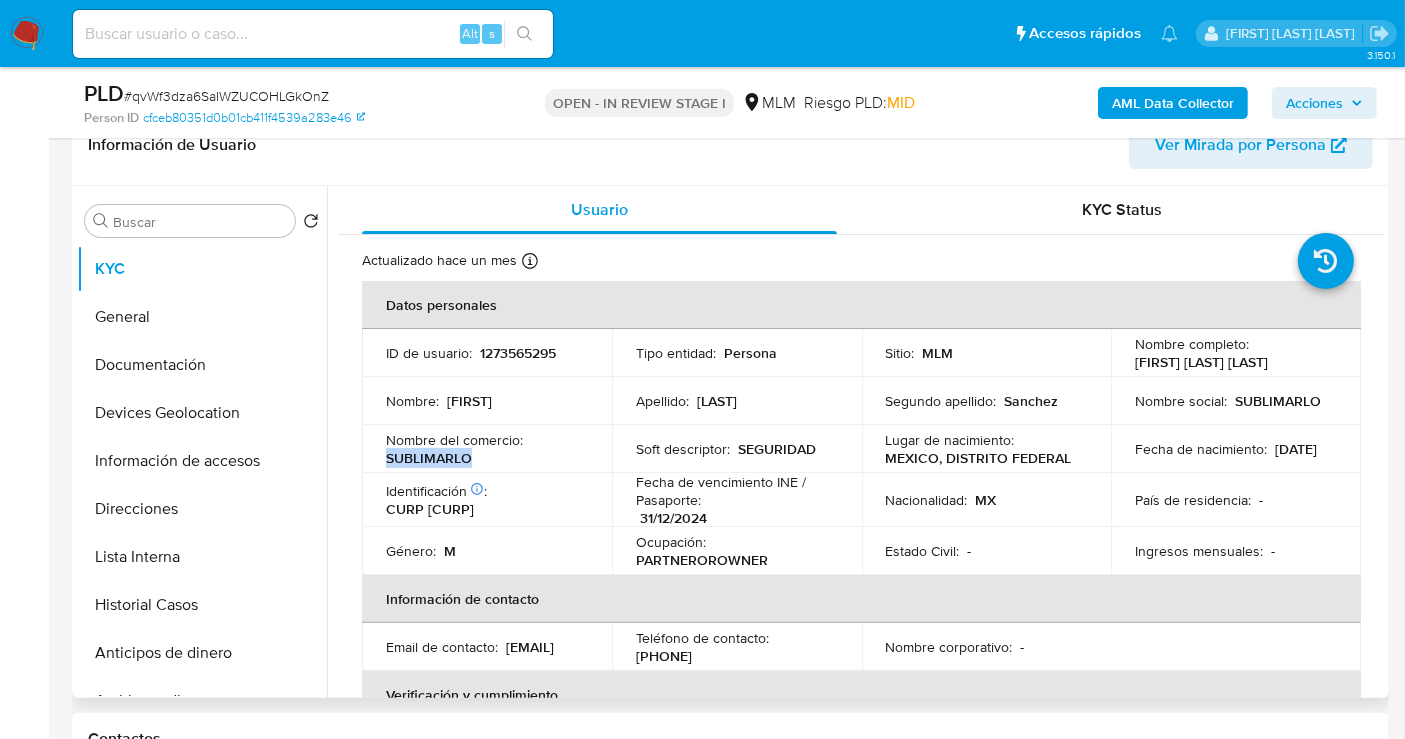 click on "SUBLIMARLO" at bounding box center (429, 458) 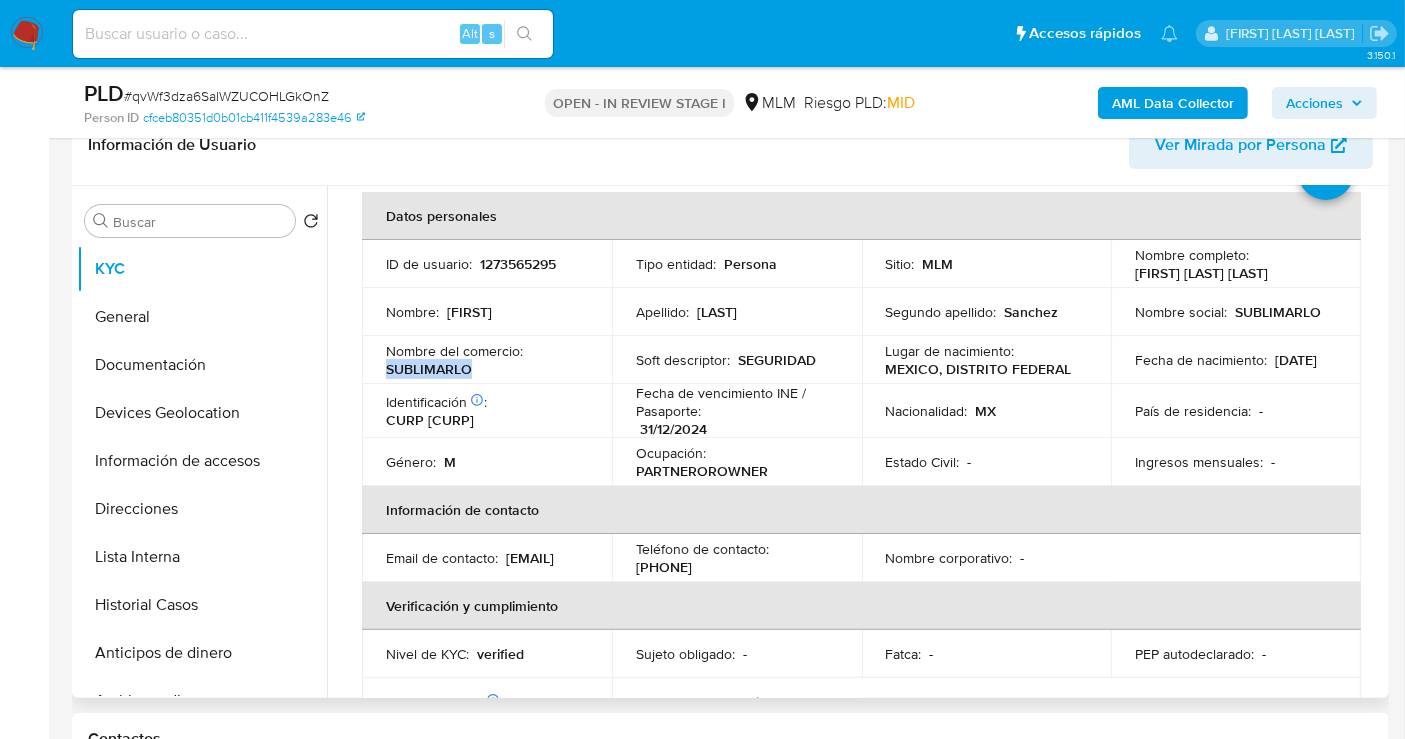 scroll, scrollTop: 111, scrollLeft: 0, axis: vertical 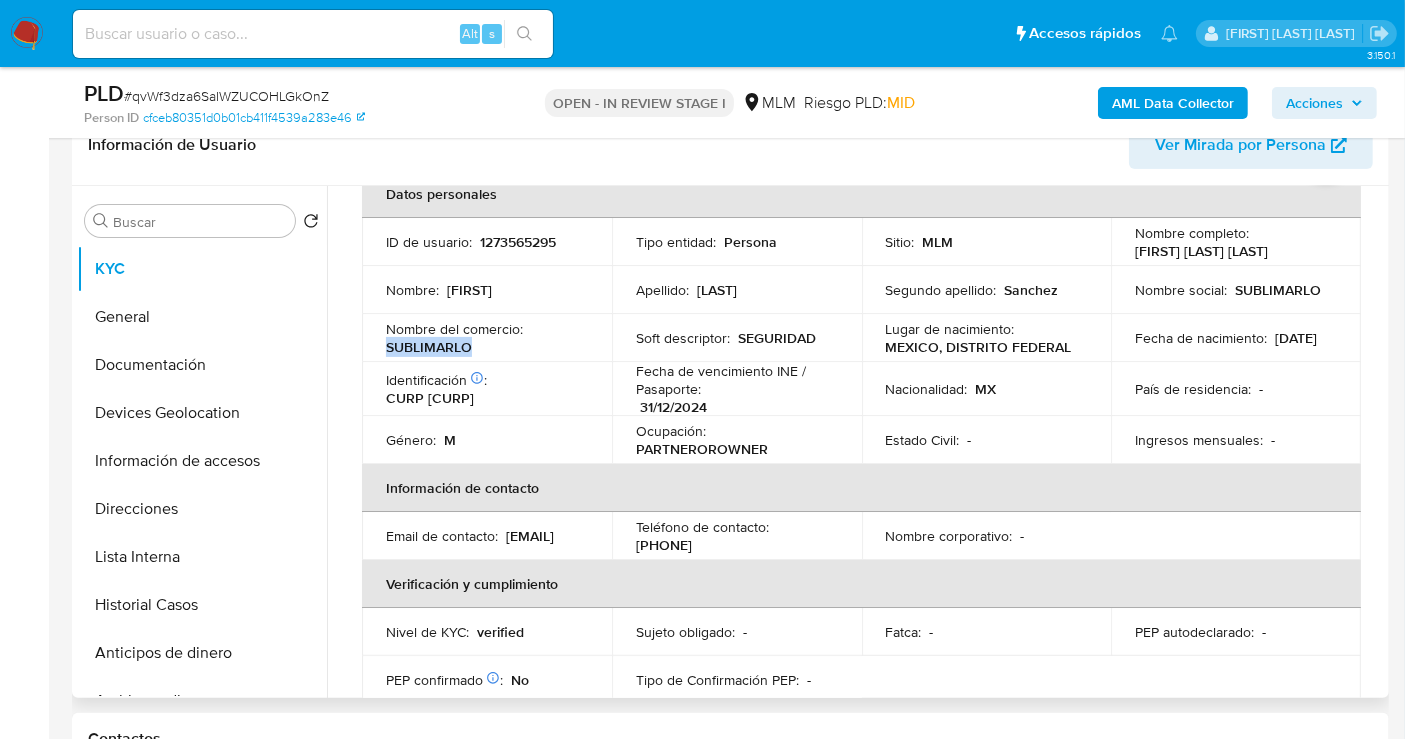 drag, startPoint x: 608, startPoint y: 548, endPoint x: 378, endPoint y: 551, distance: 230.01956 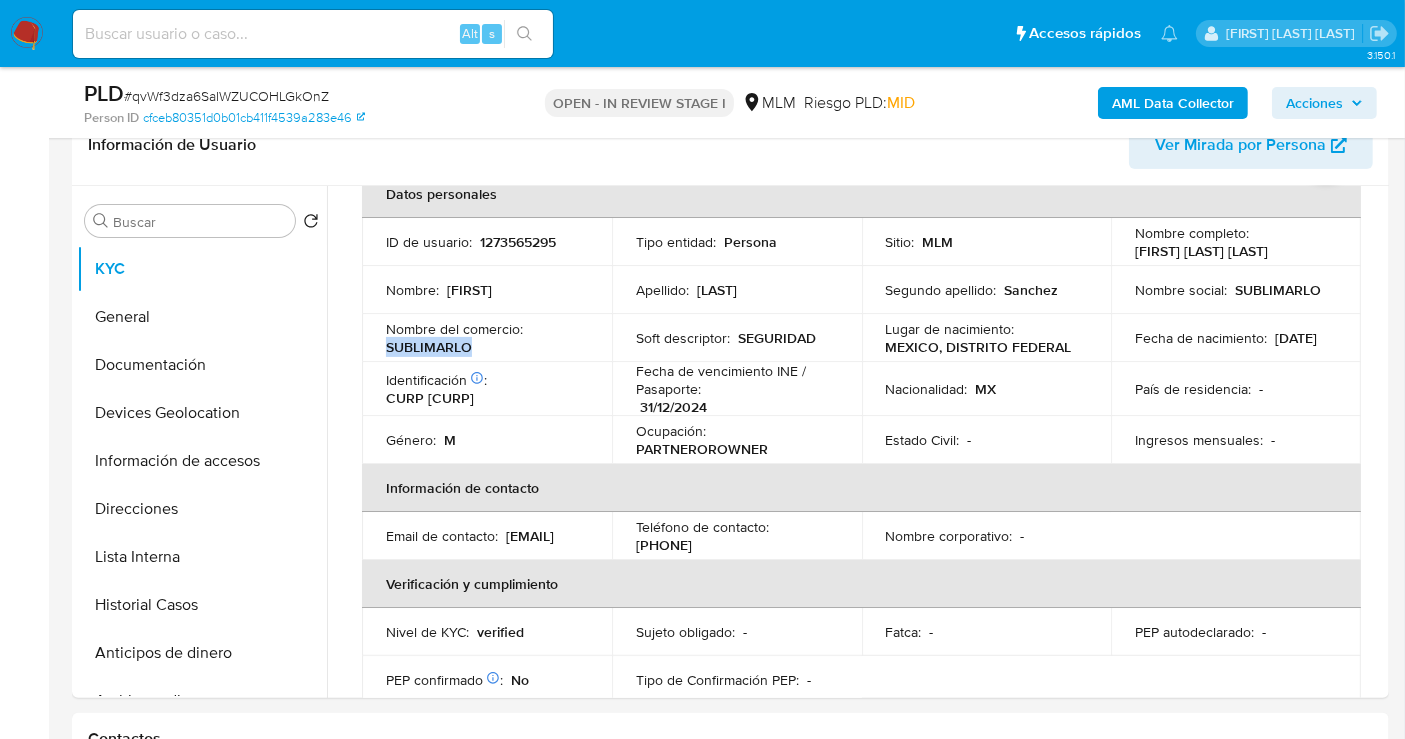 copy on "[EMAIL]" 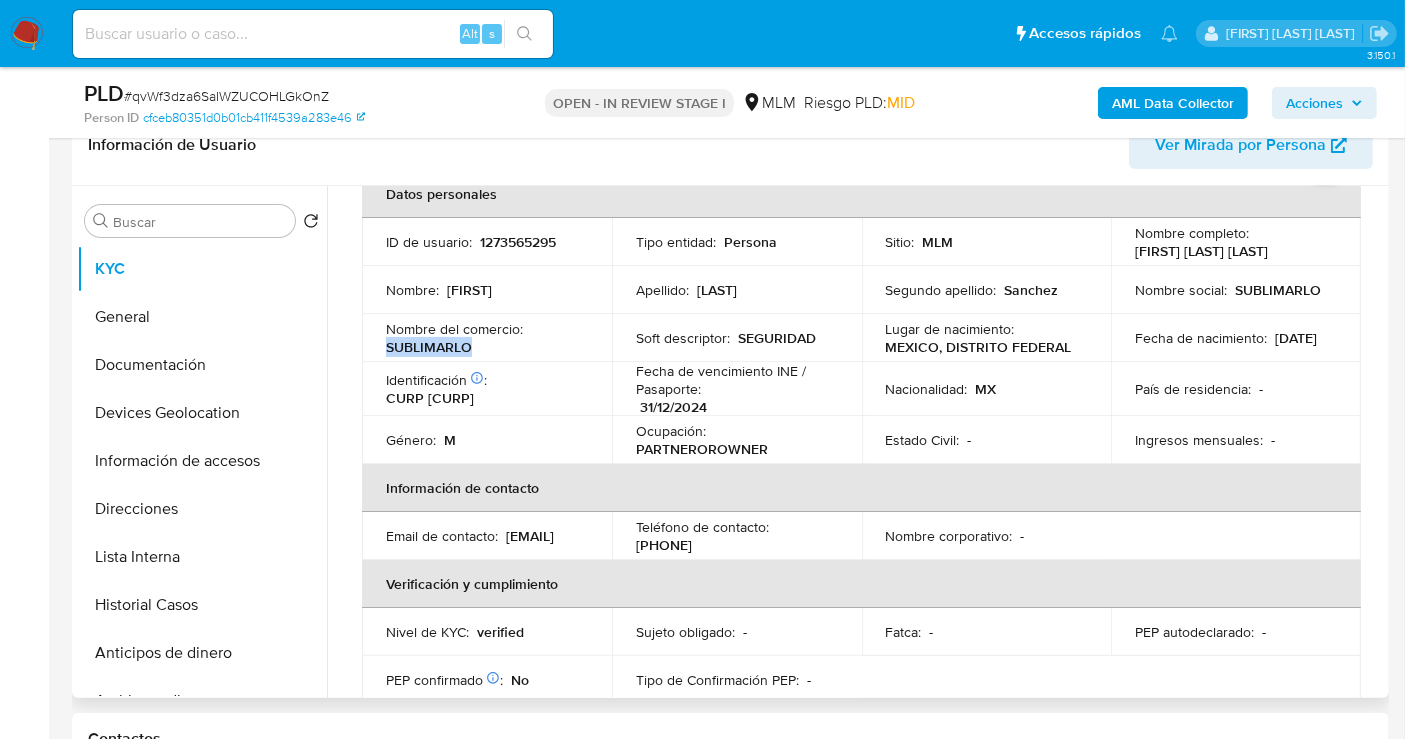 drag, startPoint x: 740, startPoint y: 547, endPoint x: 615, endPoint y: 549, distance: 125.016 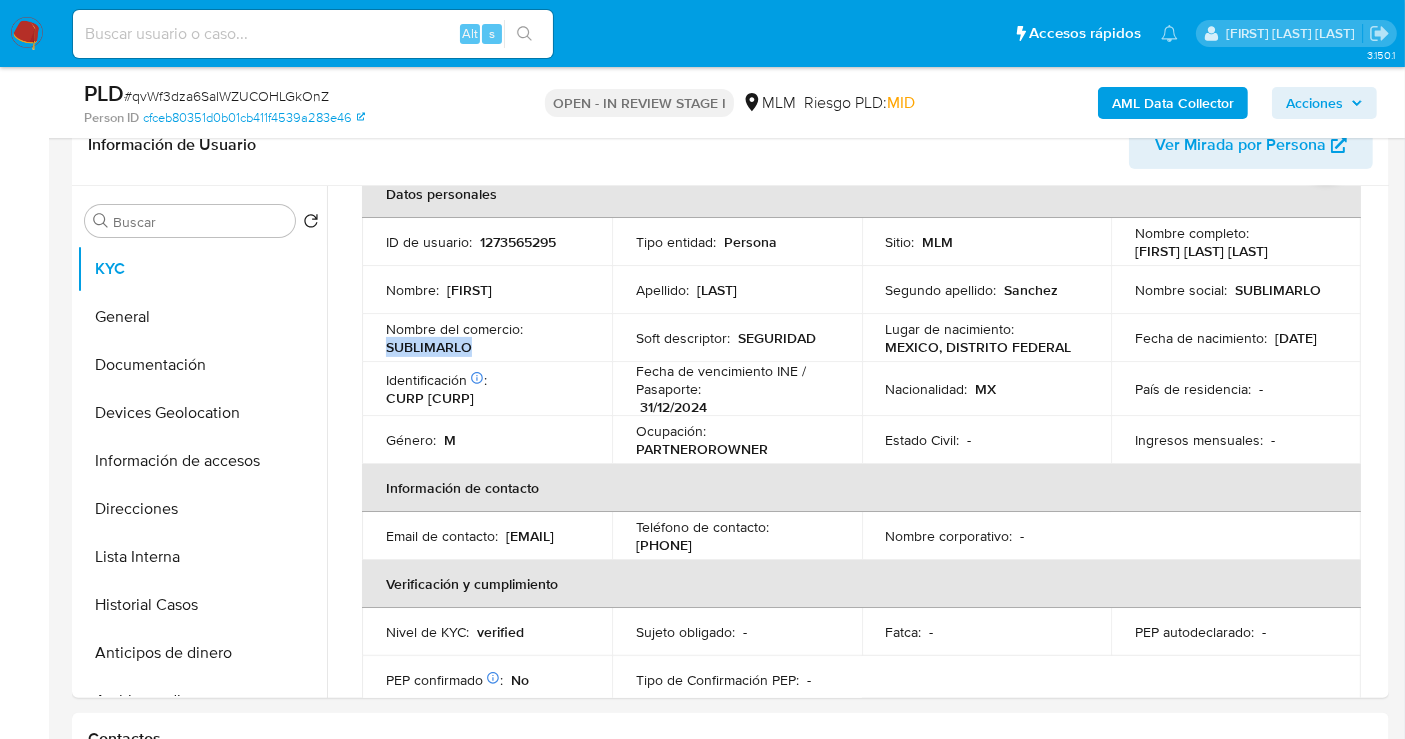 copy on "[PHONE]" 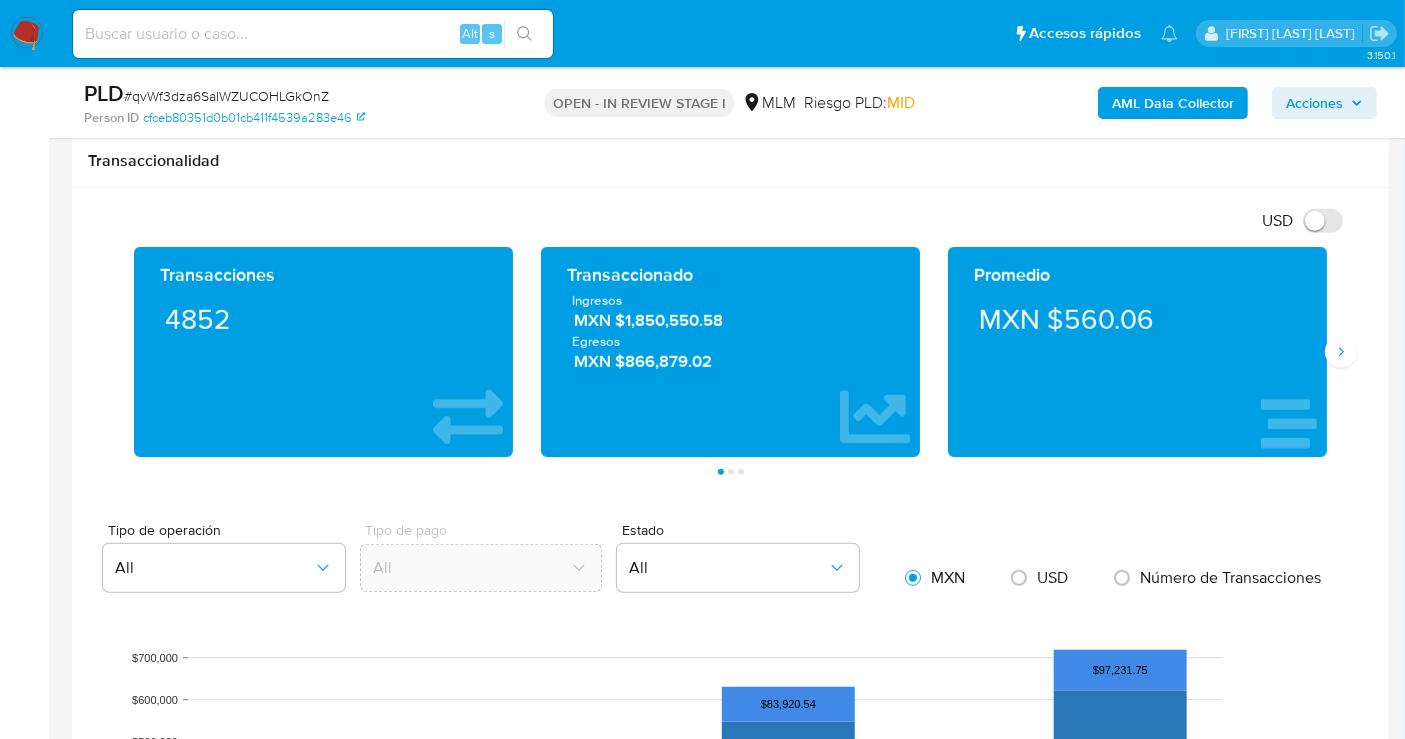 scroll, scrollTop: 1333, scrollLeft: 0, axis: vertical 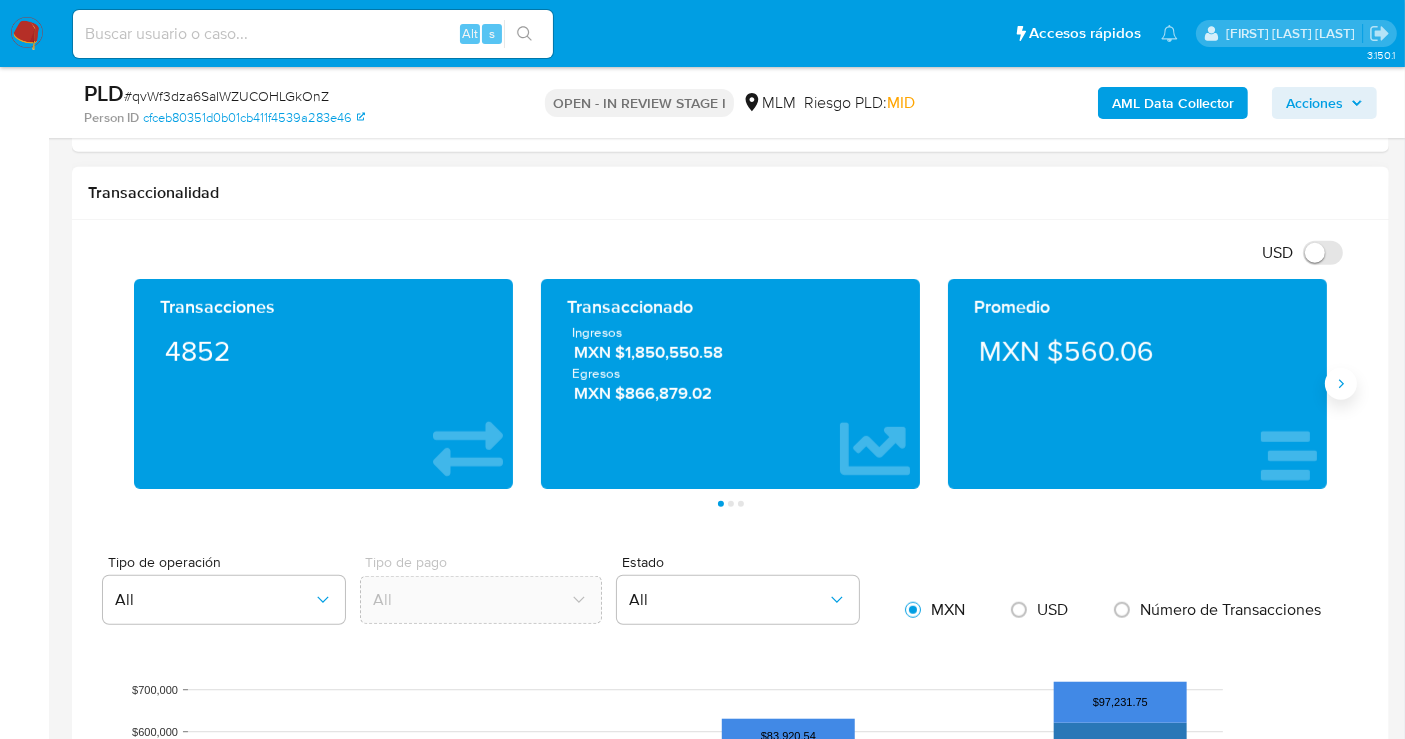 click 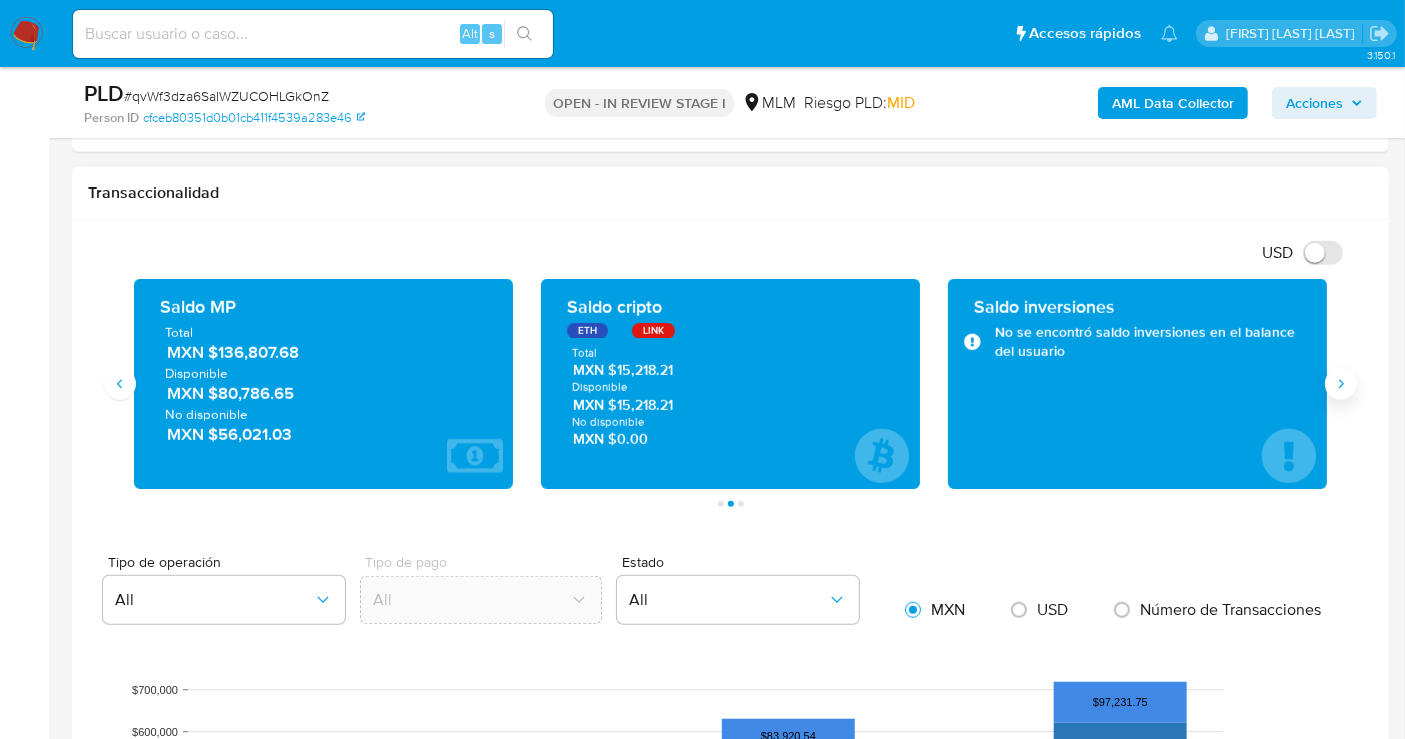 type 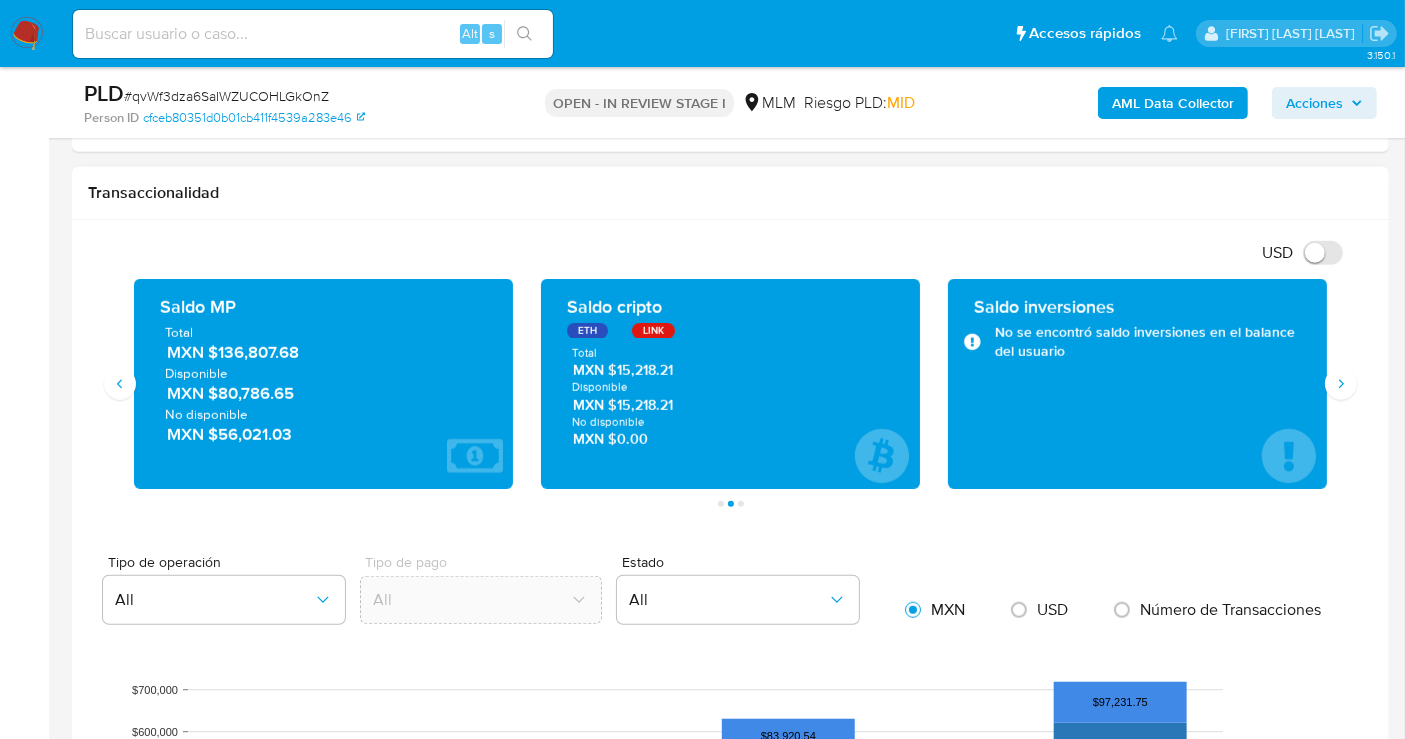 click on "MXN $136,807.68" at bounding box center [324, 352] 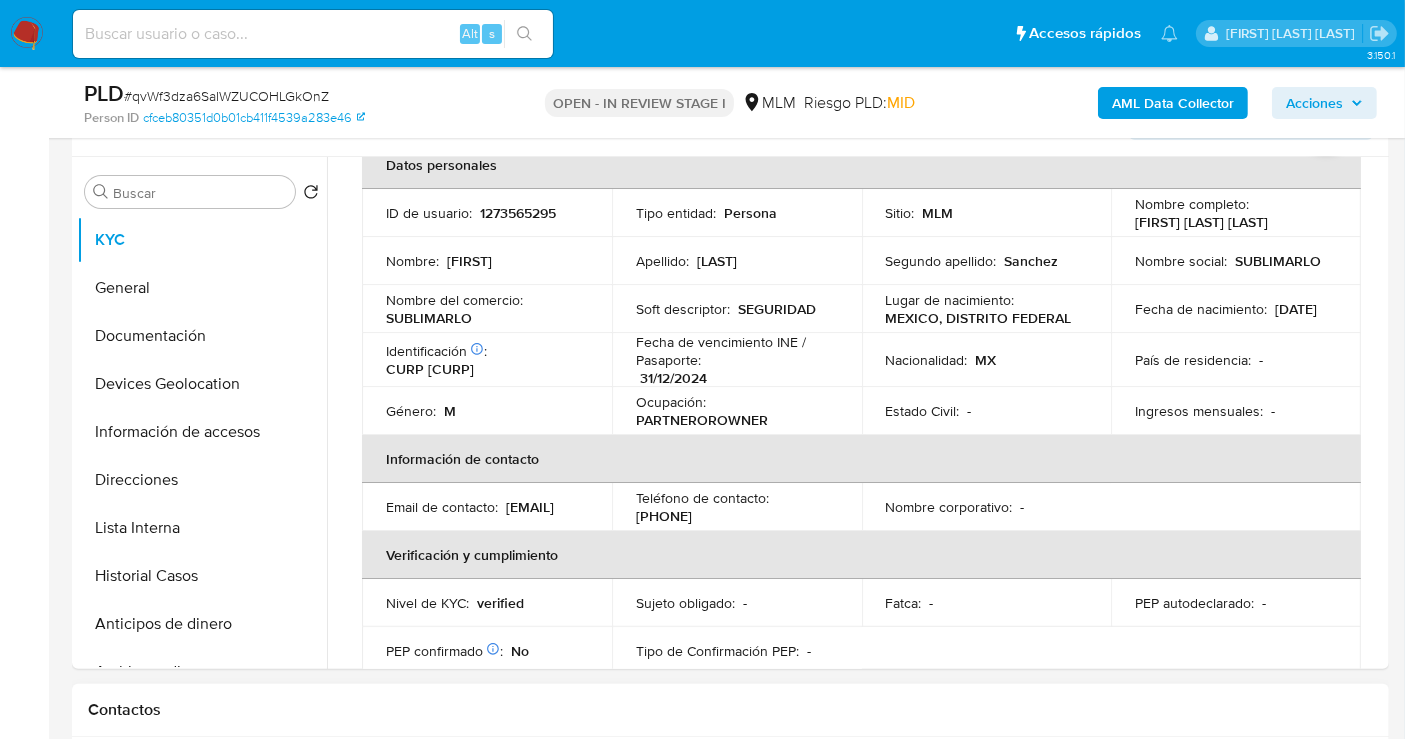 scroll, scrollTop: 333, scrollLeft: 0, axis: vertical 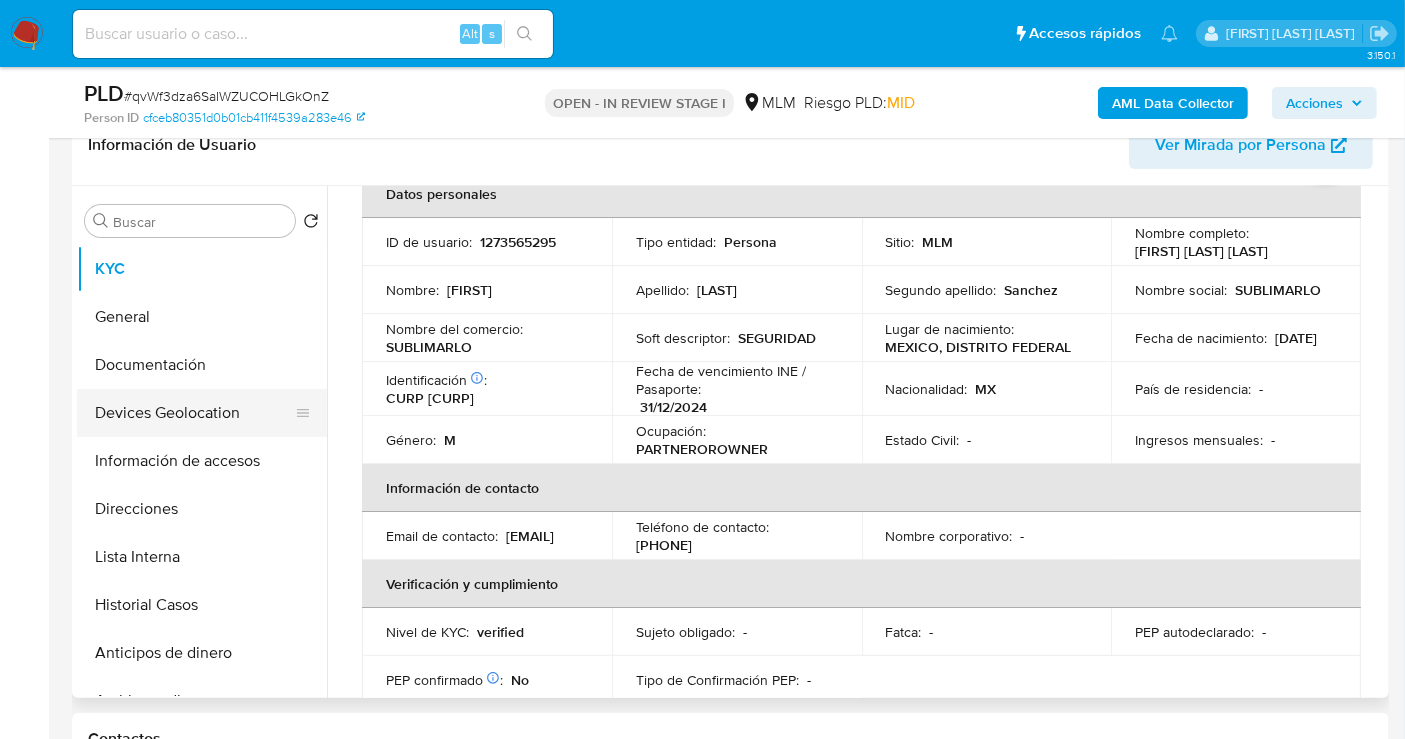 click on "Devices Geolocation" at bounding box center [194, 413] 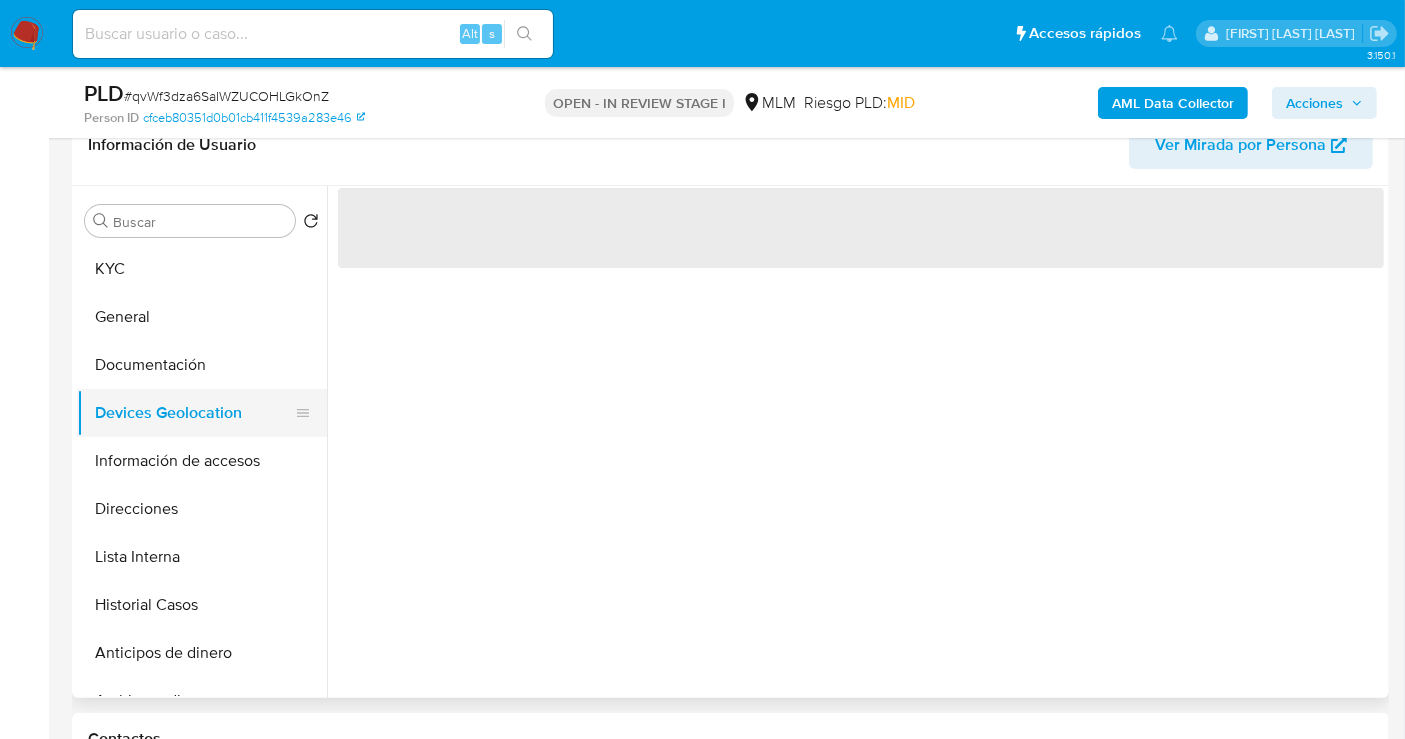 scroll, scrollTop: 0, scrollLeft: 0, axis: both 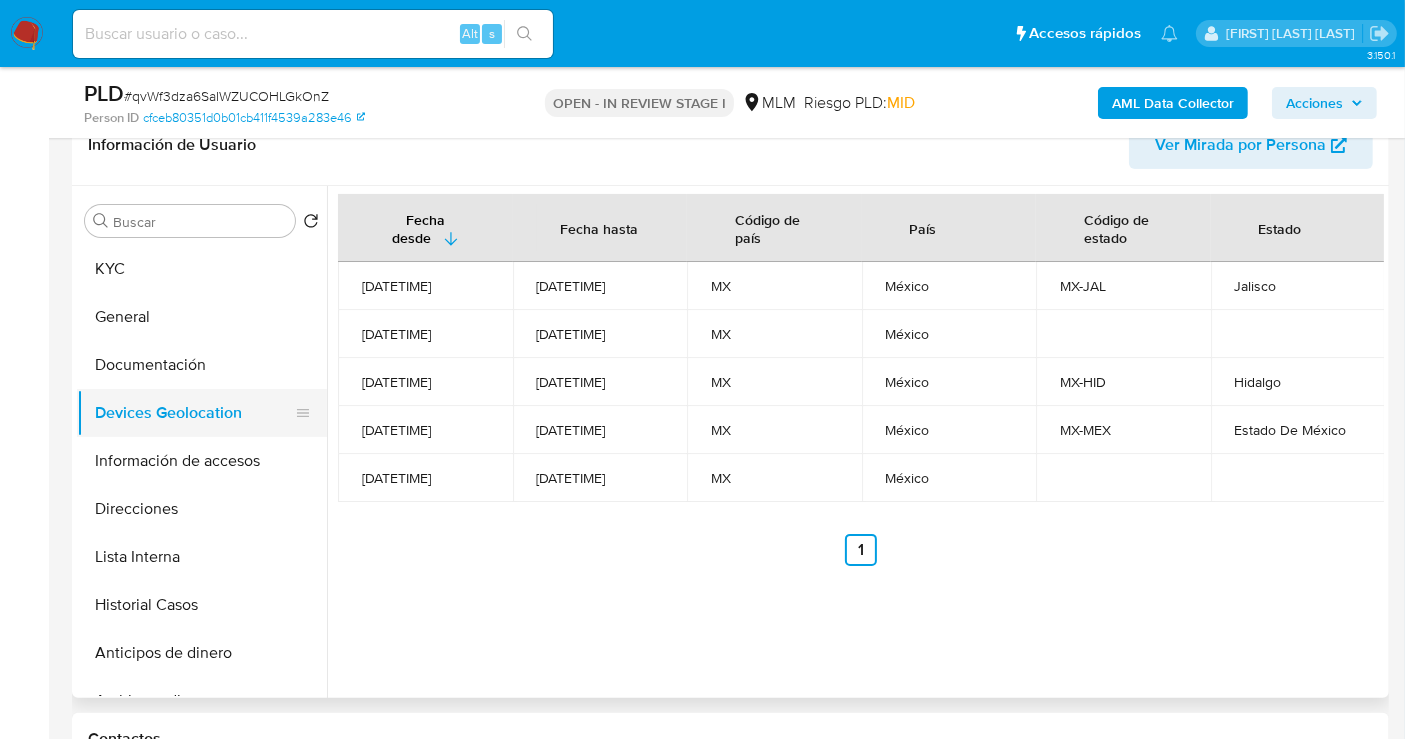 type 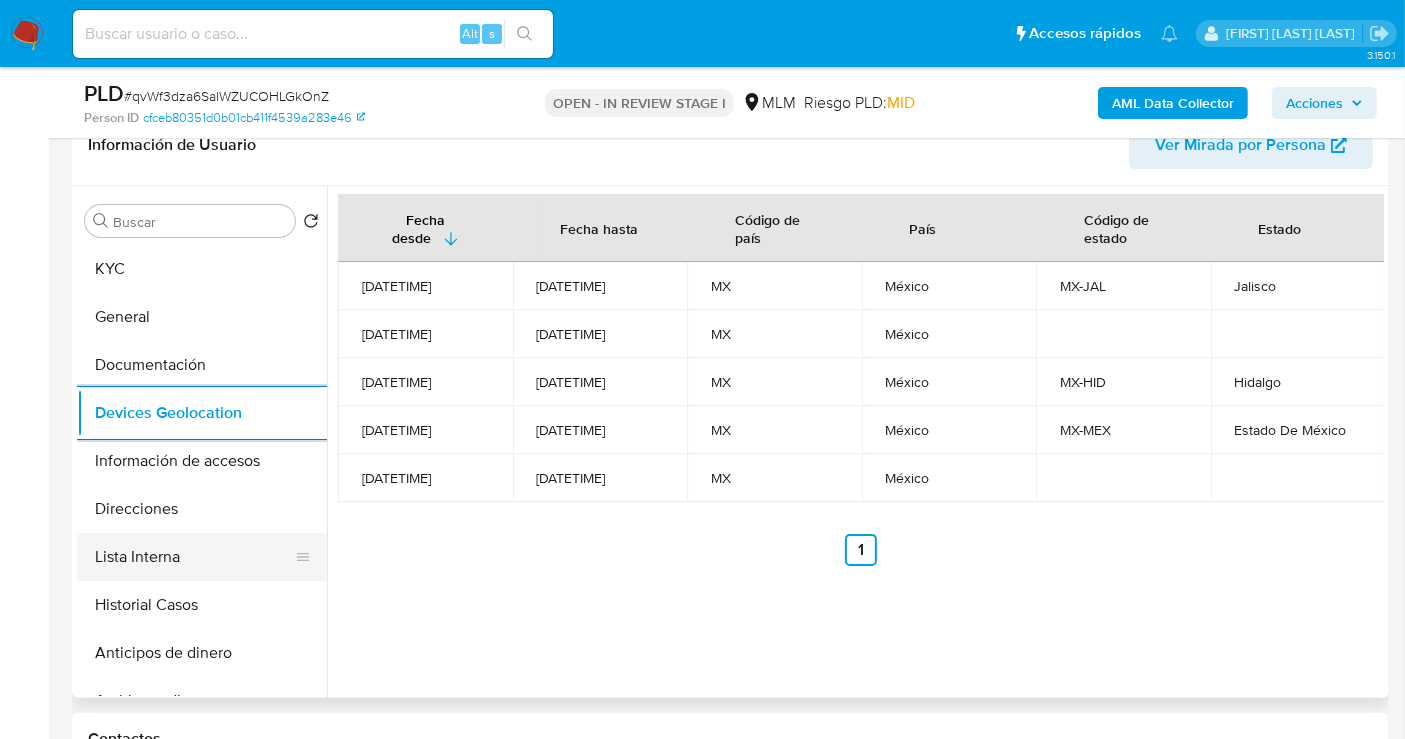 click on "Lista Interna" at bounding box center (194, 557) 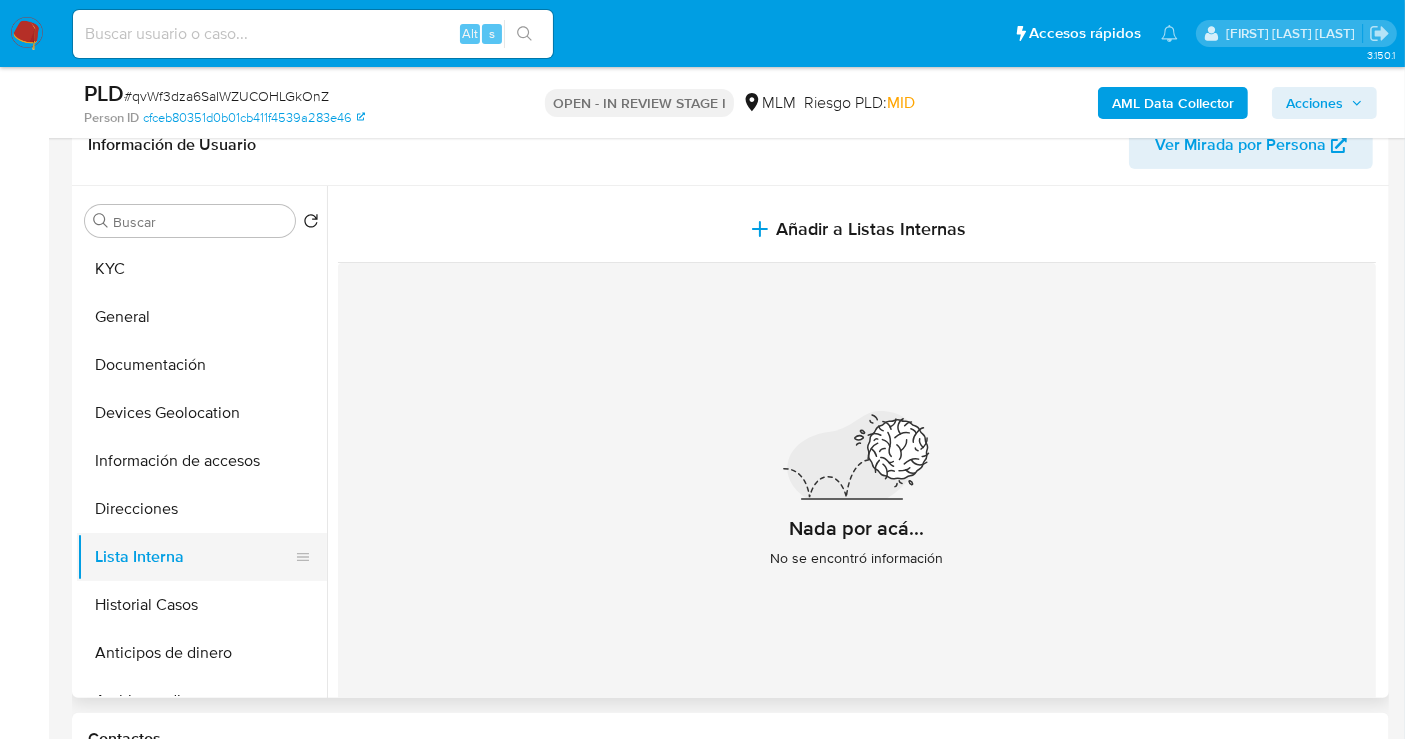 type 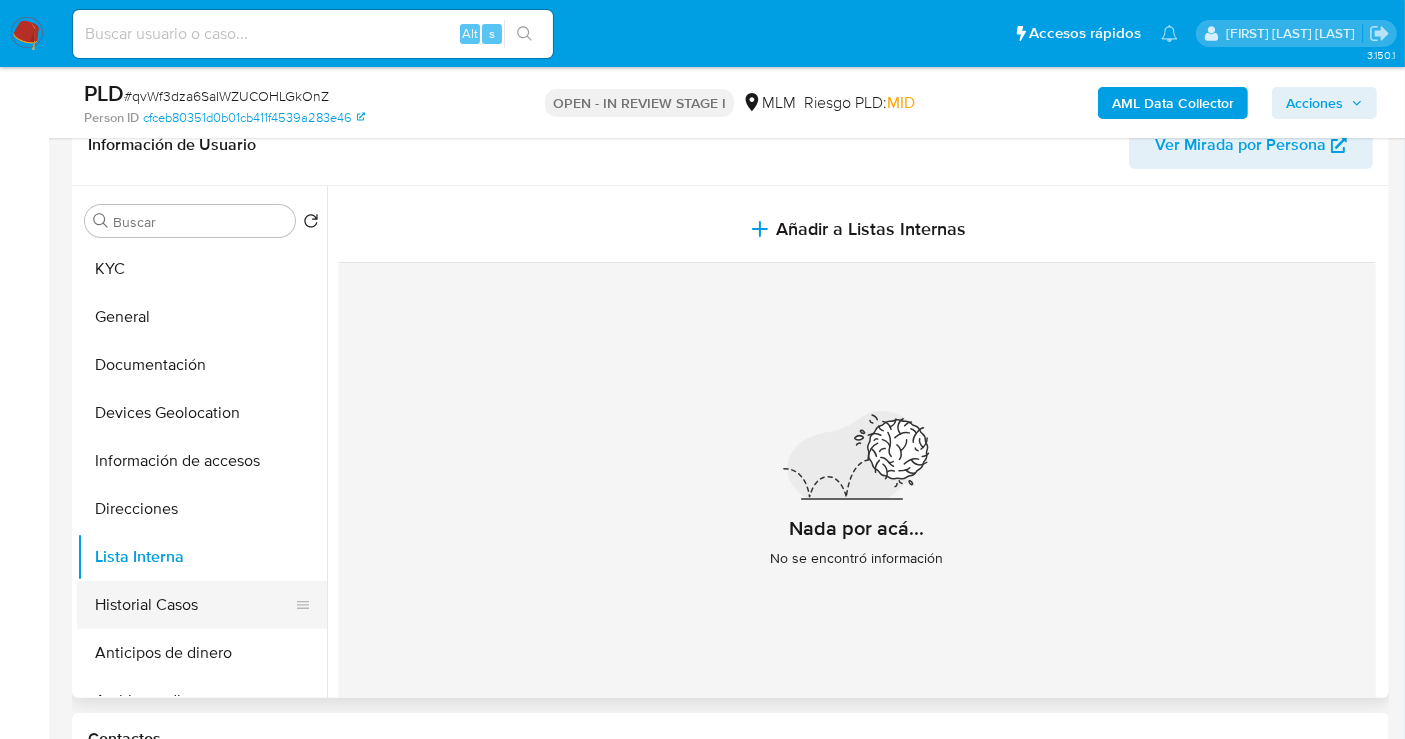 click on "Historial Casos" at bounding box center [194, 605] 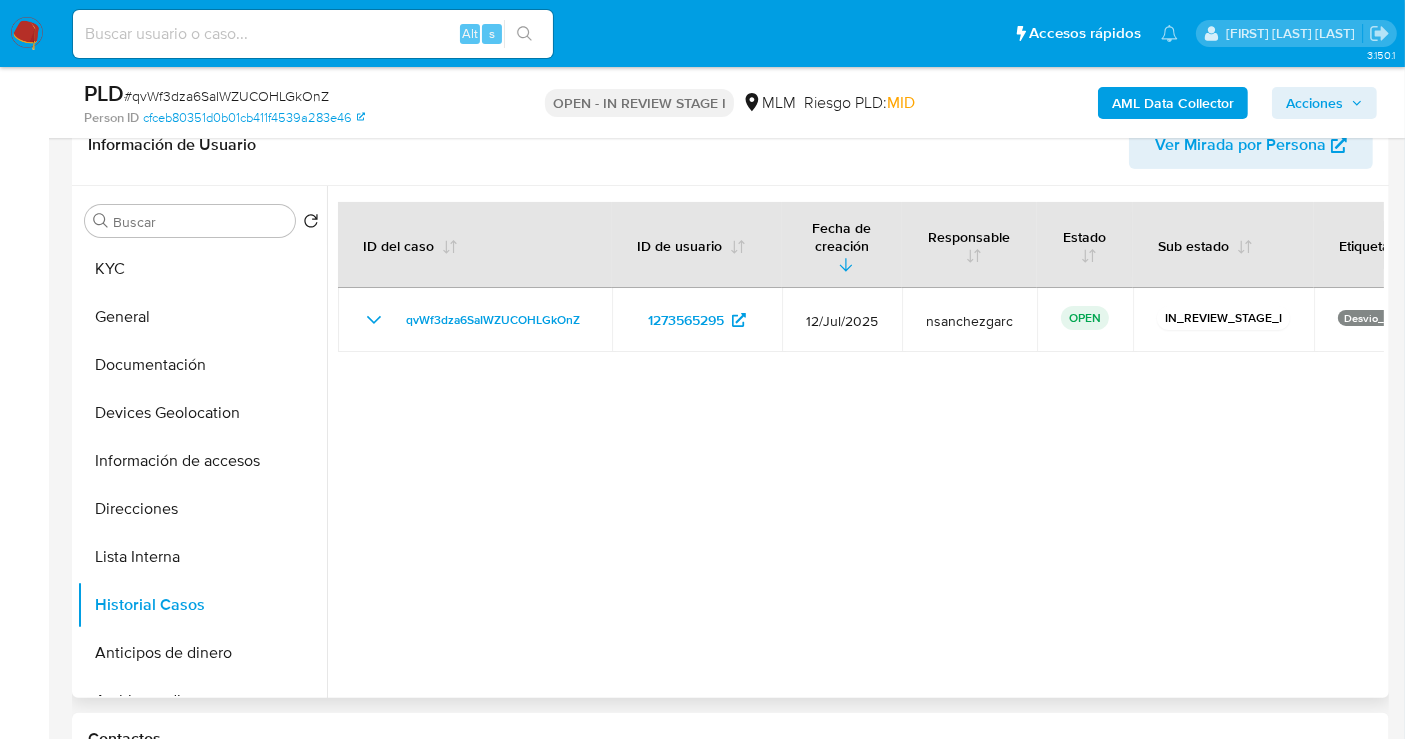 type 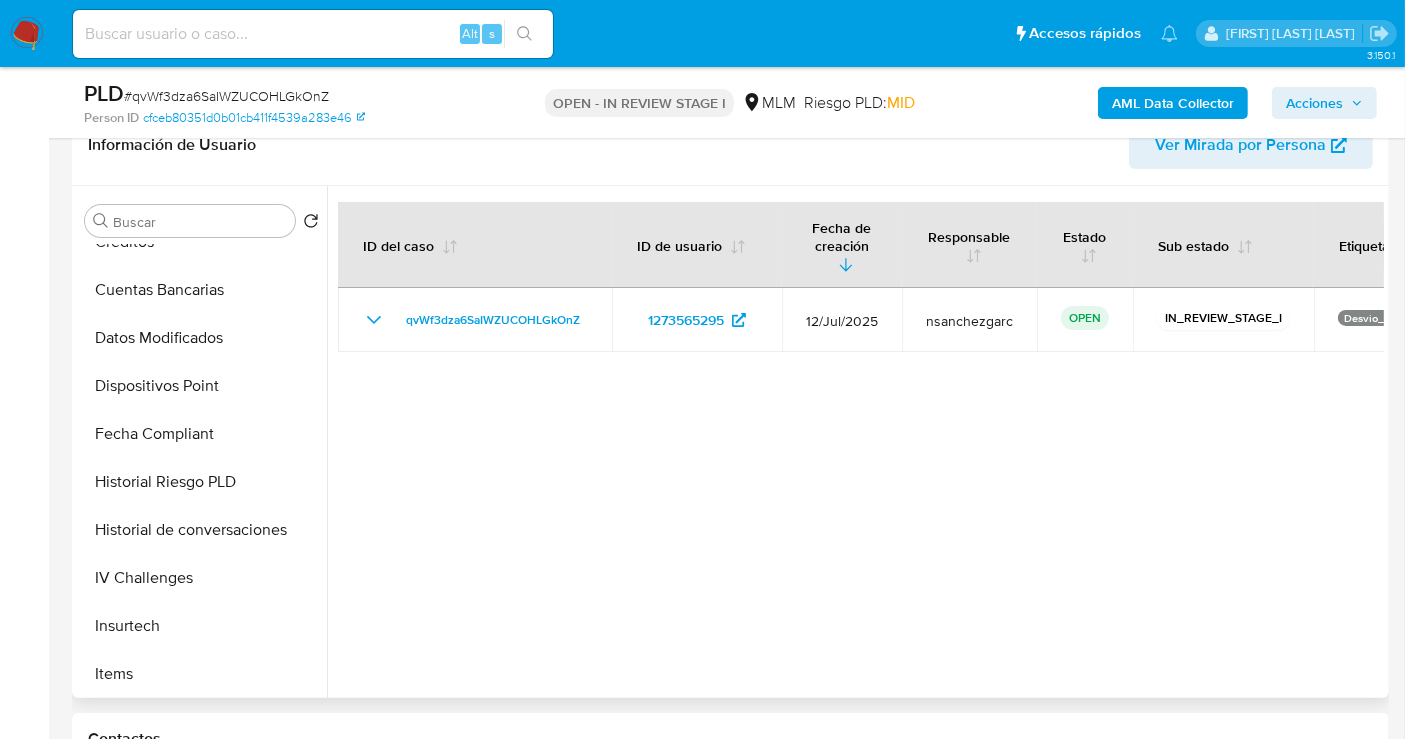 scroll, scrollTop: 777, scrollLeft: 0, axis: vertical 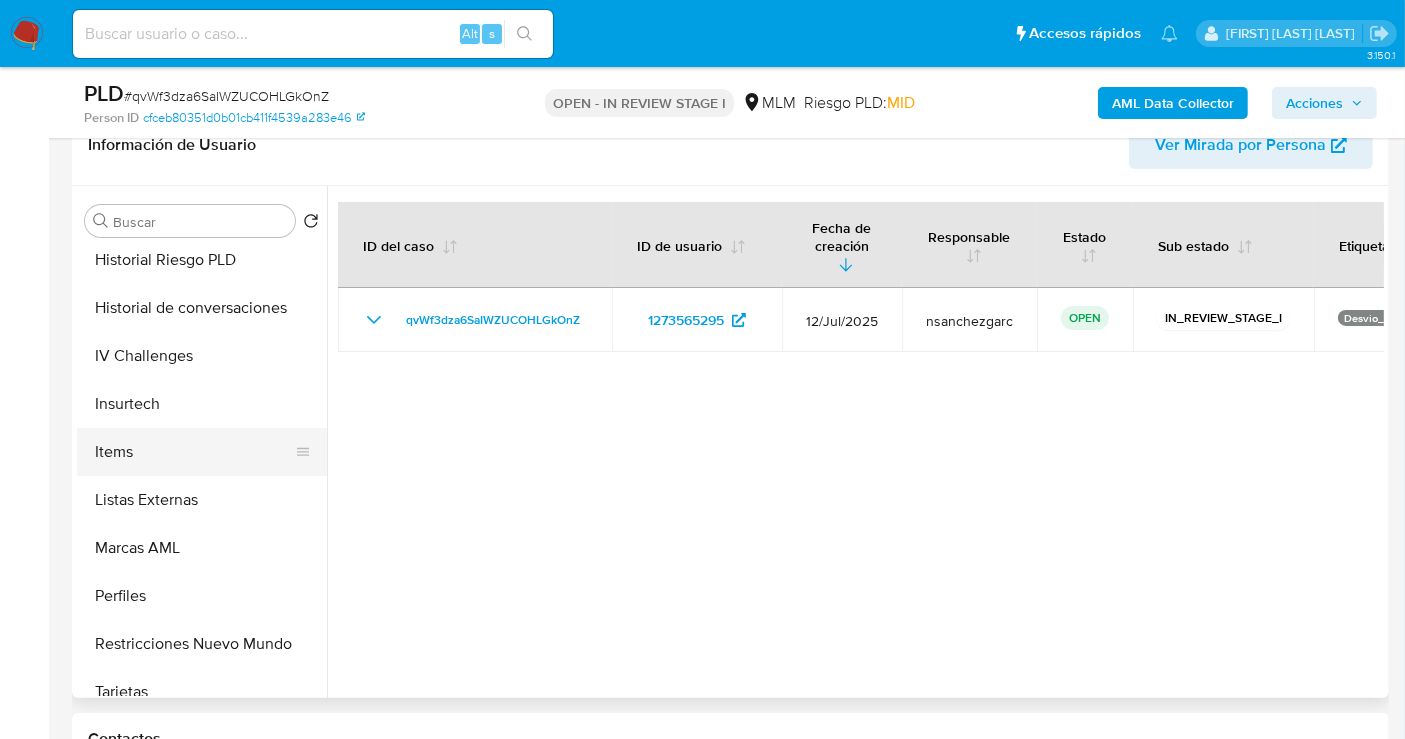 click on "Items" at bounding box center [194, 452] 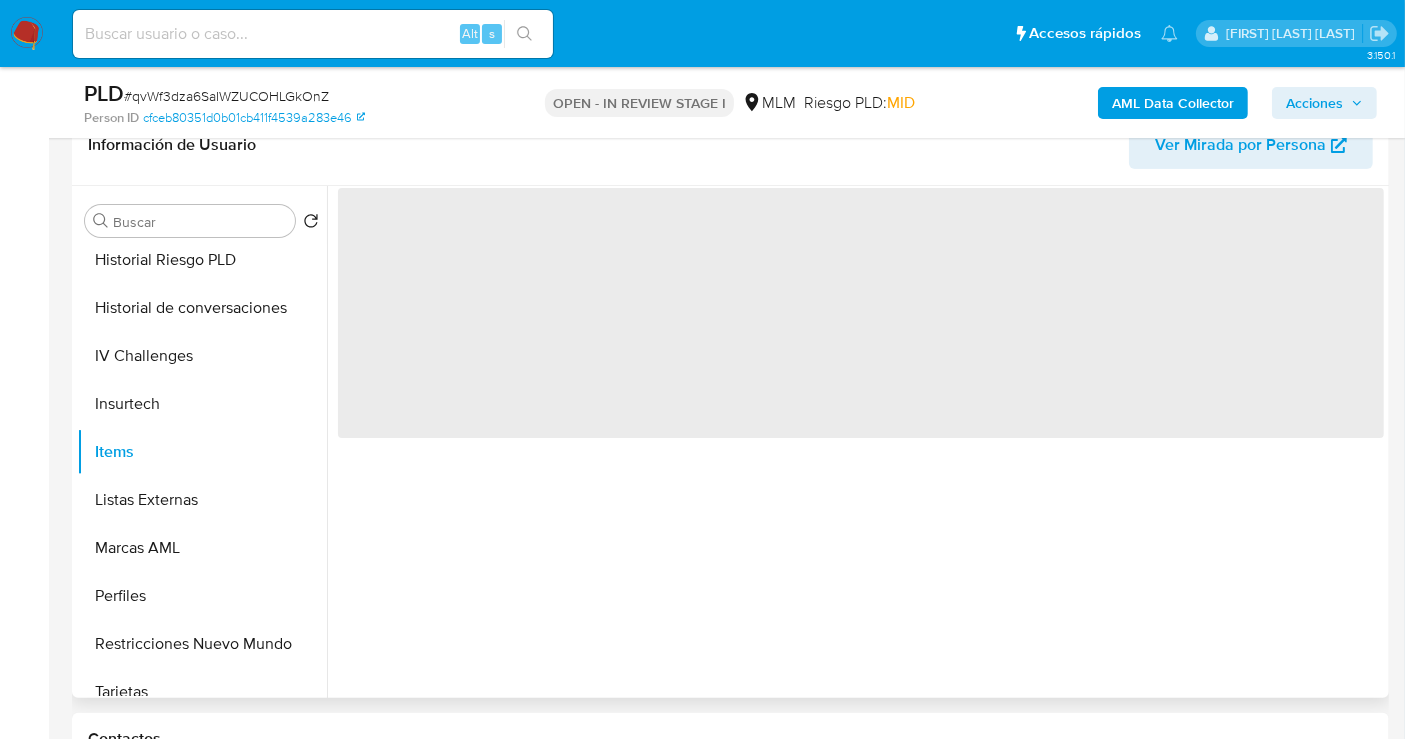 type 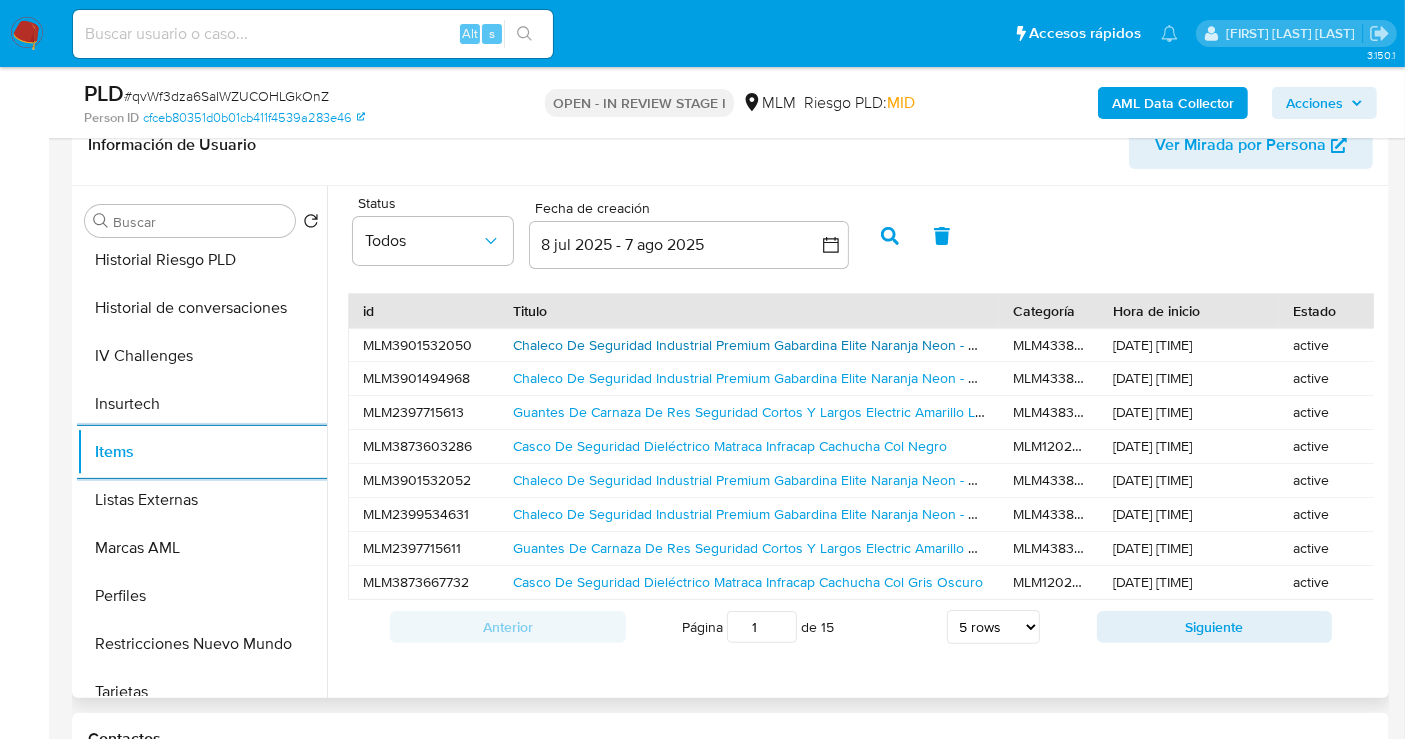 click on "Chaleco De Seguridad Industrial Premium Gabardina Elite Naranja Neon - Azul Marino L" at bounding box center [782, 345] 